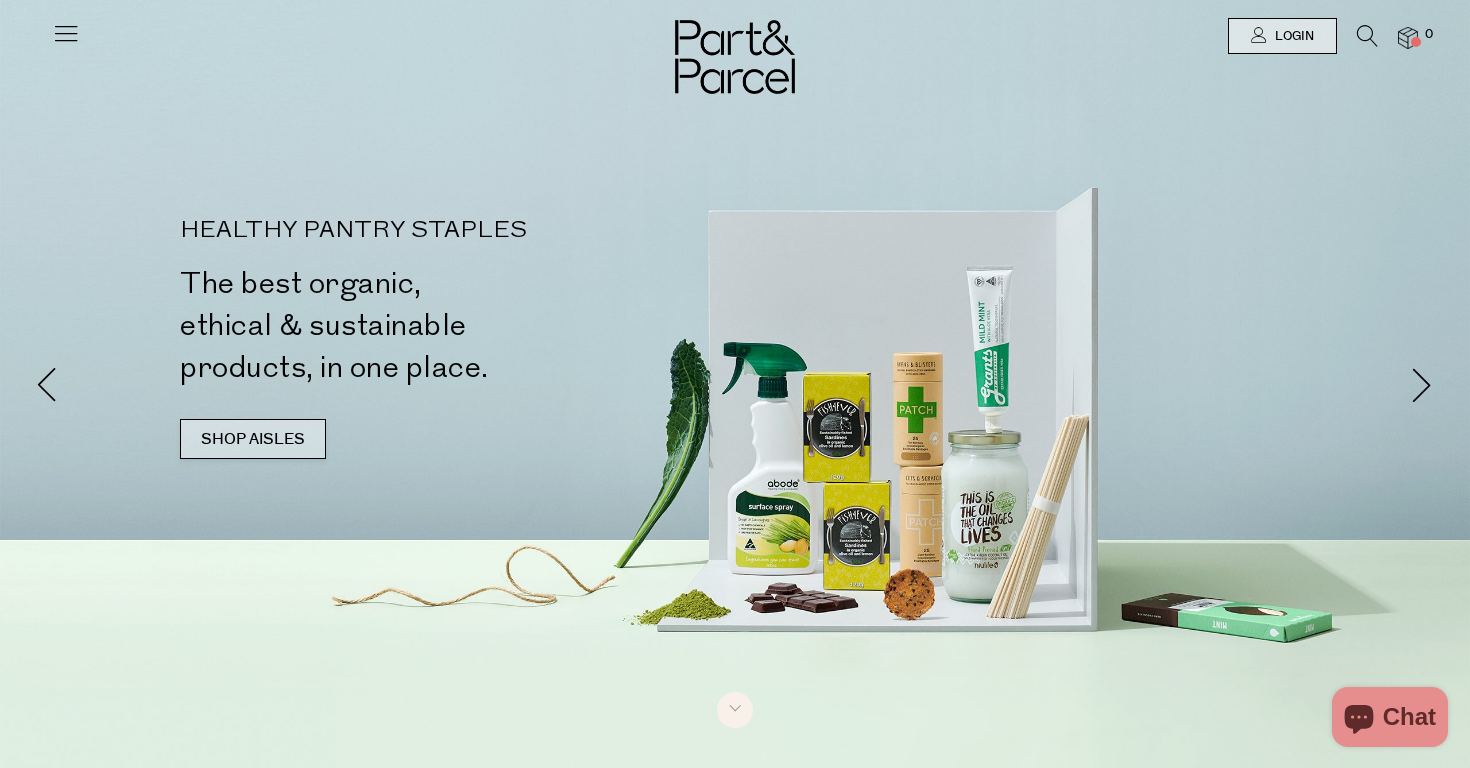 scroll, scrollTop: 0, scrollLeft: 0, axis: both 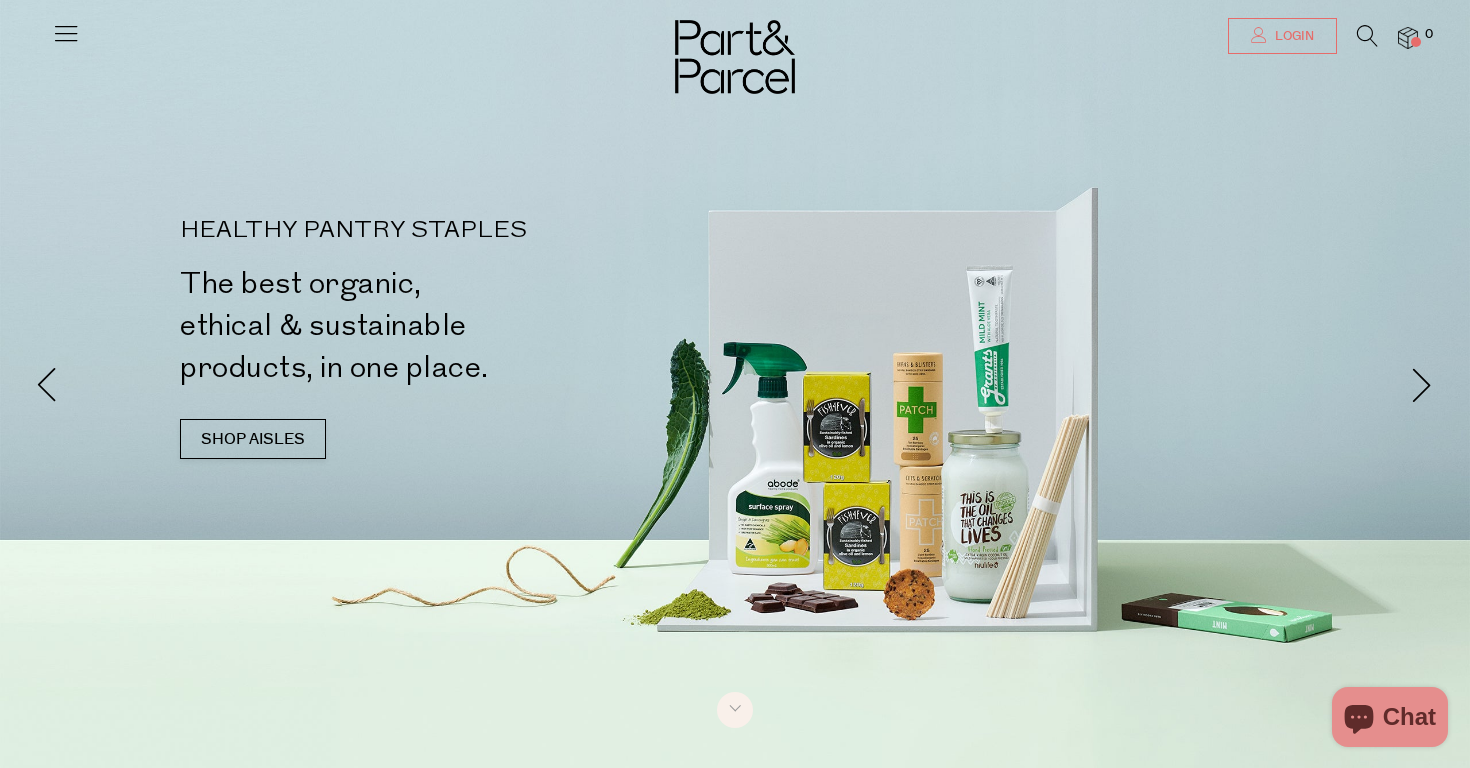 click on "Login" at bounding box center (1292, 36) 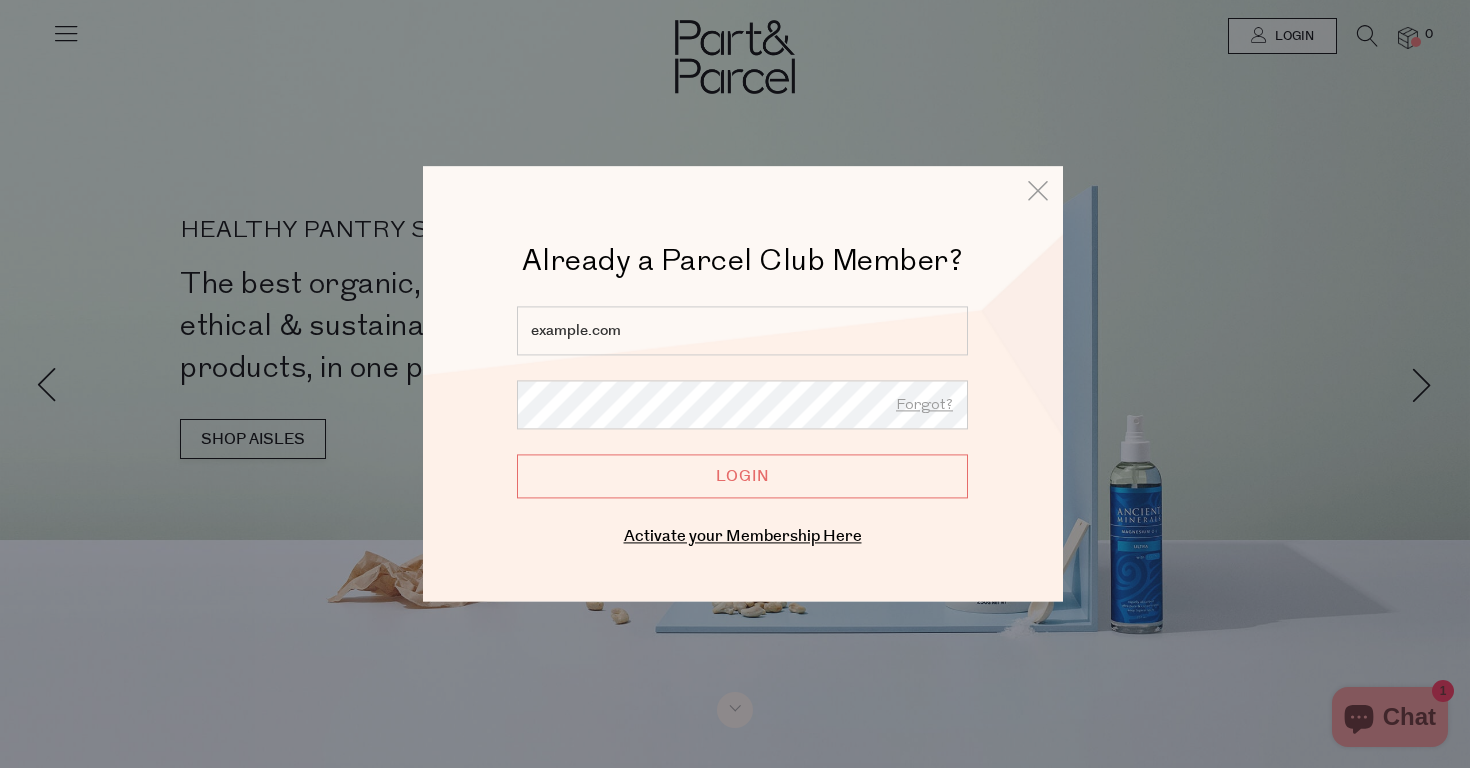 type on "penny.blaschka@gmail.com" 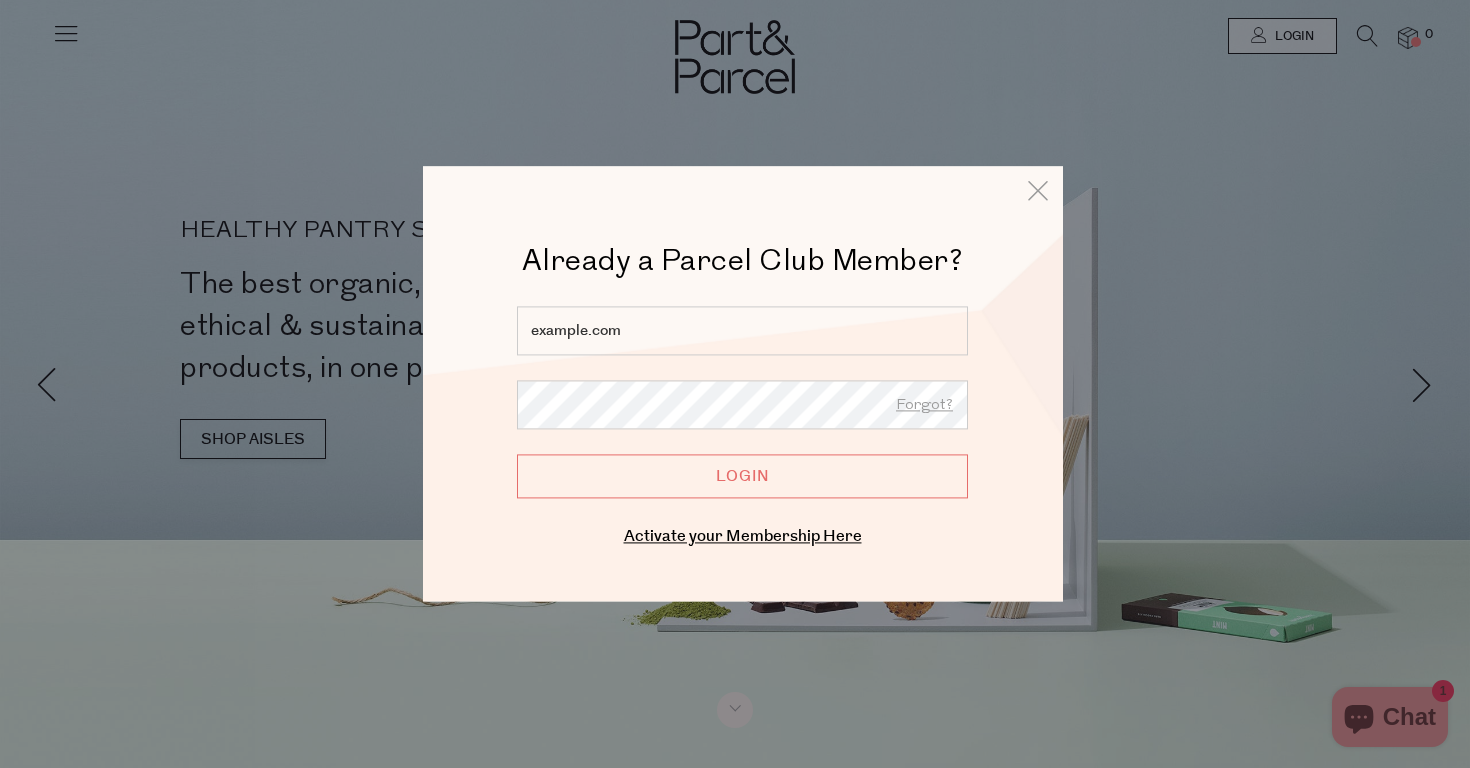 click on "Login" at bounding box center [742, 476] 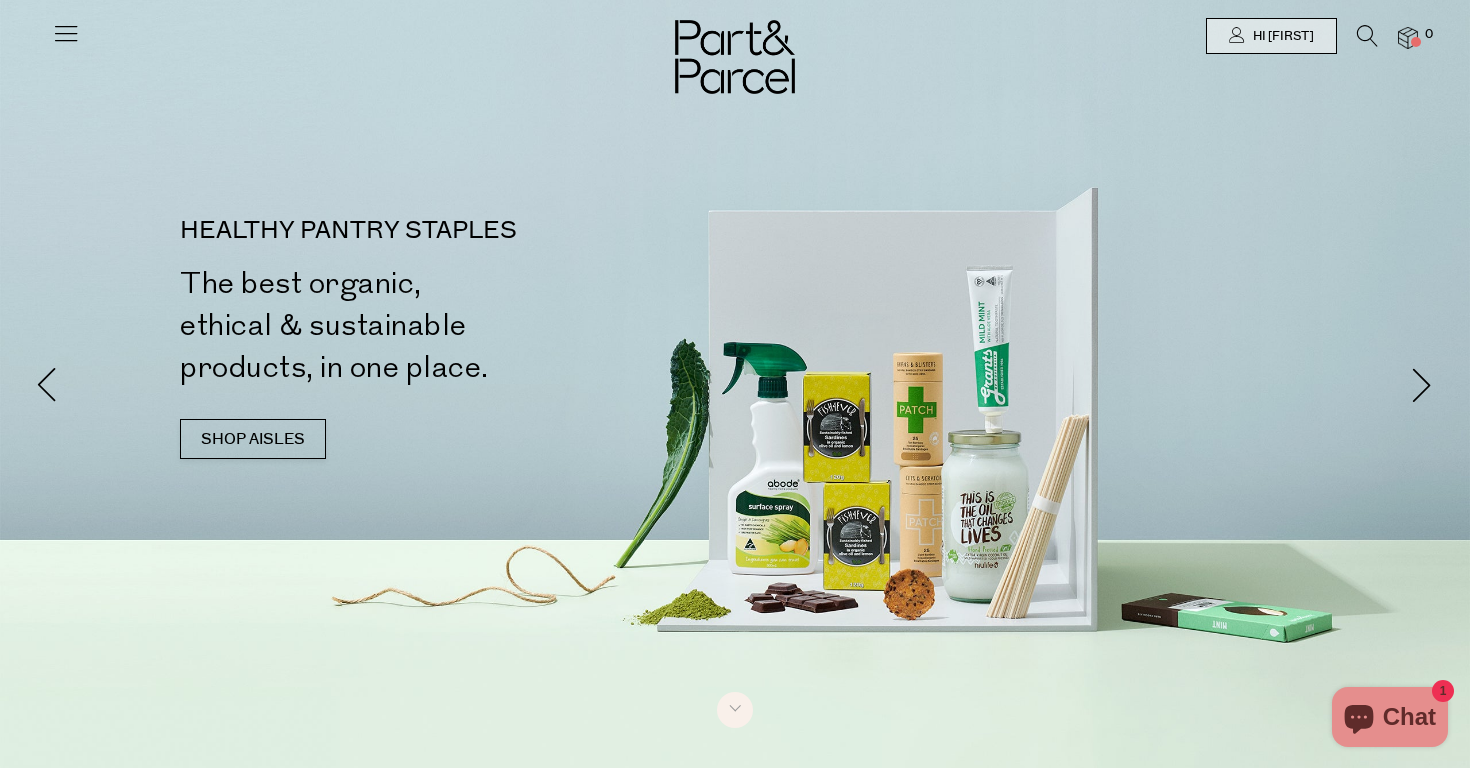 scroll, scrollTop: 0, scrollLeft: 0, axis: both 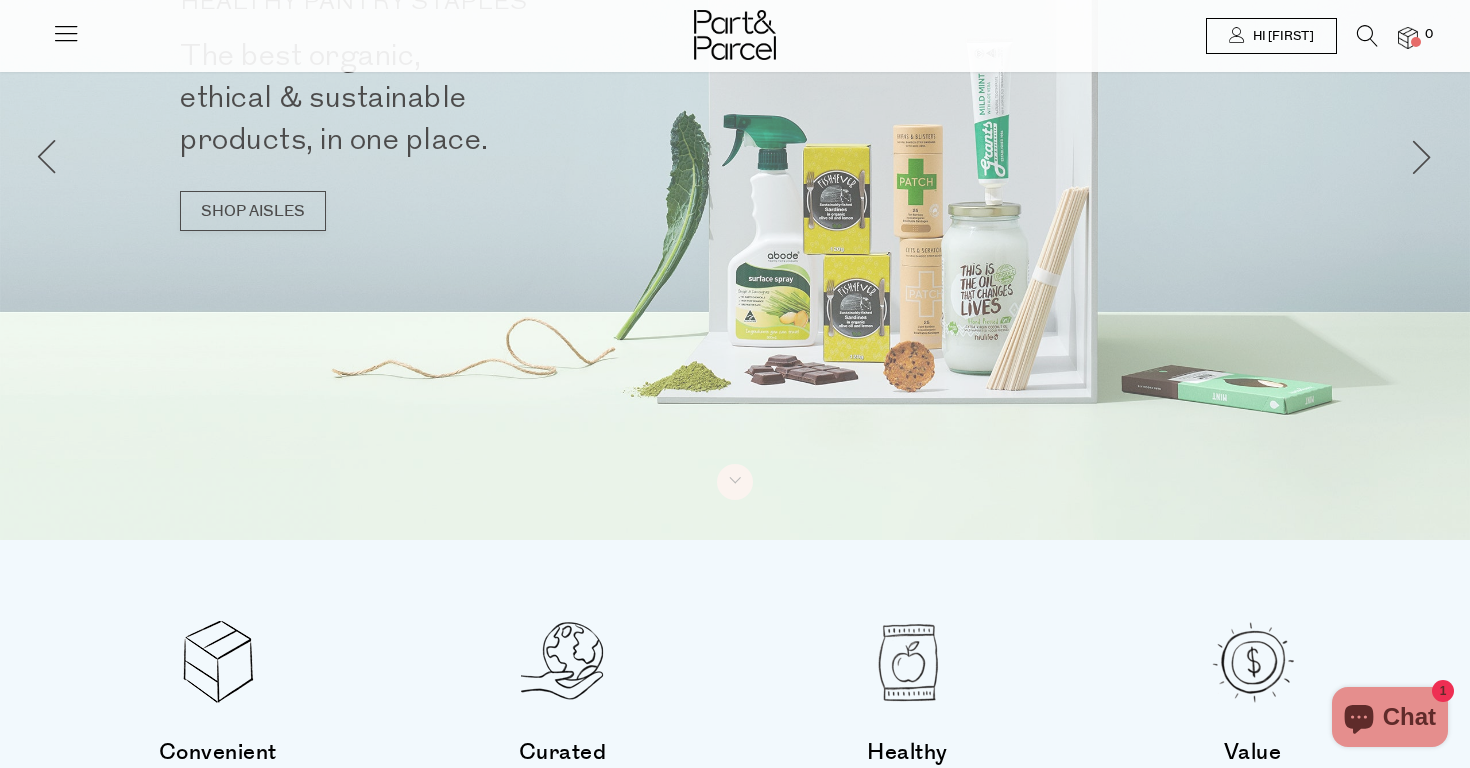 click on "Hi [NAME]" at bounding box center [1271, 36] 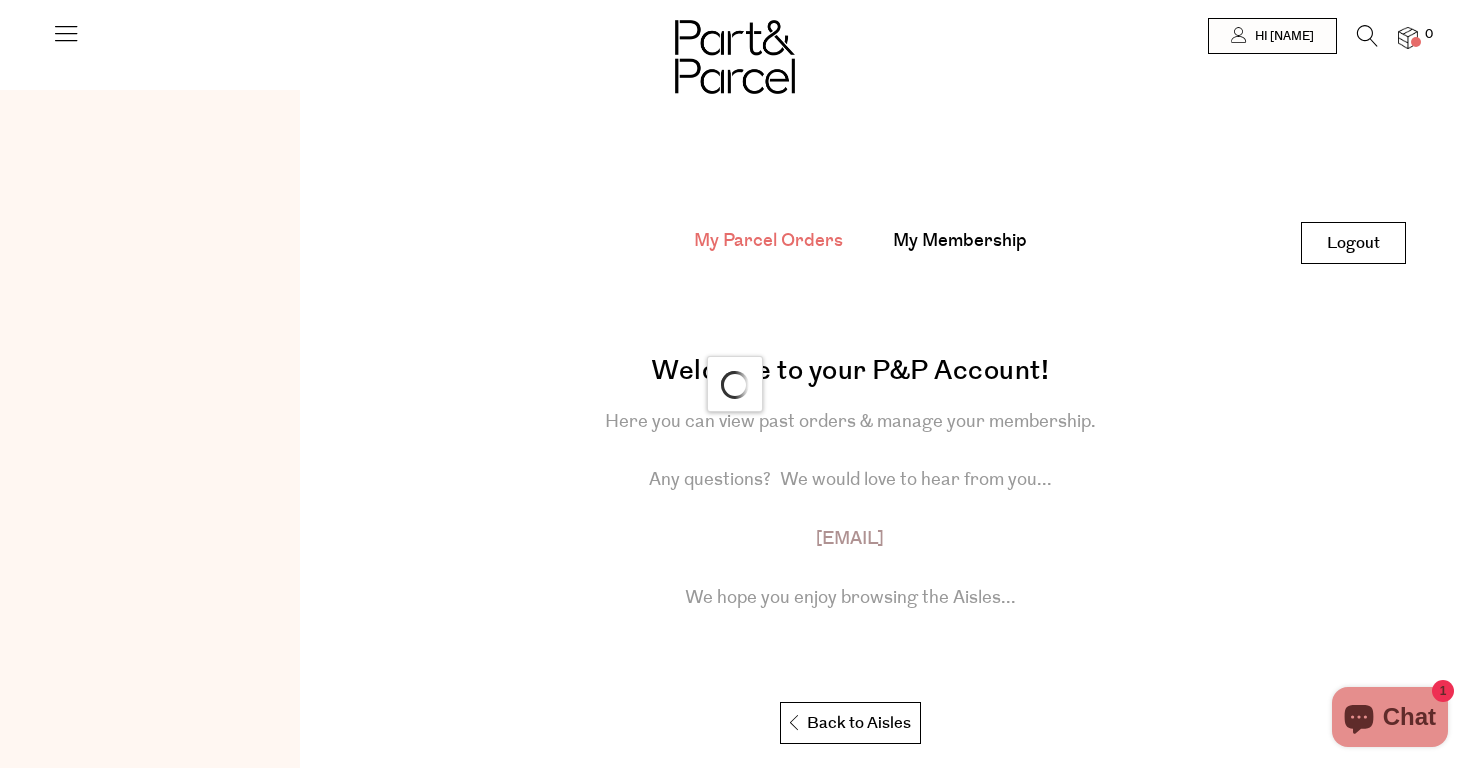 scroll, scrollTop: 0, scrollLeft: 0, axis: both 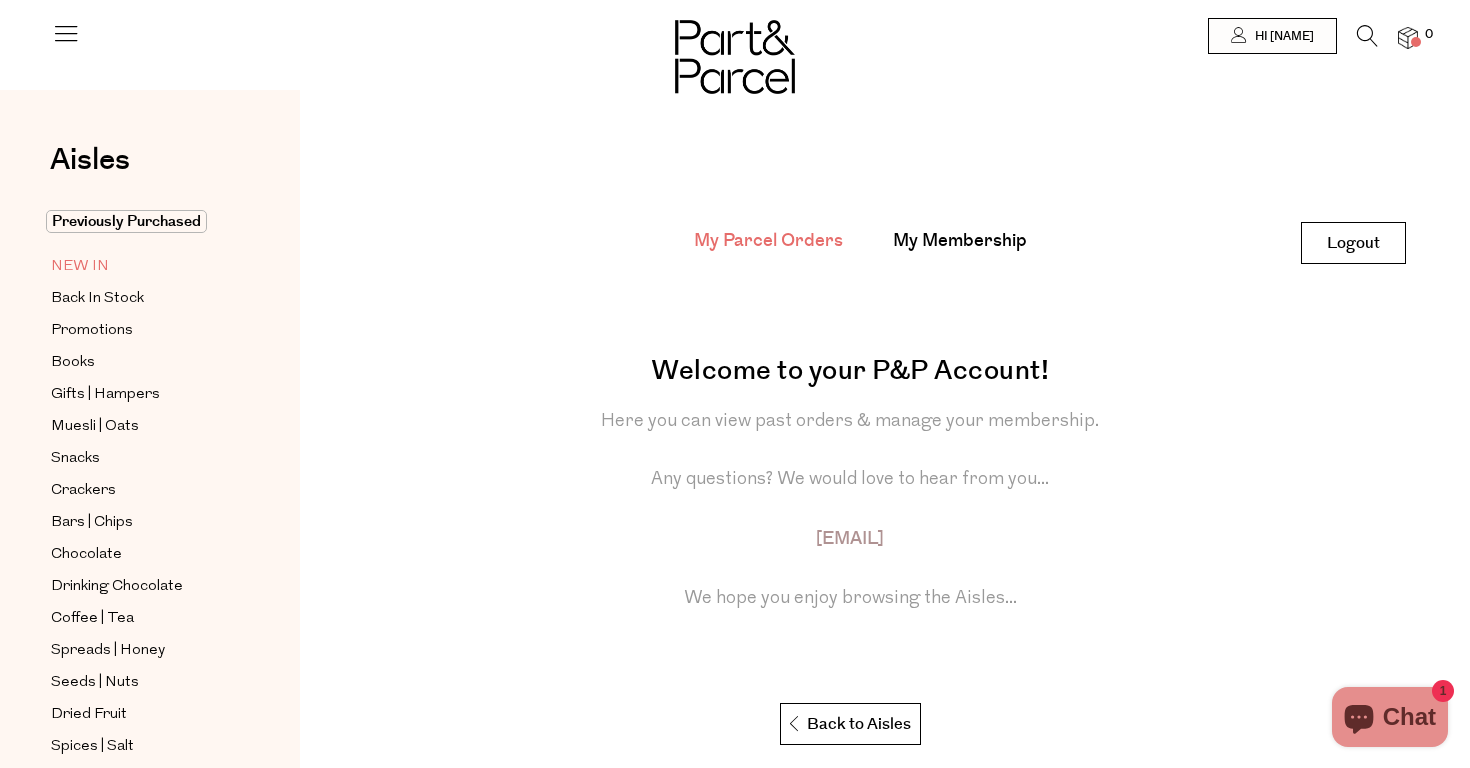 click on "NEW IN" at bounding box center (80, 267) 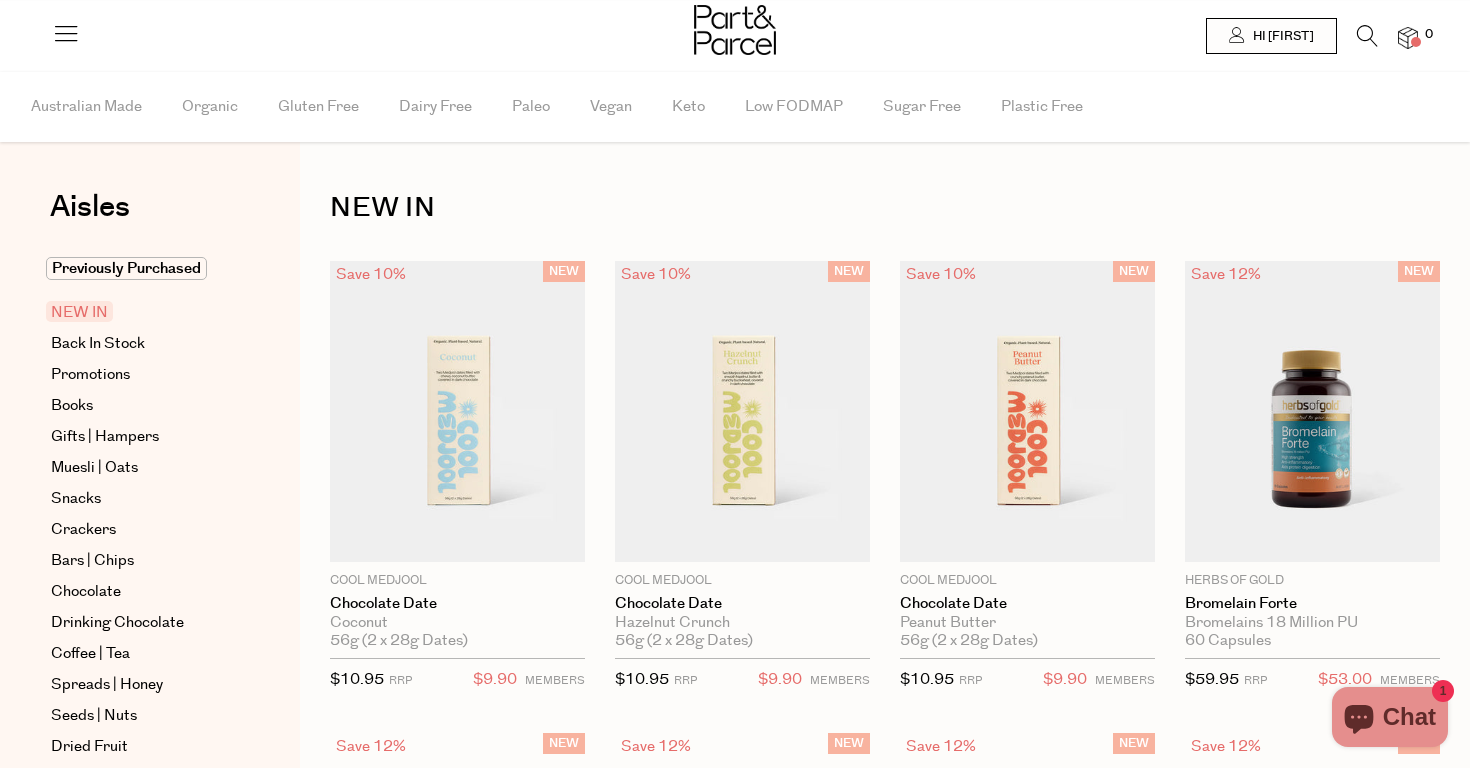 scroll, scrollTop: 0, scrollLeft: 0, axis: both 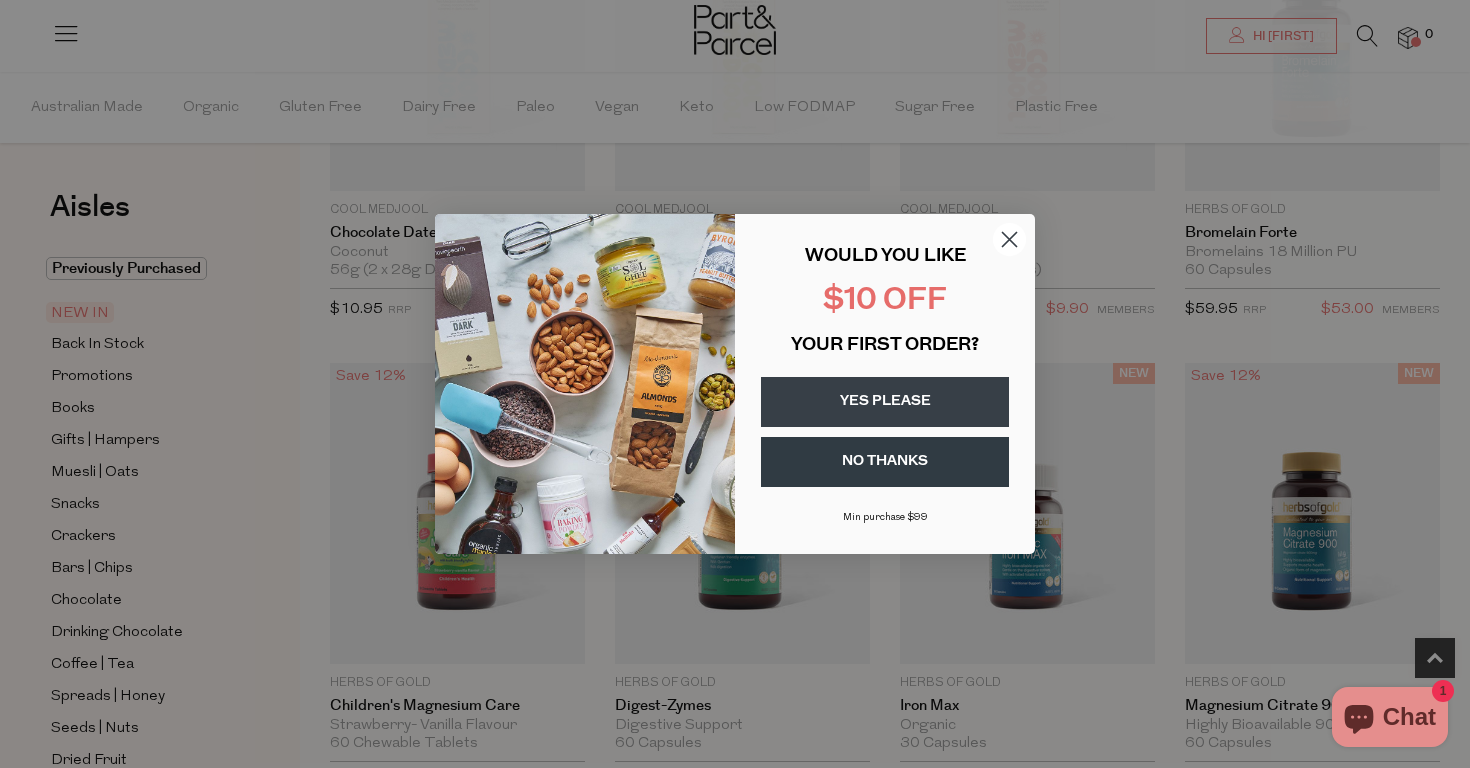 click on "YES PLEASE" at bounding box center [885, 402] 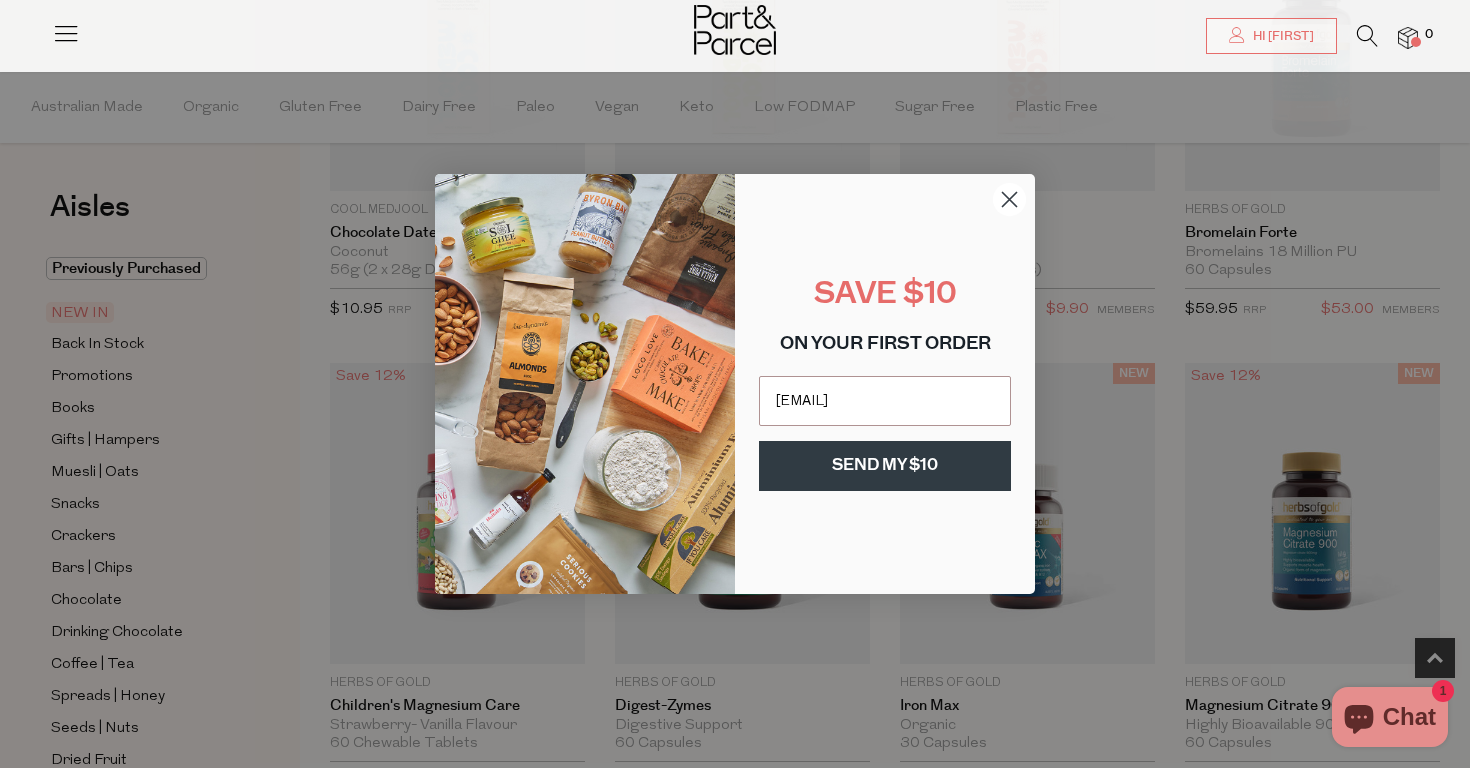 type on "penny.blaschka@gmail.com" 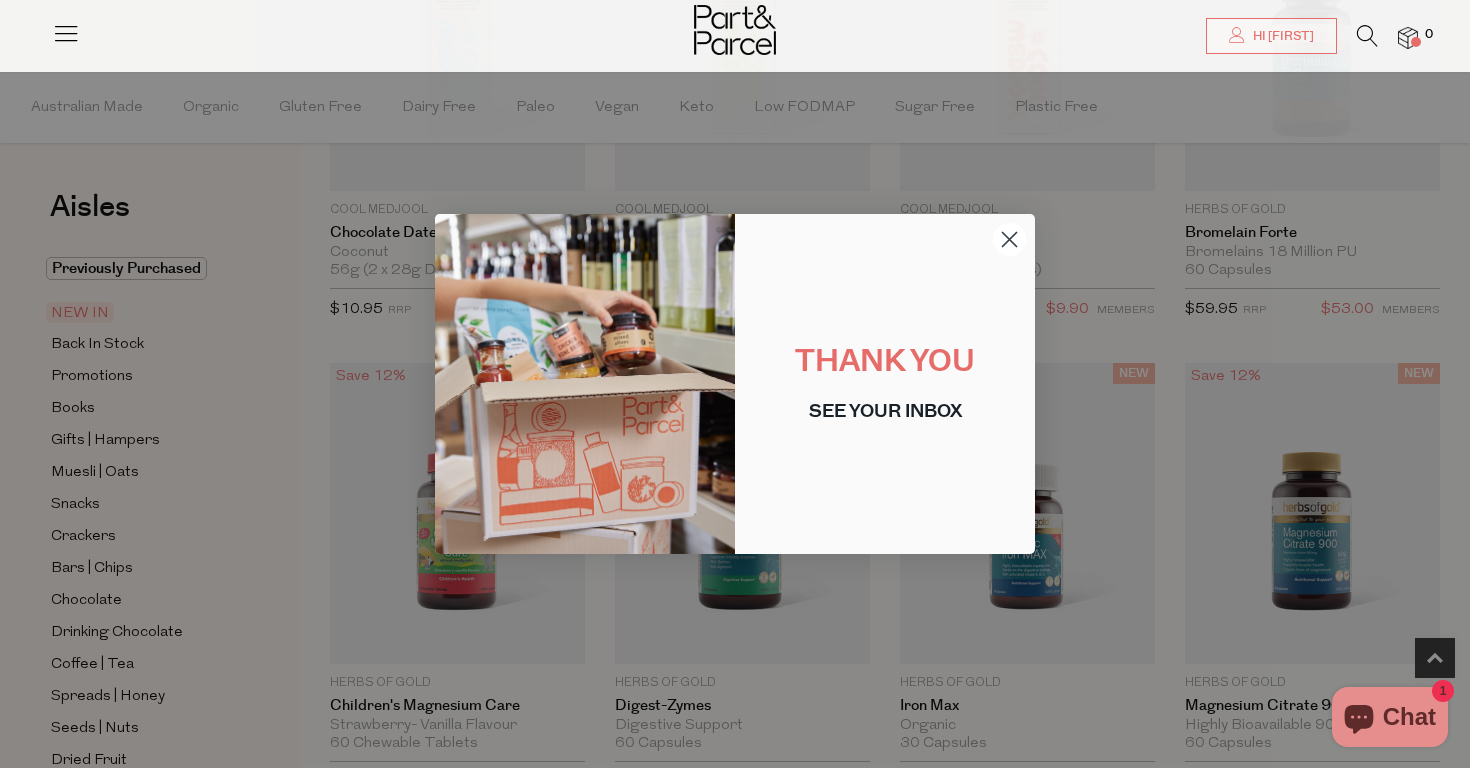 click 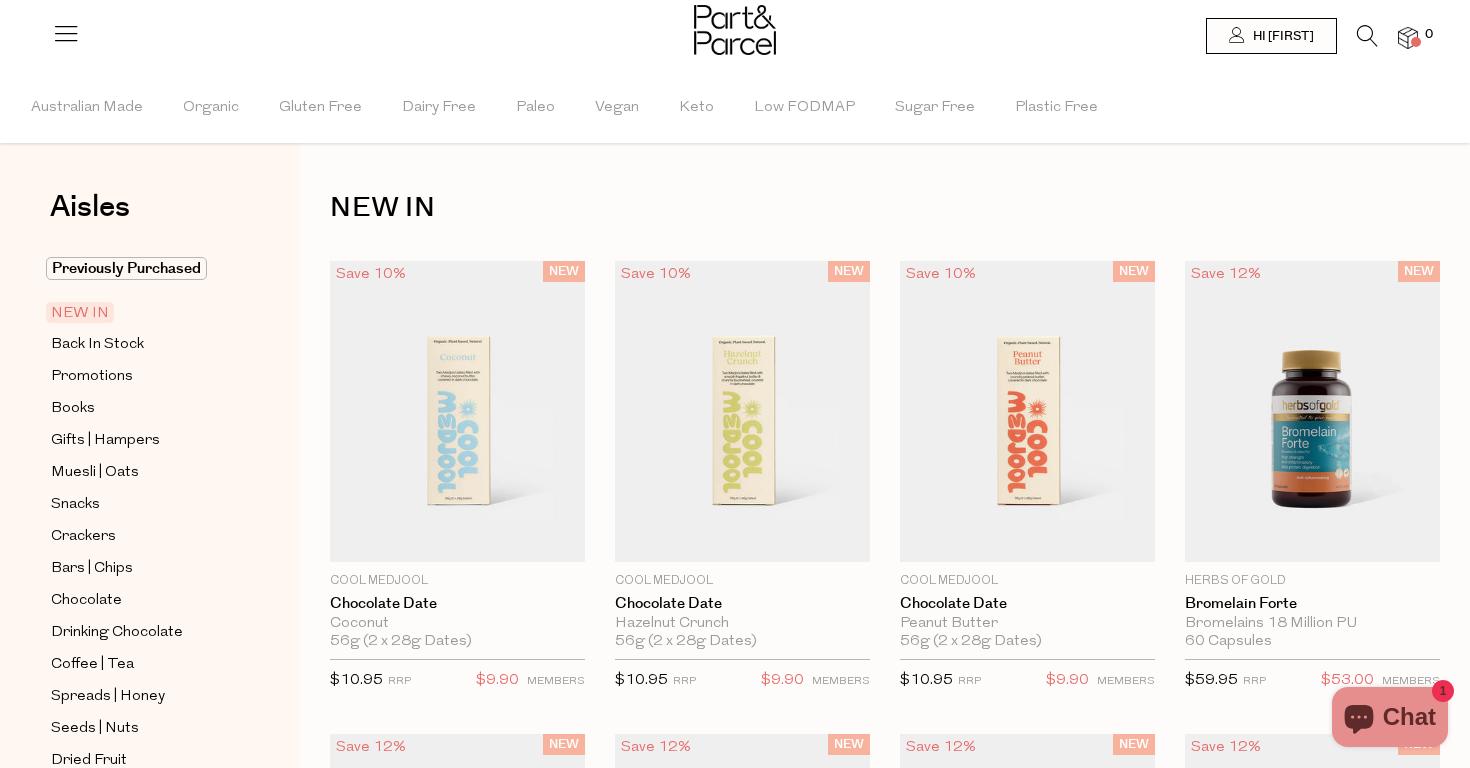 scroll, scrollTop: 0, scrollLeft: 0, axis: both 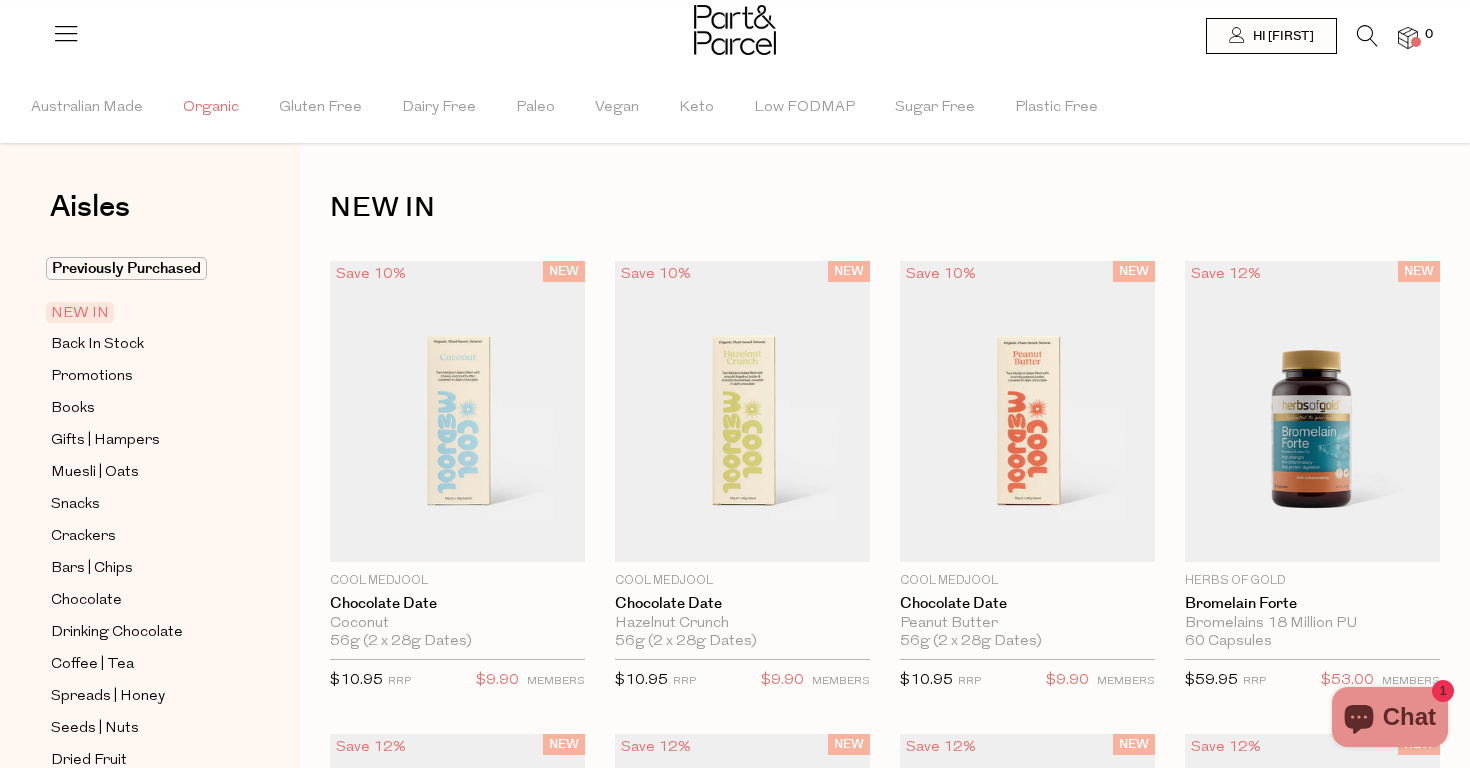 click on "Organic" at bounding box center (211, 108) 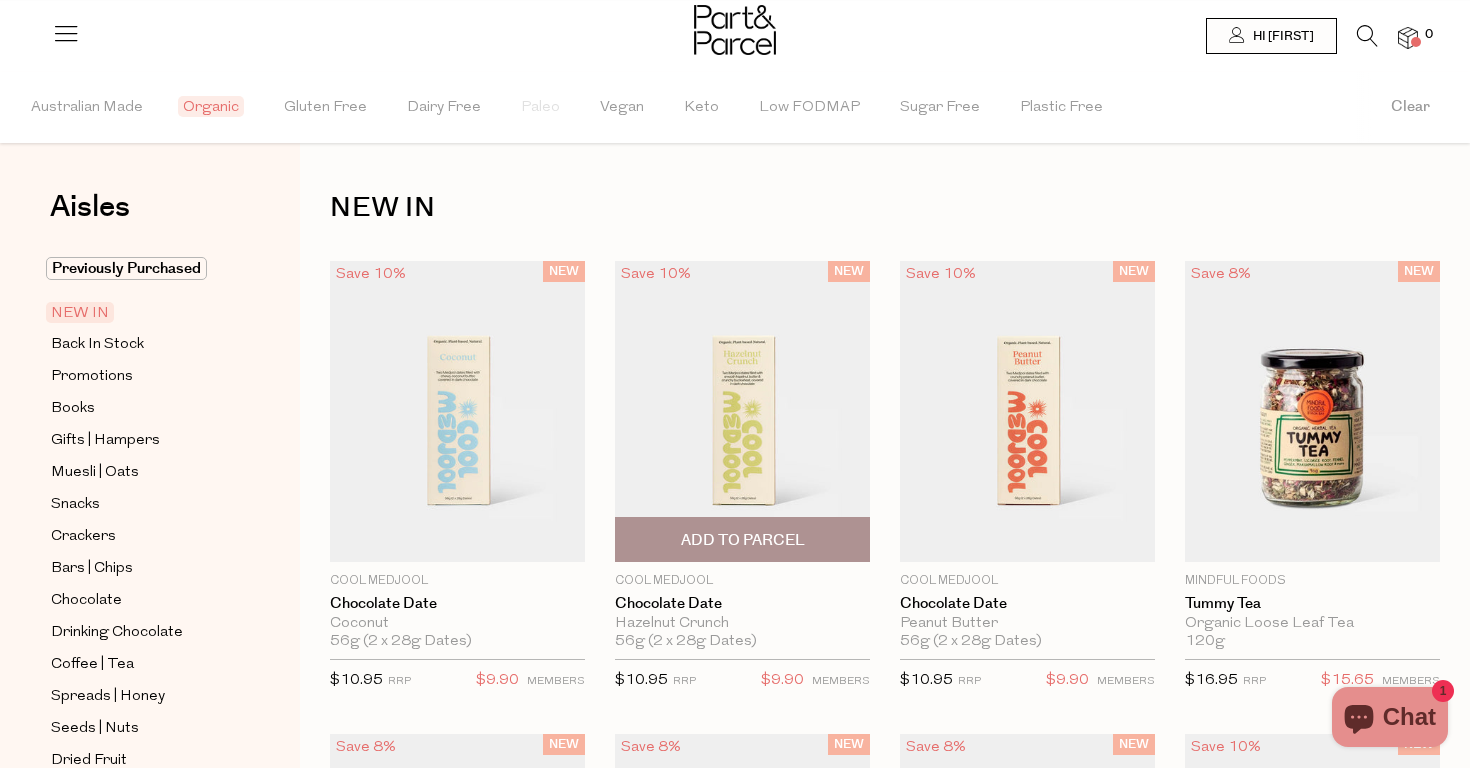 scroll, scrollTop: 60, scrollLeft: 0, axis: vertical 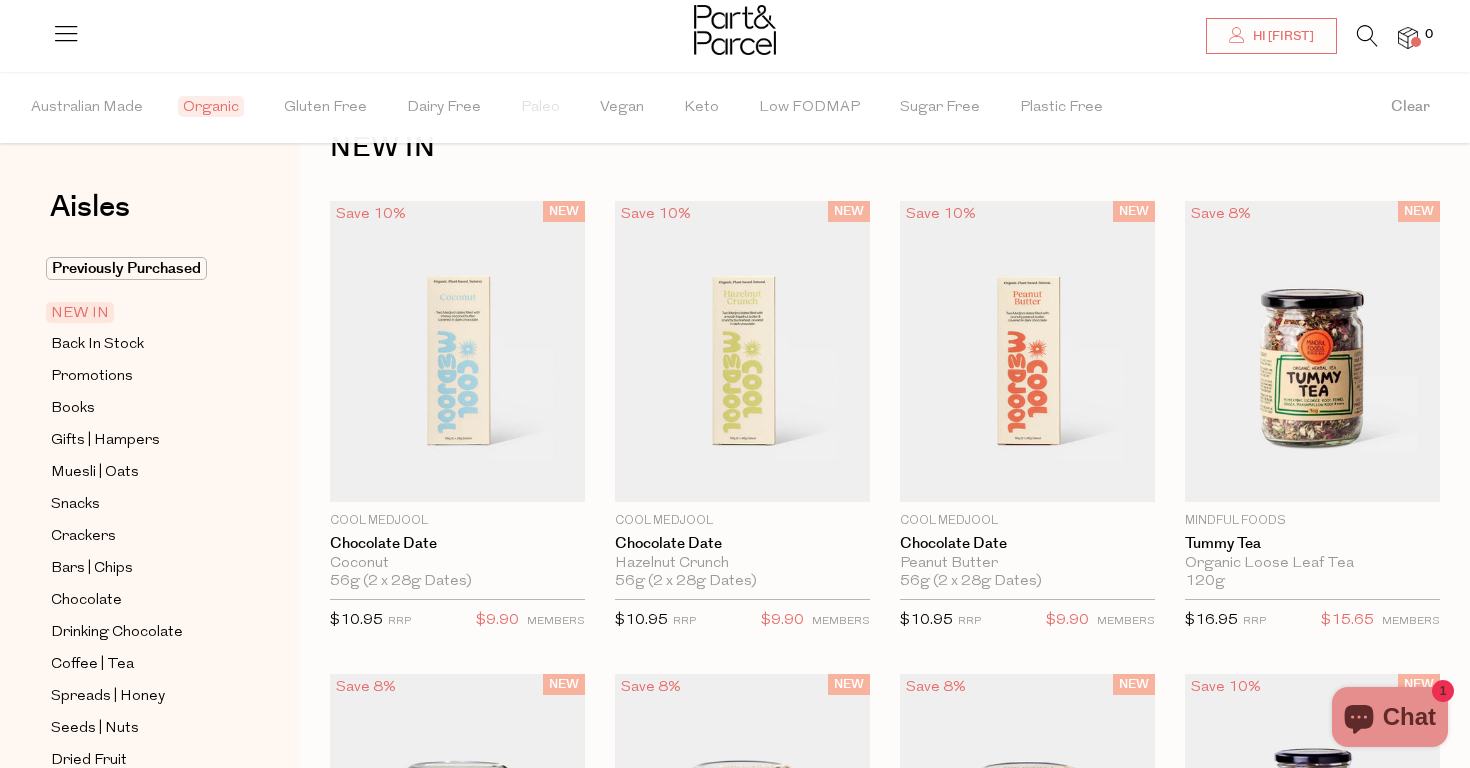 click at bounding box center (1367, 41) 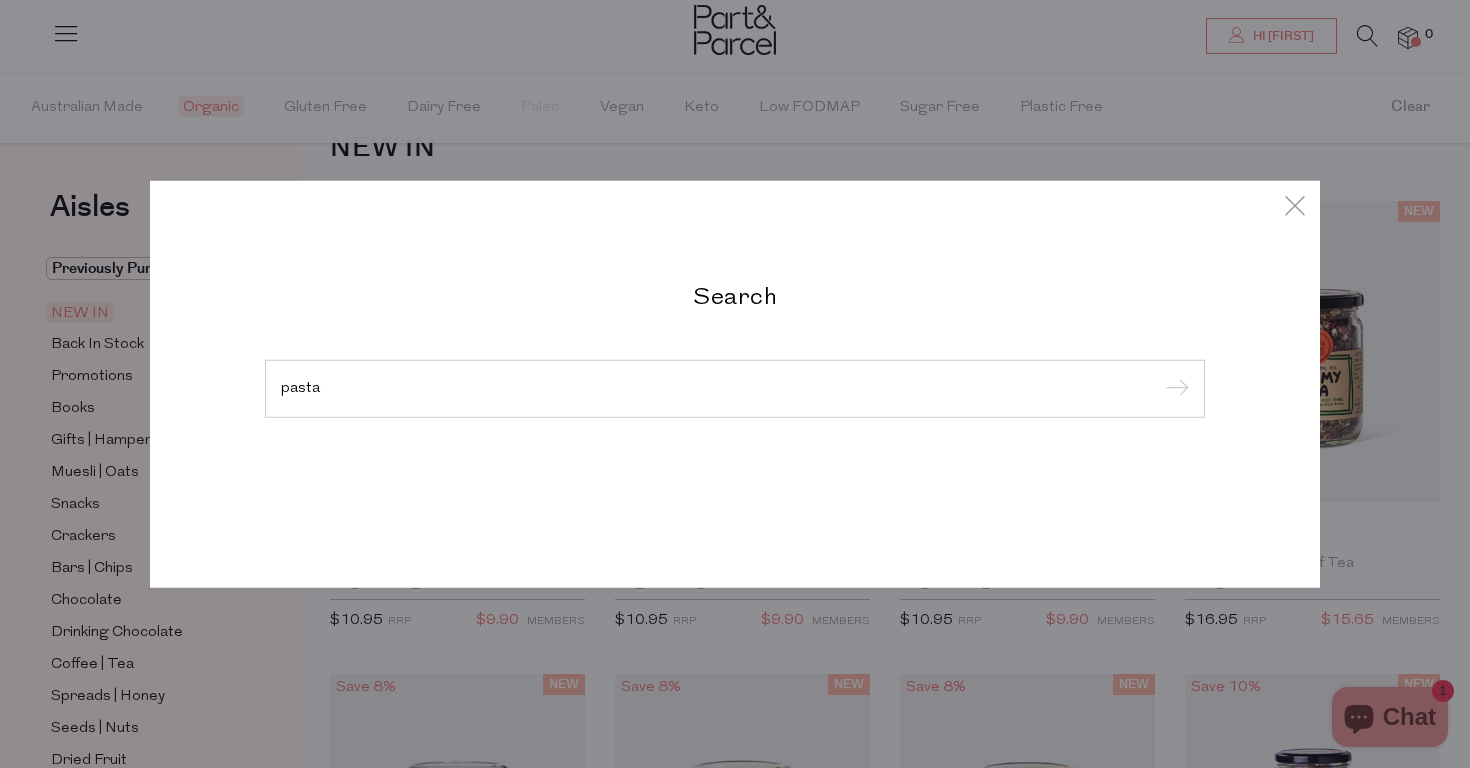 type on "pasta" 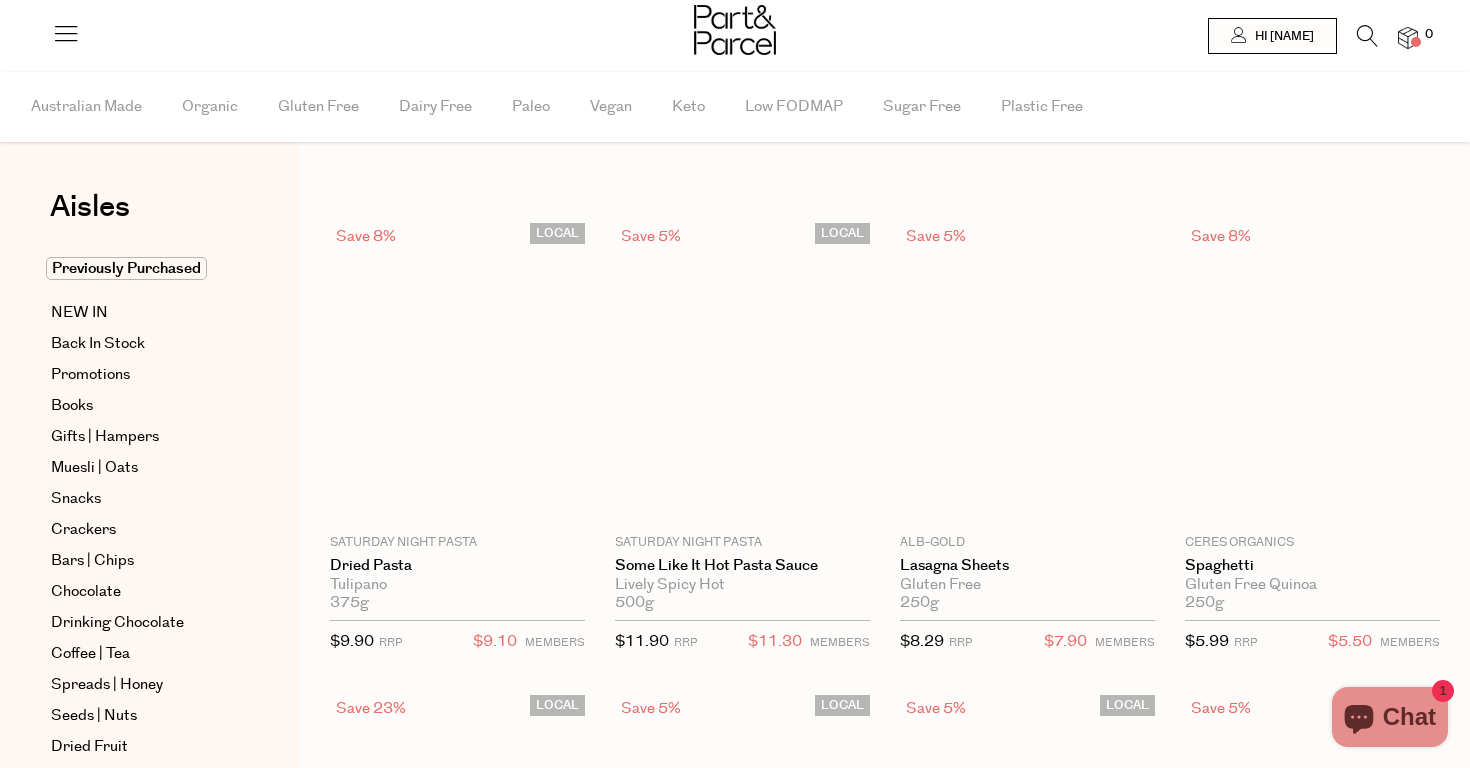 scroll, scrollTop: 0, scrollLeft: 0, axis: both 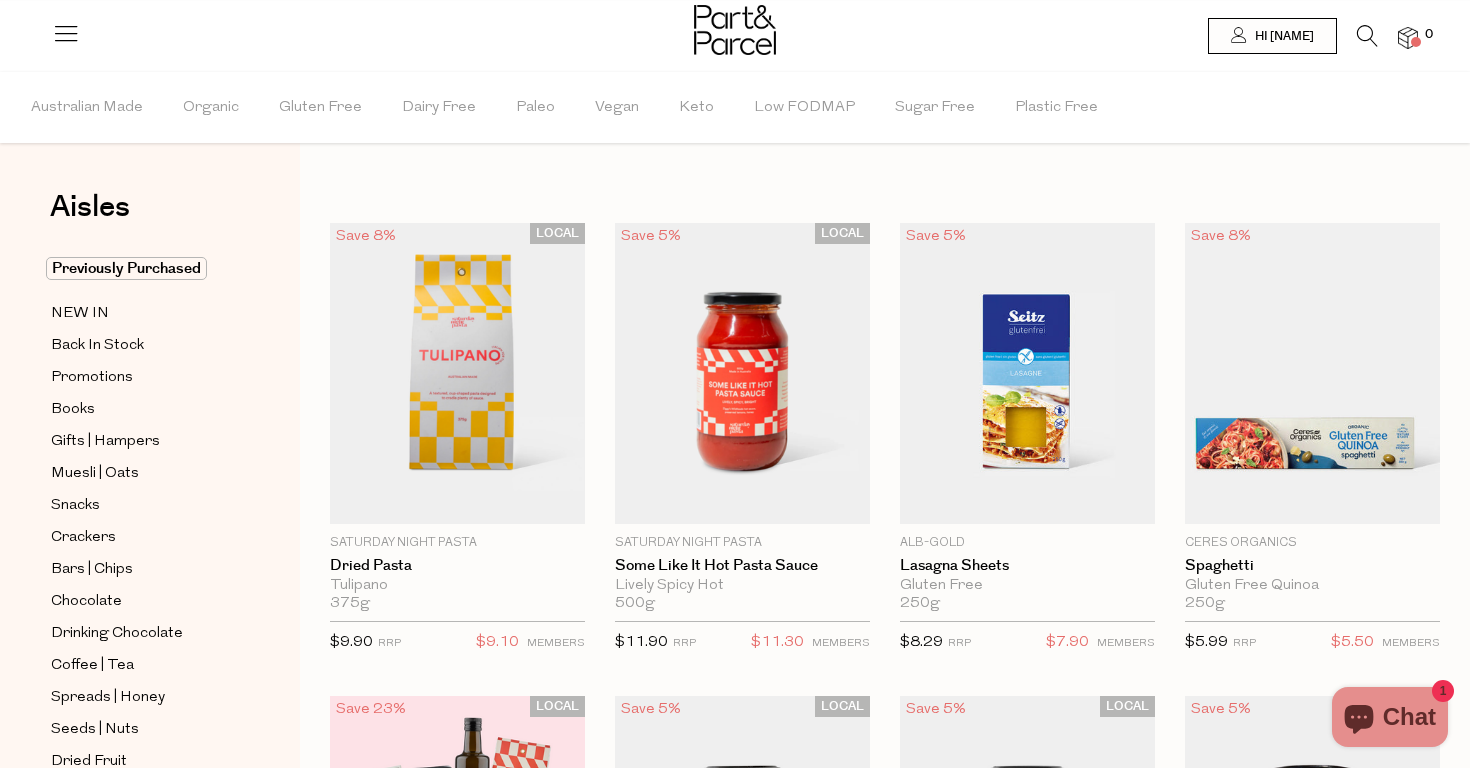 click at bounding box center (1367, 36) 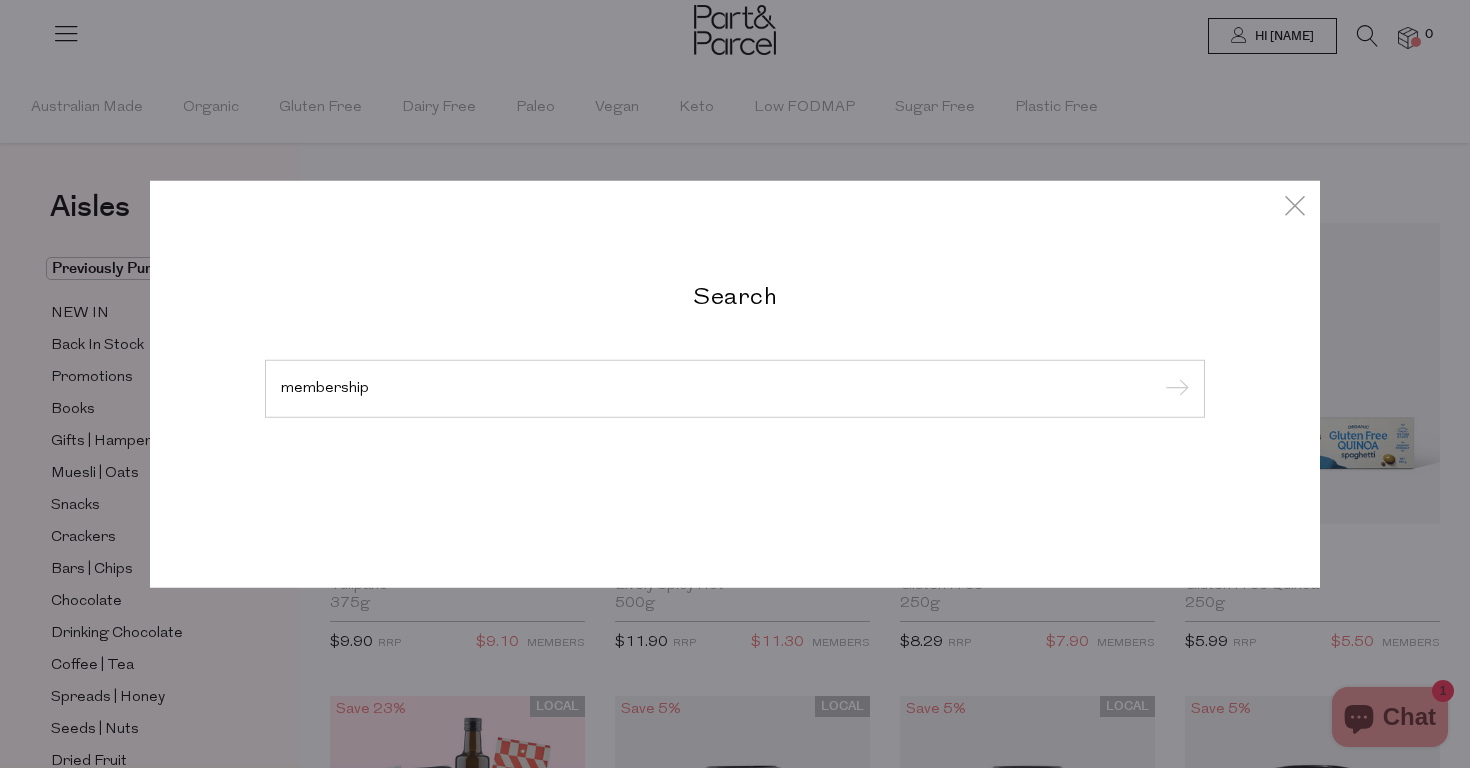 type on "membership" 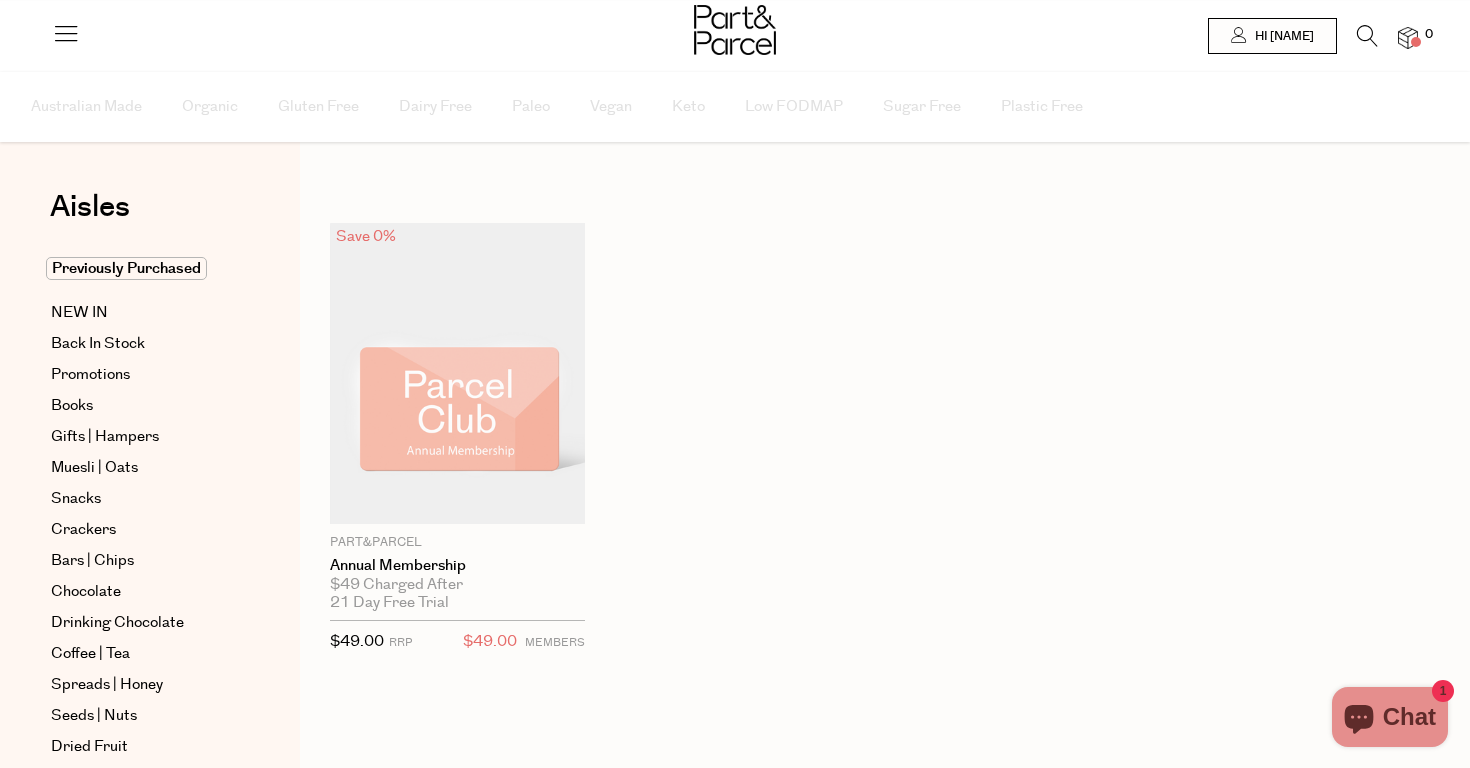 scroll, scrollTop: 0, scrollLeft: 0, axis: both 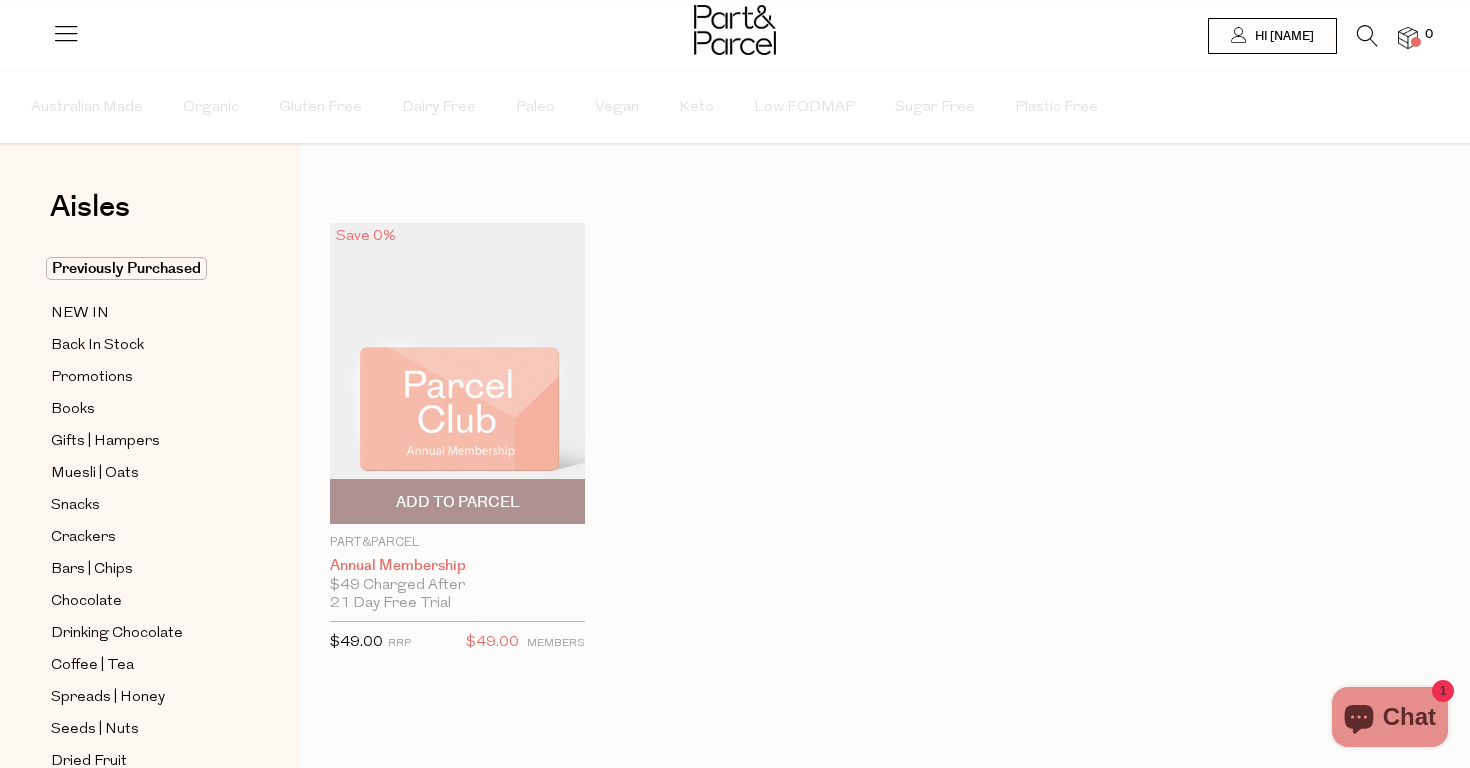 click on "Annual Membership" at bounding box center [457, 566] 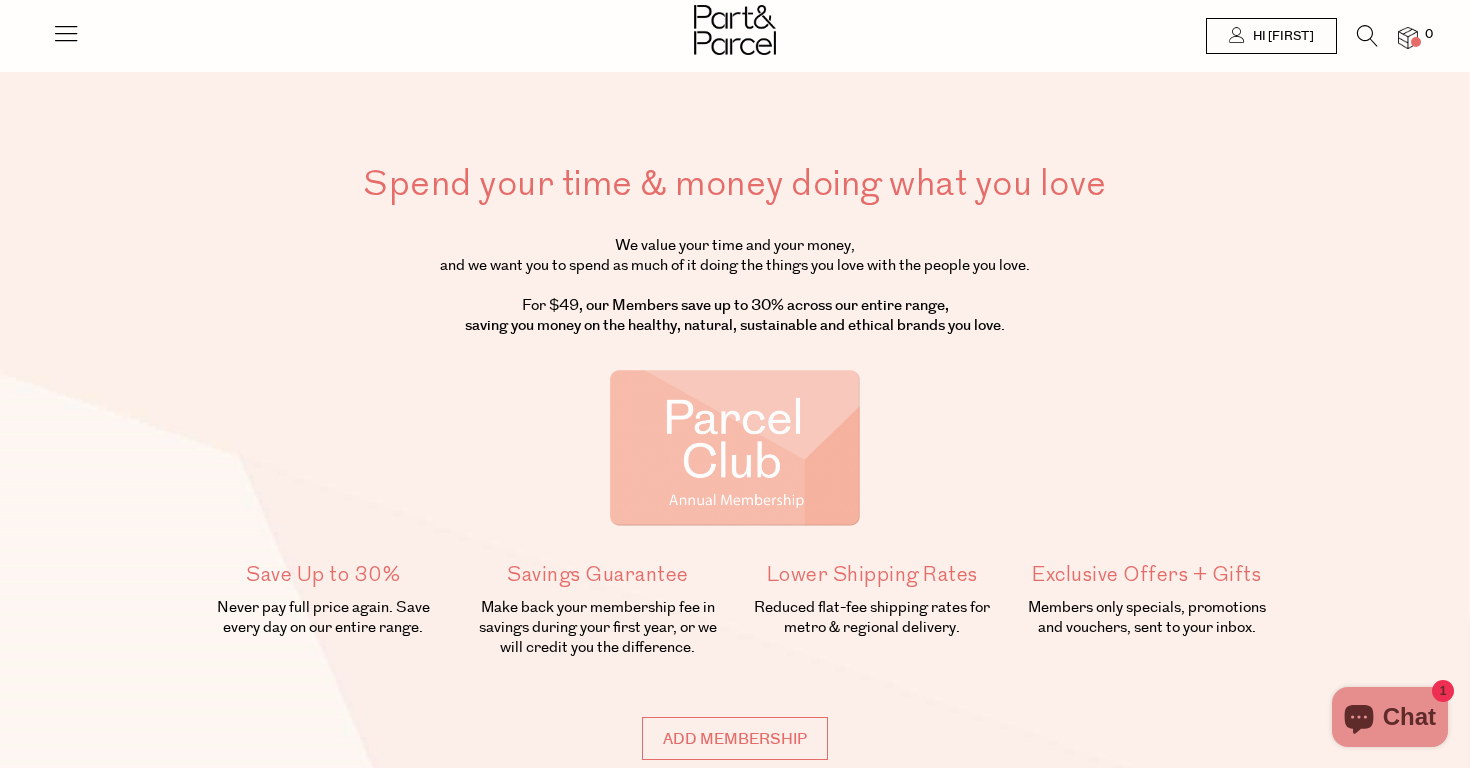 scroll, scrollTop: 0, scrollLeft: 0, axis: both 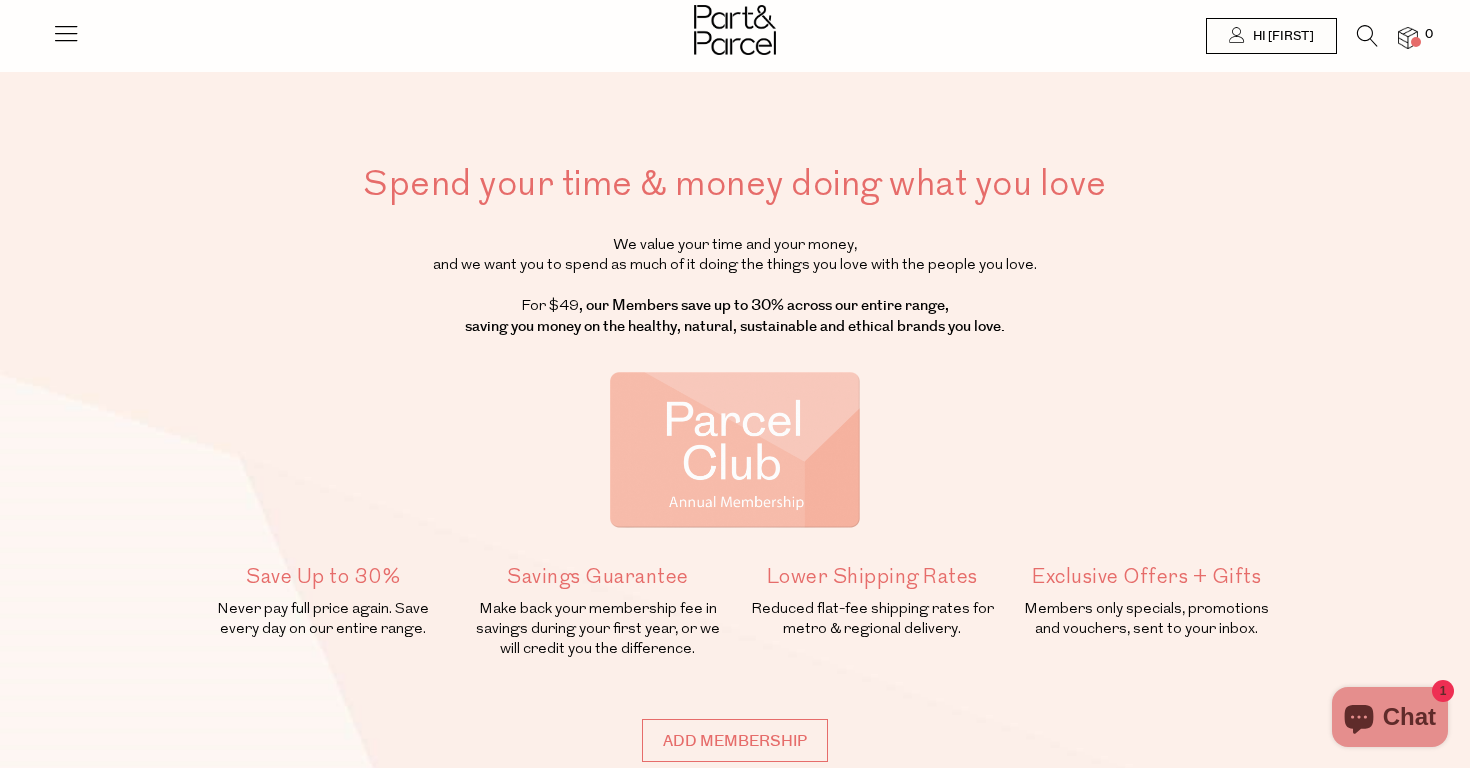 click at bounding box center [1367, 36] 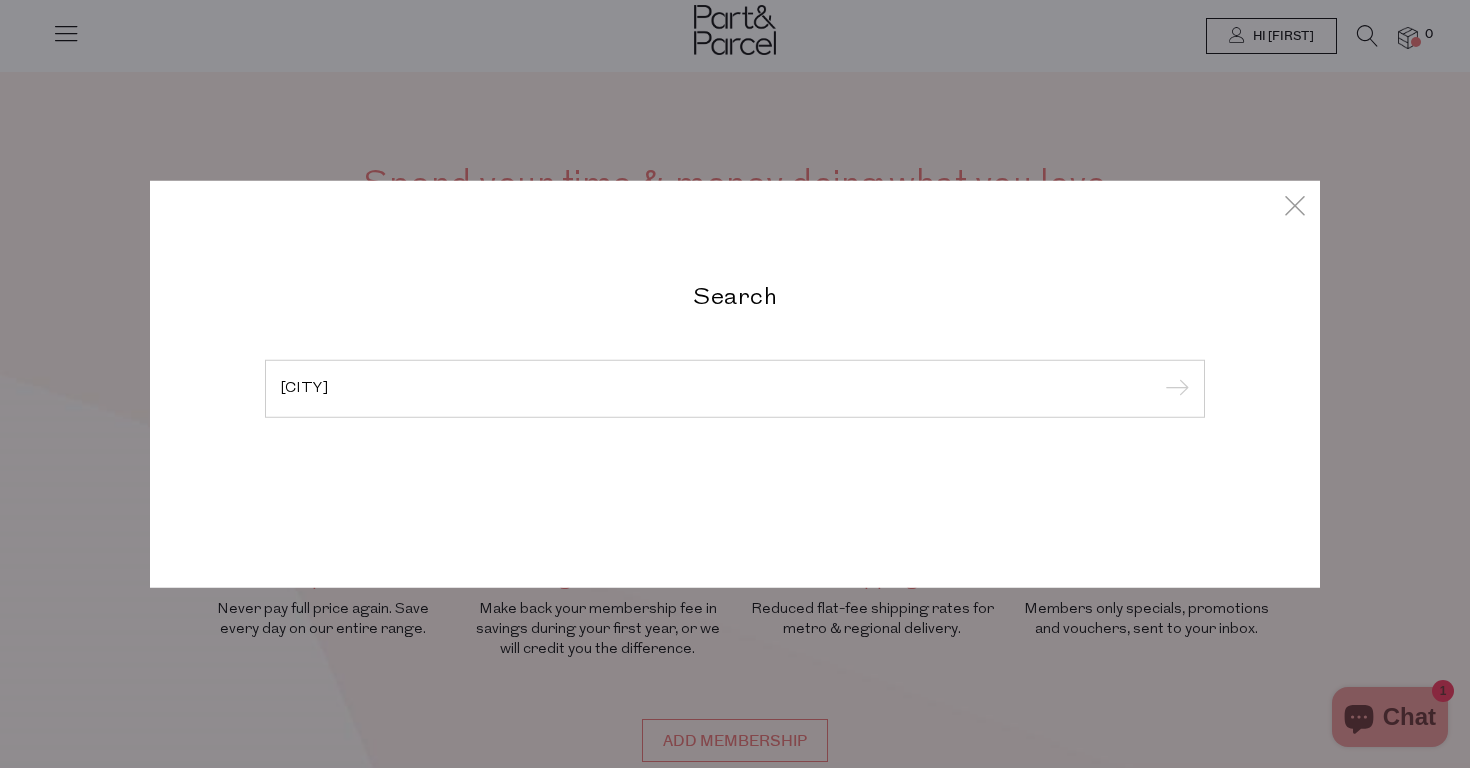 type on "[CITY]" 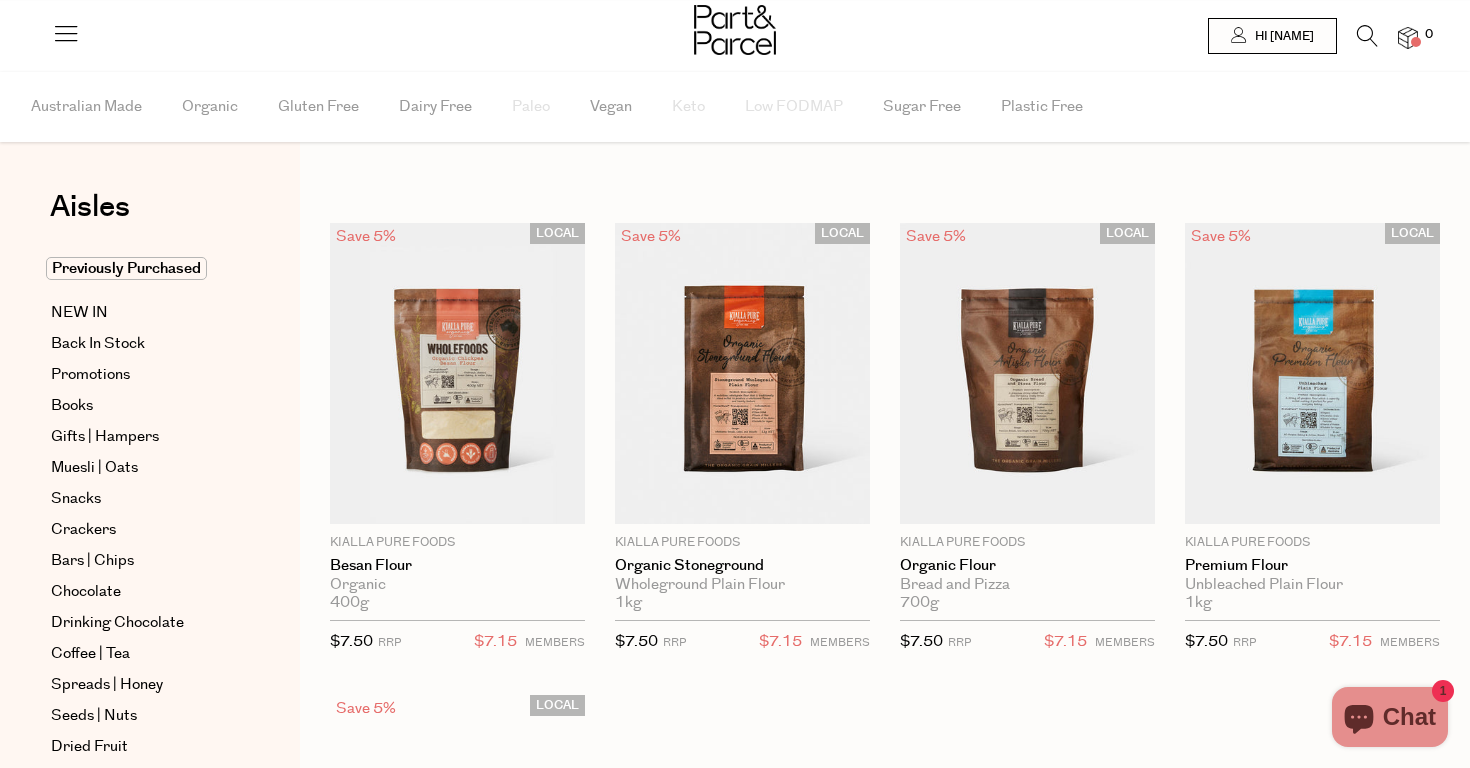 scroll, scrollTop: 0, scrollLeft: 0, axis: both 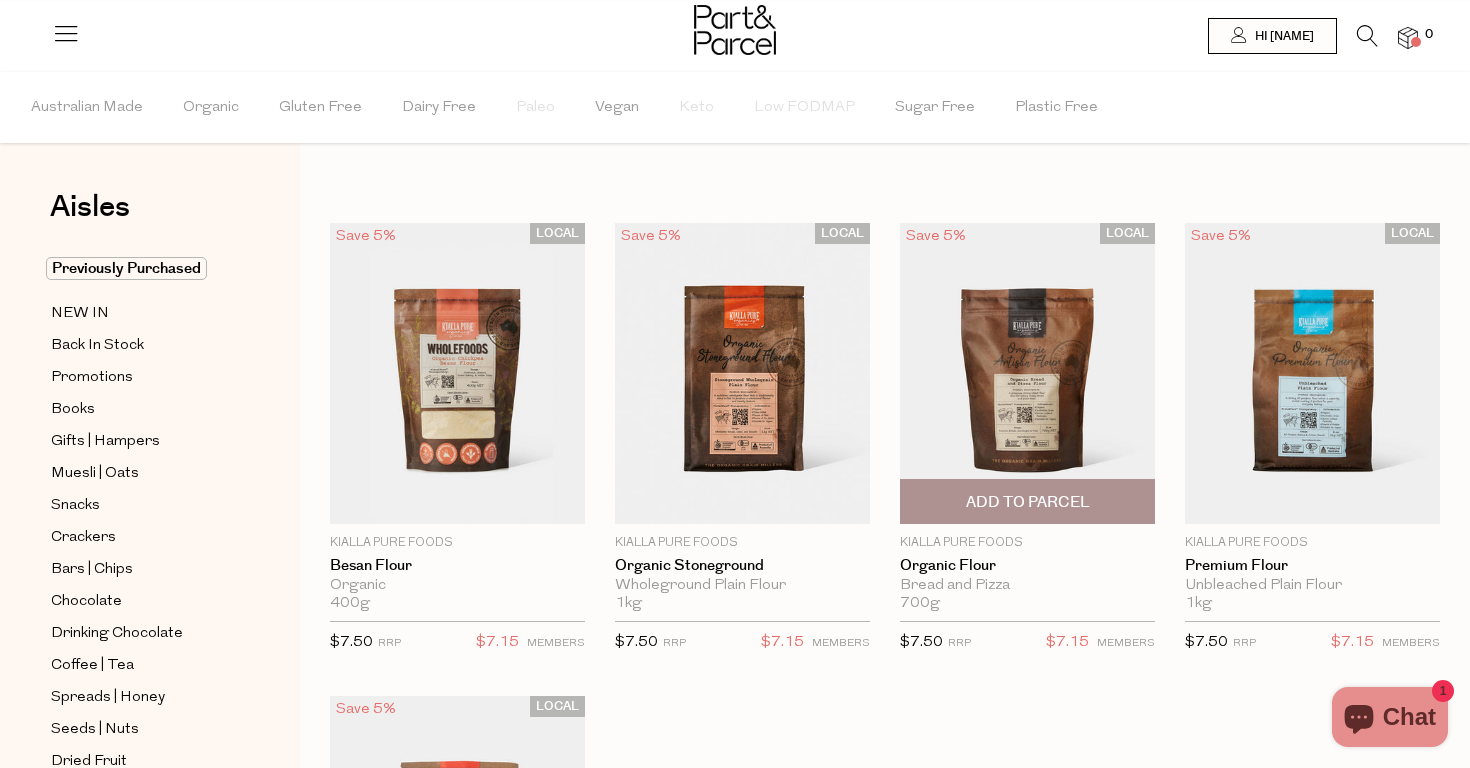 click on "Add To Parcel" at bounding box center (1027, 501) 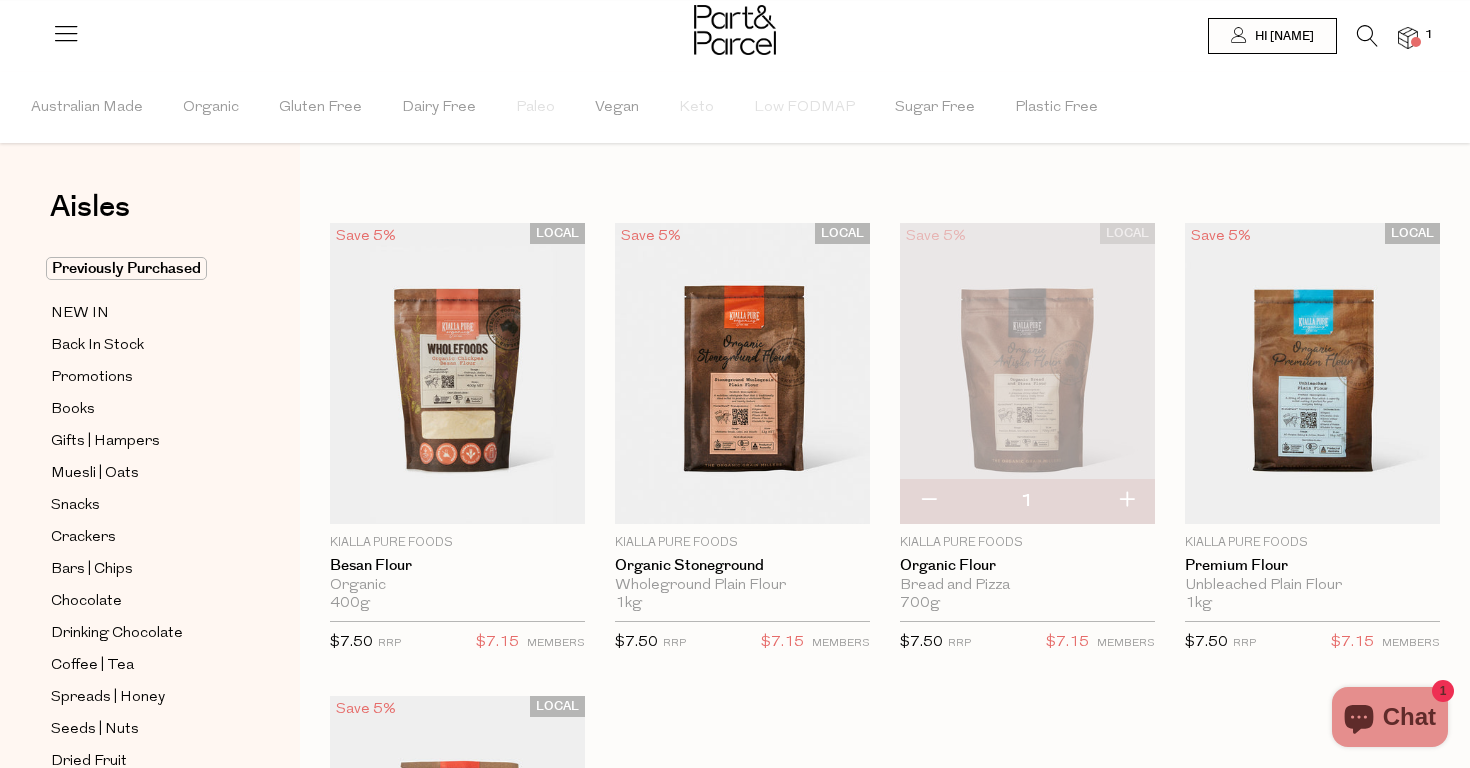 click at bounding box center (928, 501) 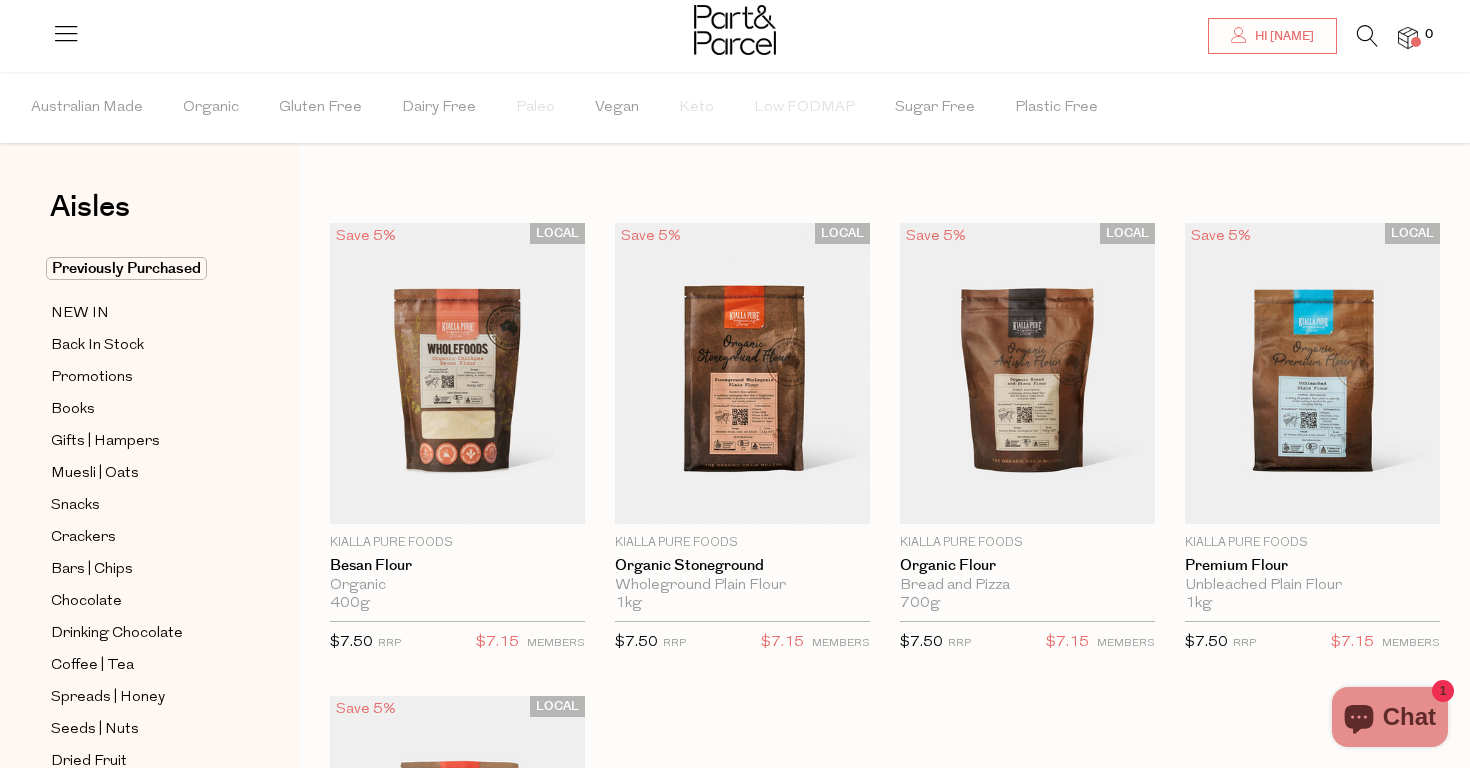 scroll, scrollTop: 100, scrollLeft: 0, axis: vertical 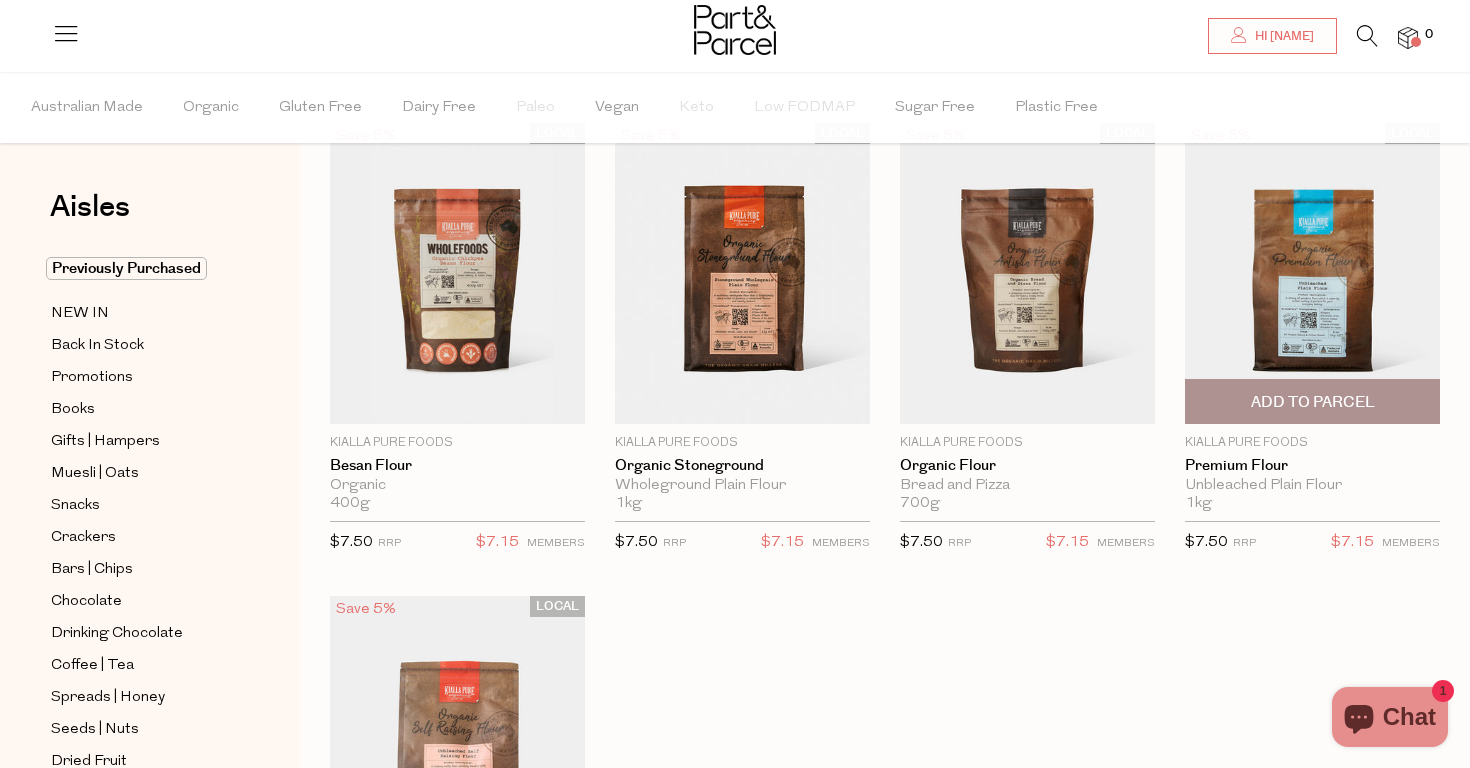click on "Add To Parcel" at bounding box center (1313, 402) 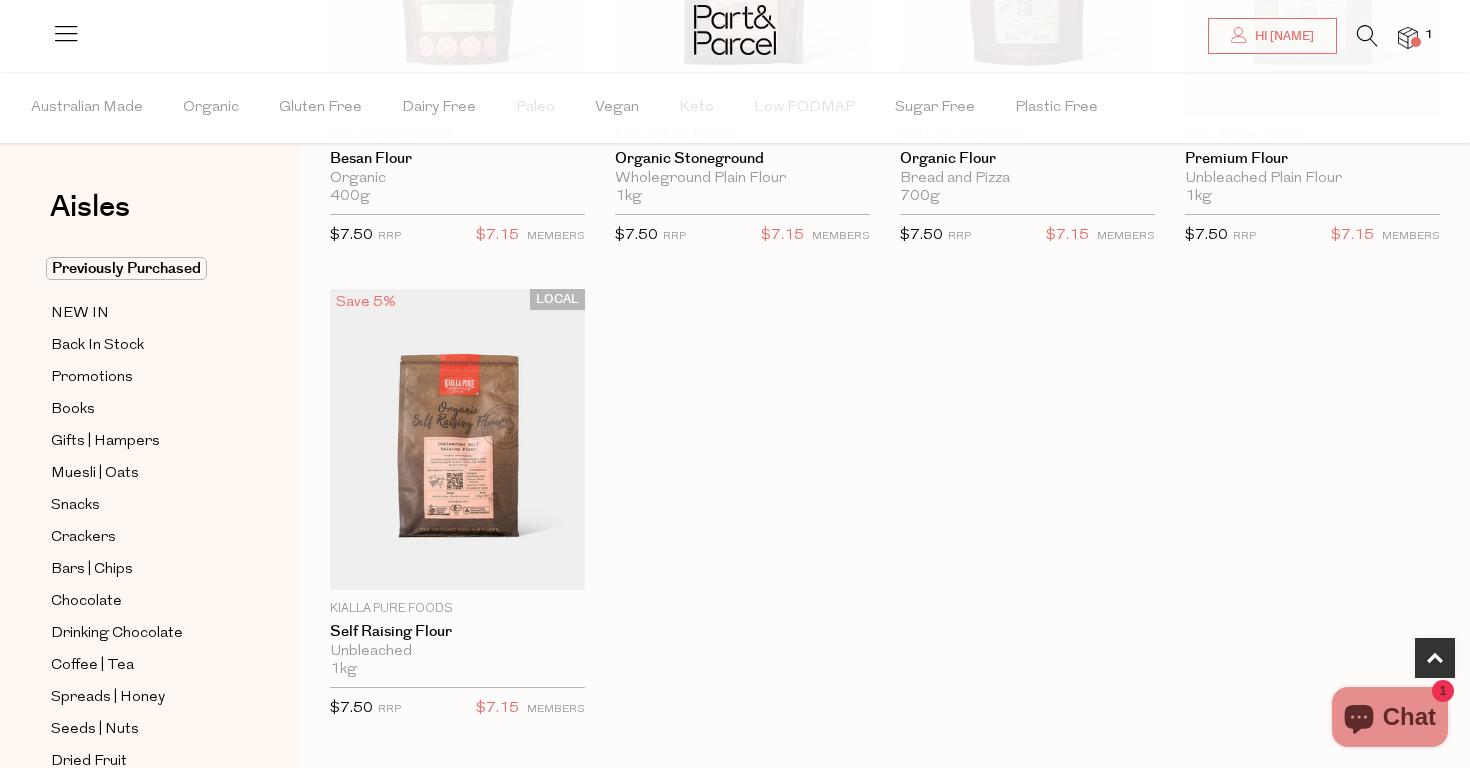 scroll, scrollTop: 449, scrollLeft: 0, axis: vertical 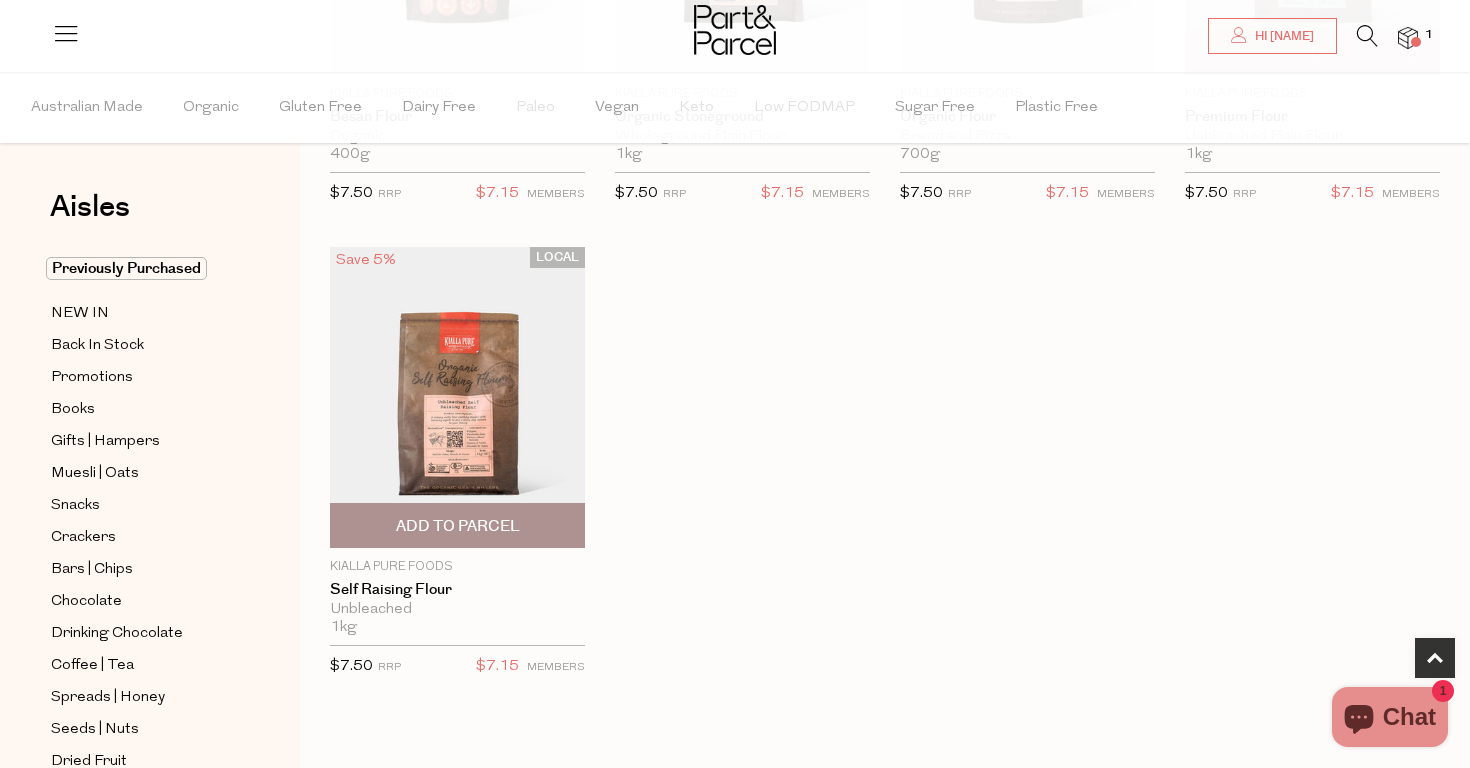click on "Add To Parcel" at bounding box center (457, 525) 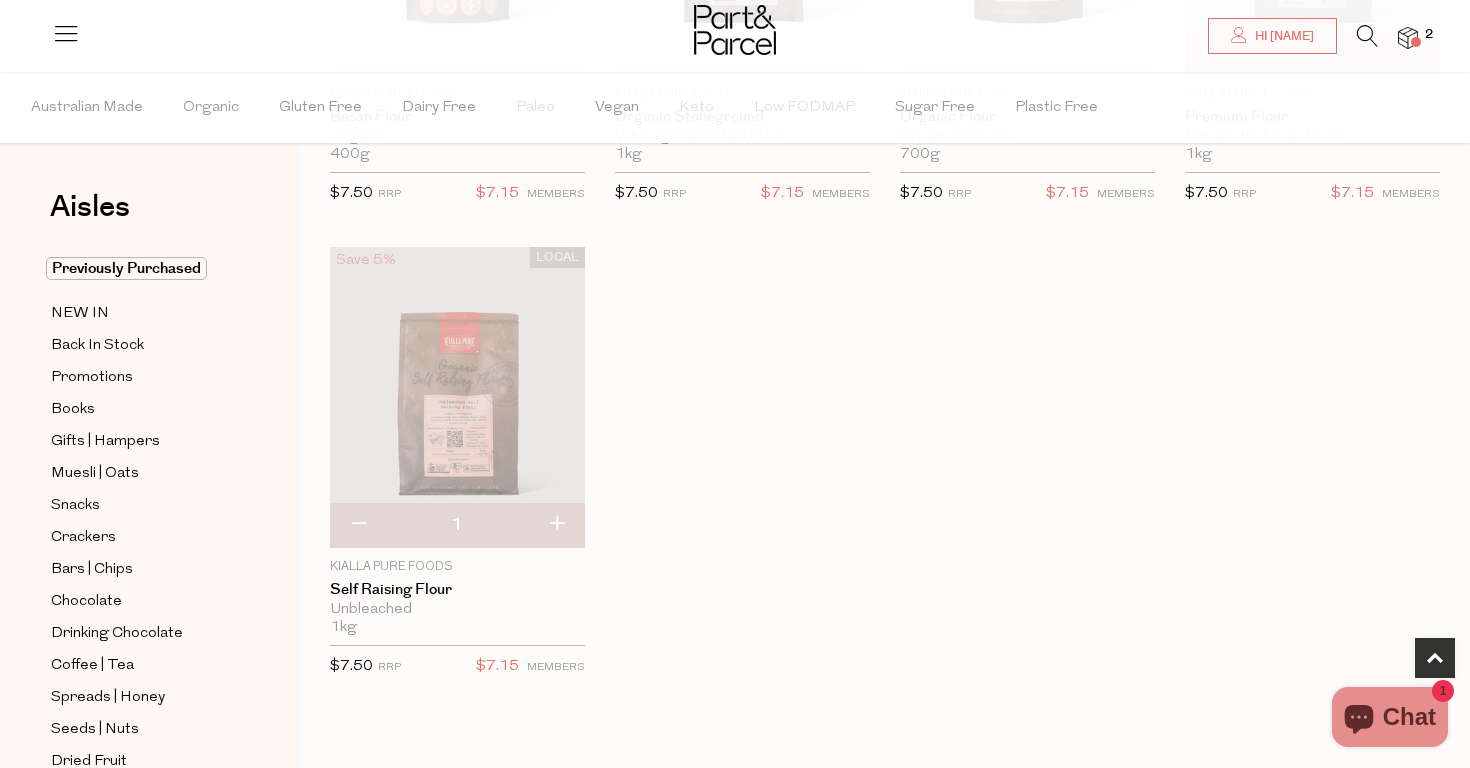 click at bounding box center (556, 525) 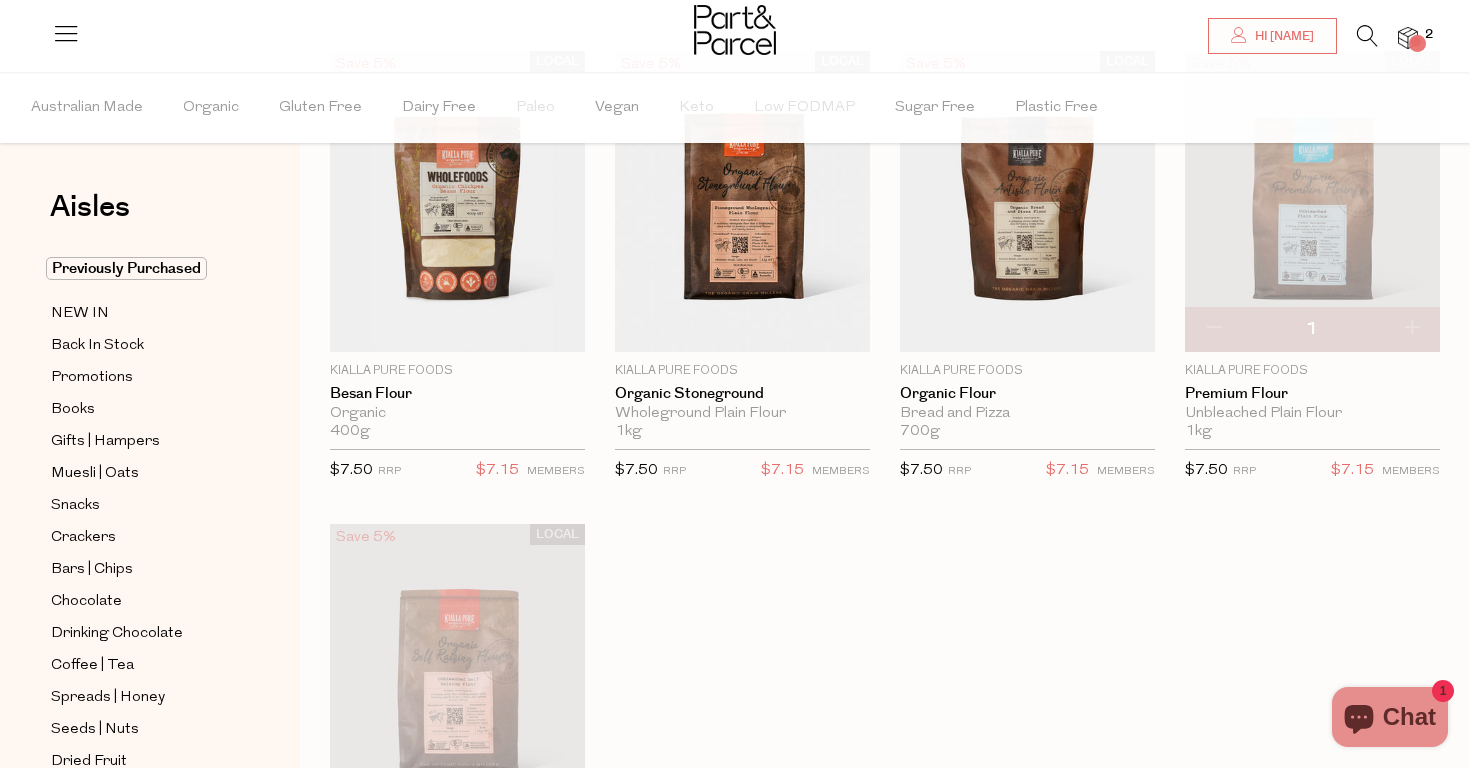 scroll, scrollTop: 162, scrollLeft: 0, axis: vertical 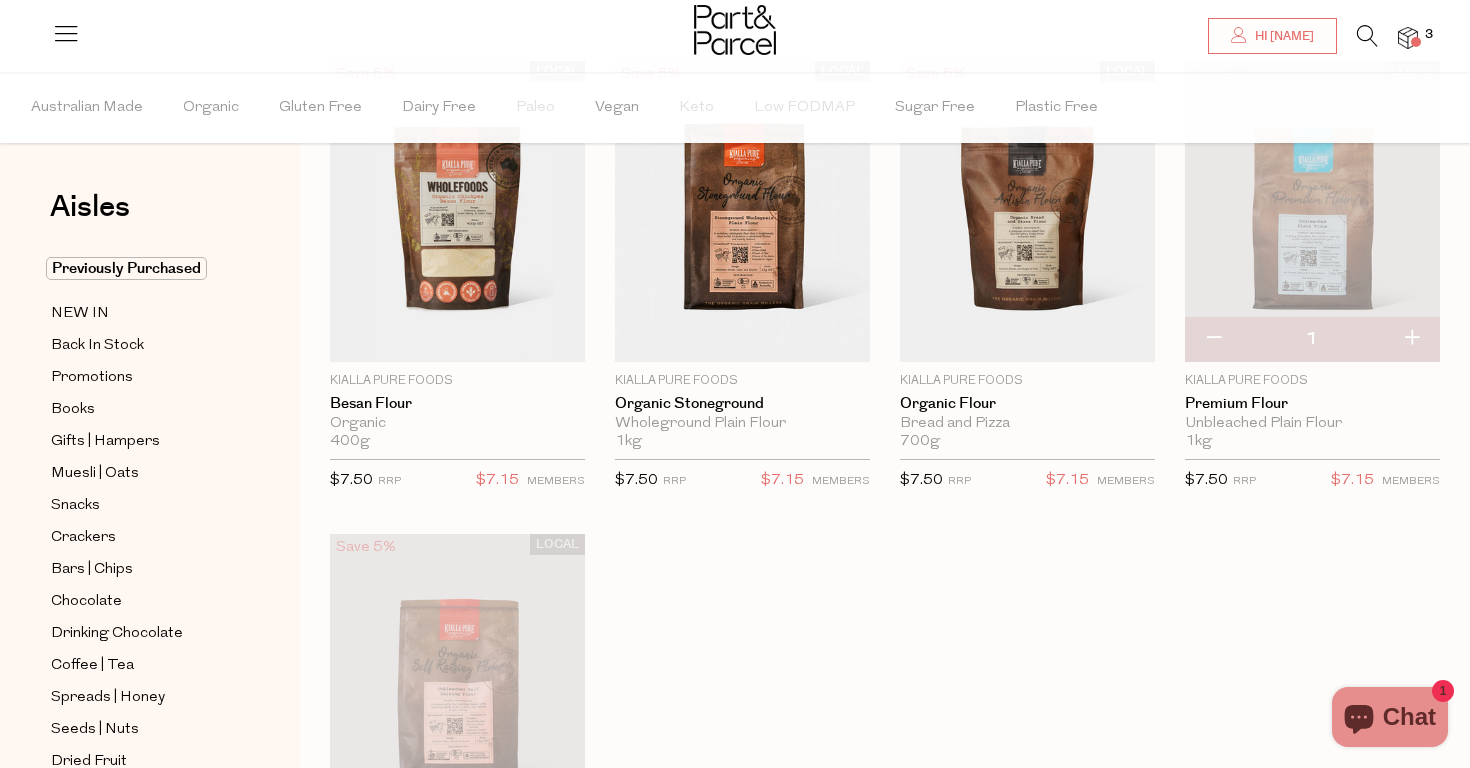 click at bounding box center (1411, 339) 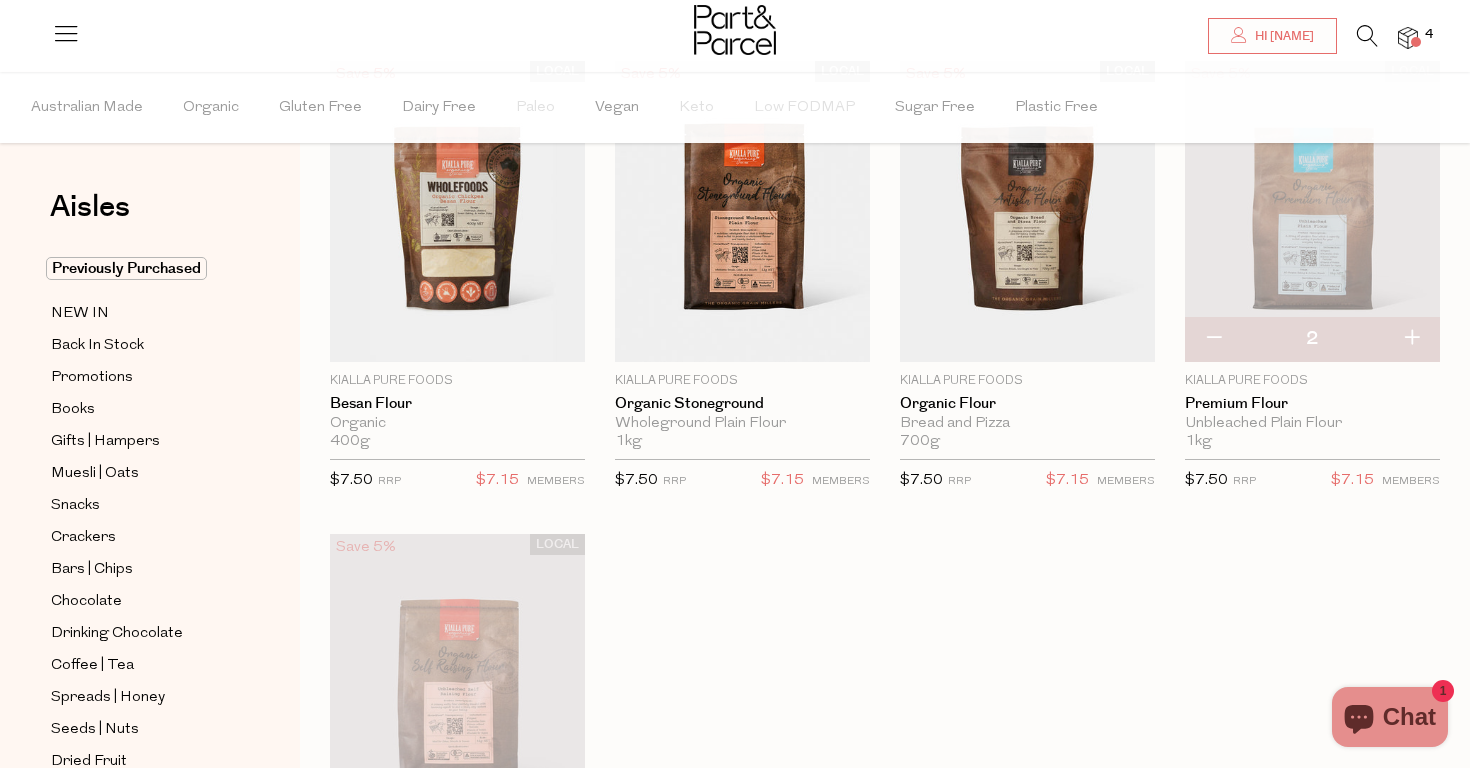 click at bounding box center [1367, 36] 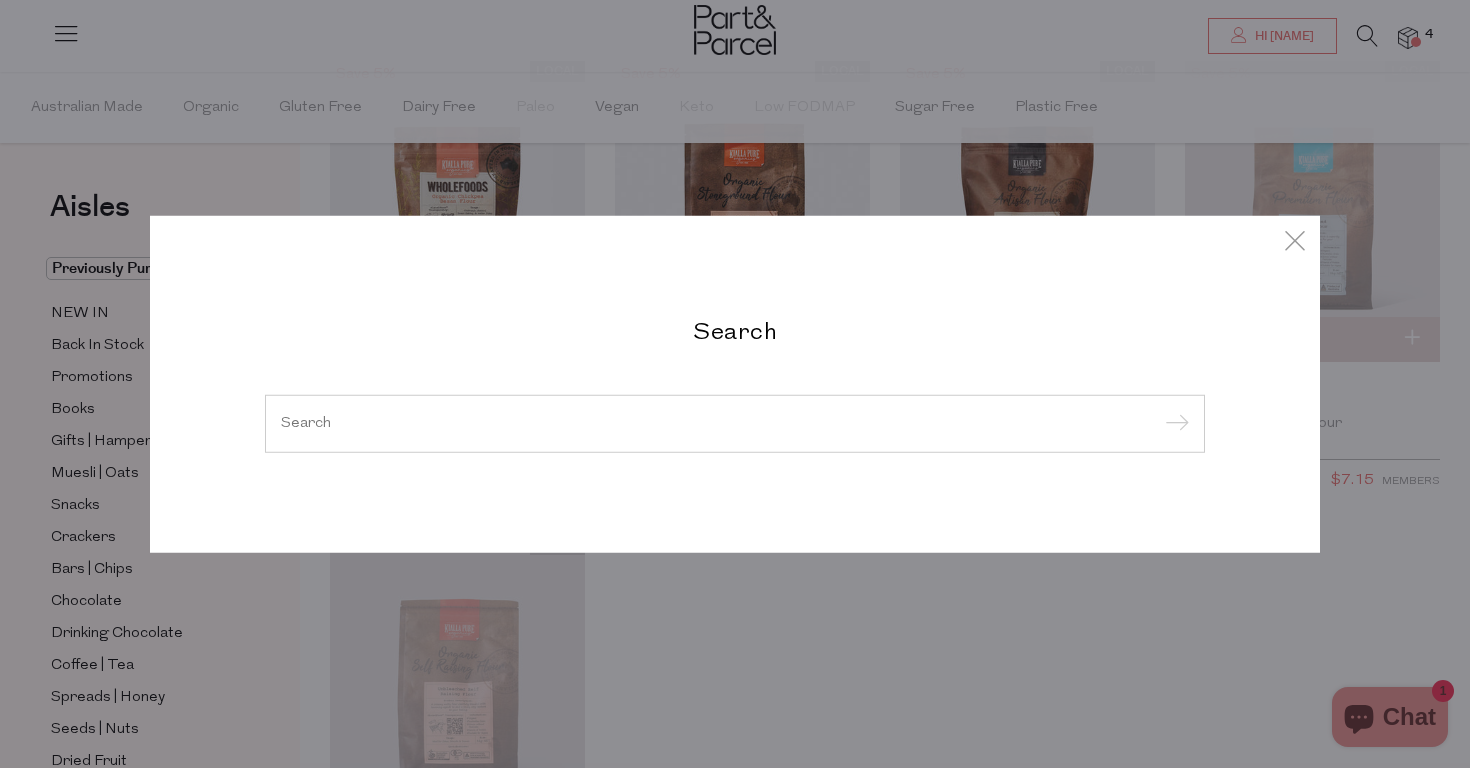type on "u" 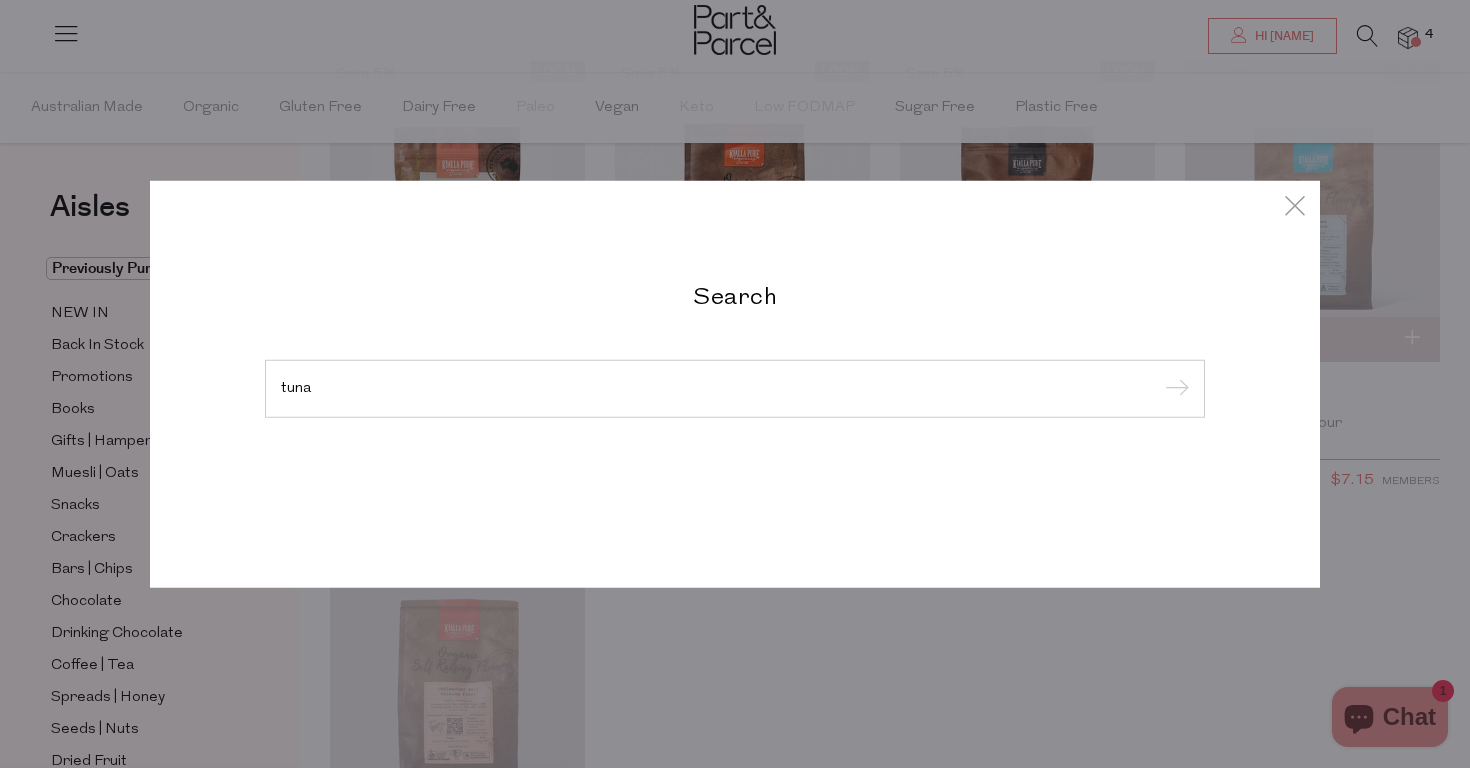 type on "tuna" 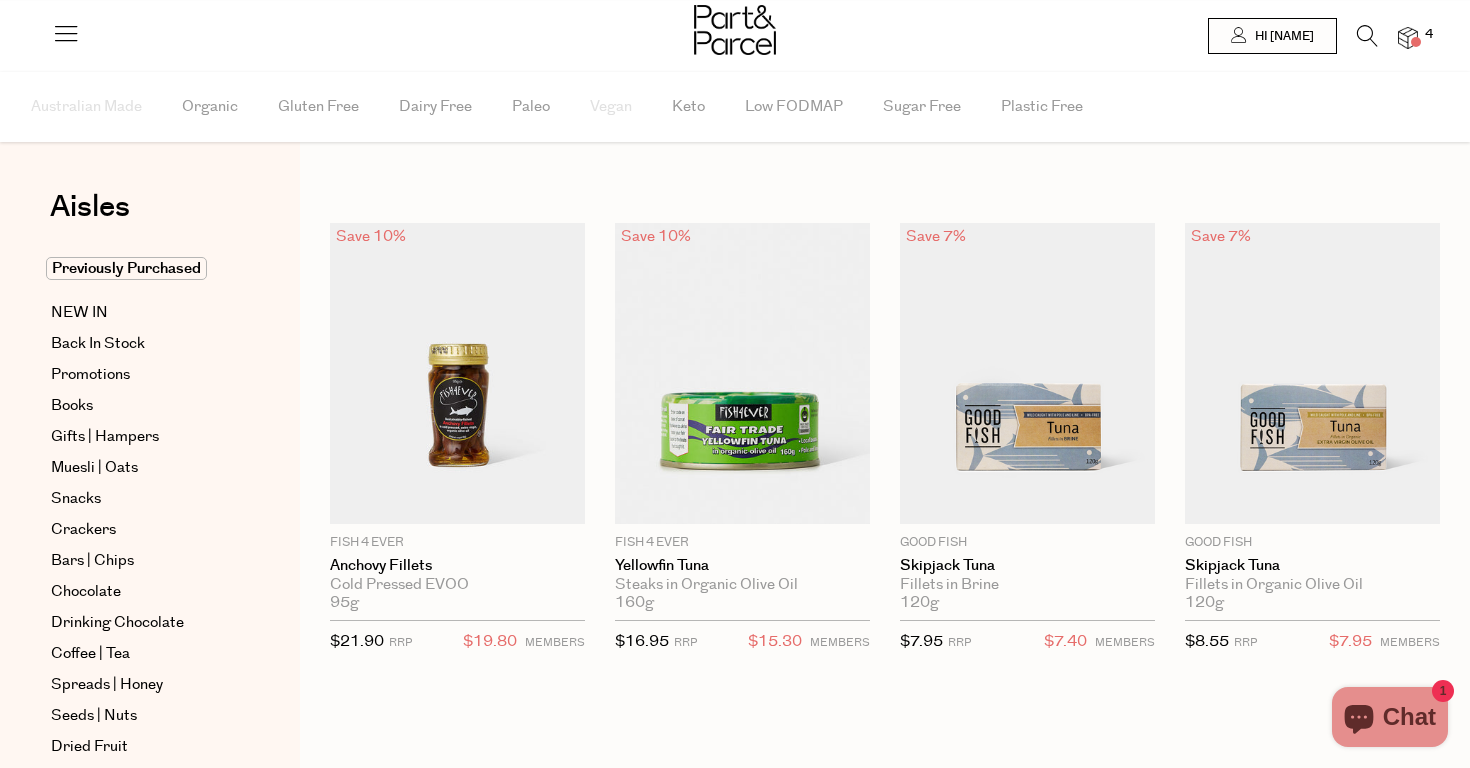 scroll, scrollTop: 0, scrollLeft: 0, axis: both 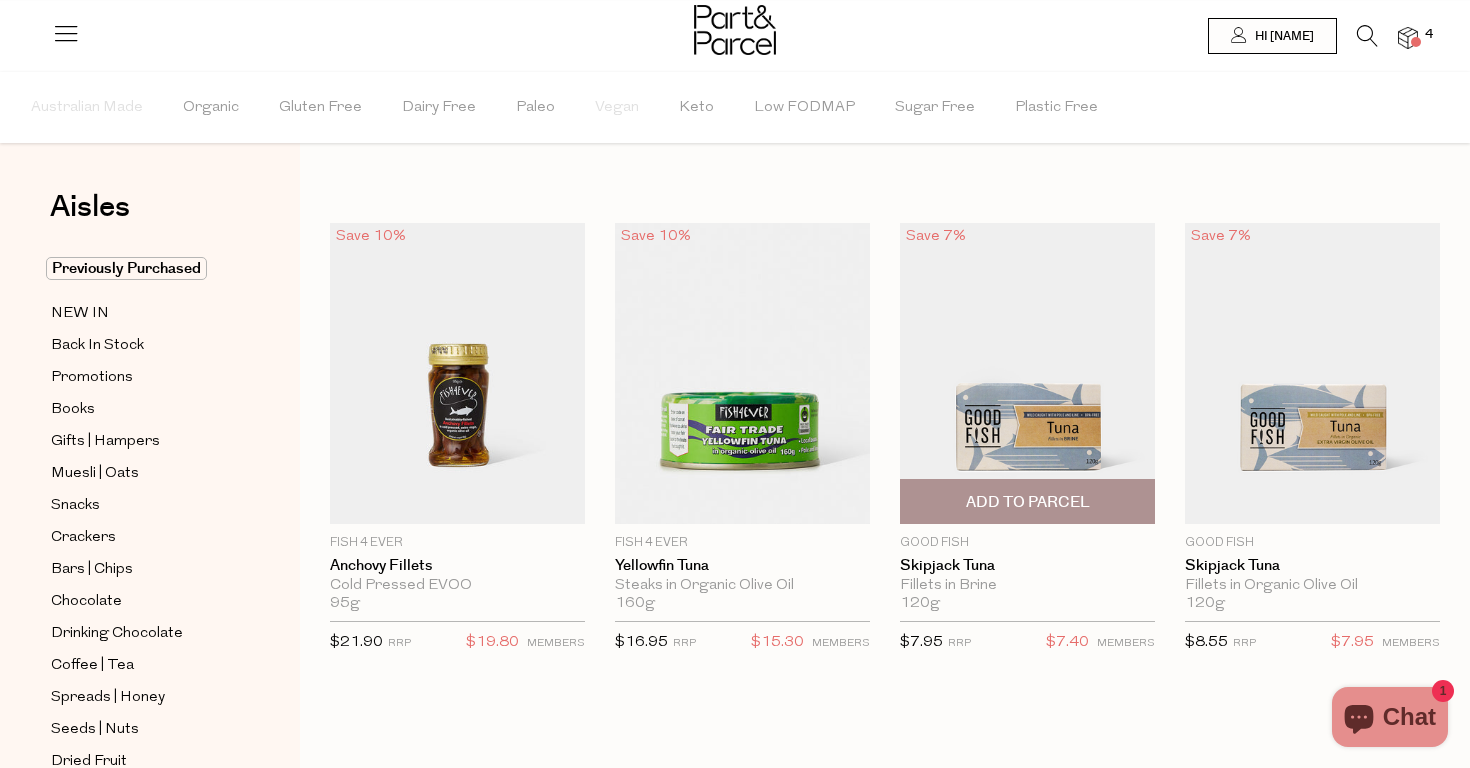 click on "Add To Parcel" at bounding box center [1028, 502] 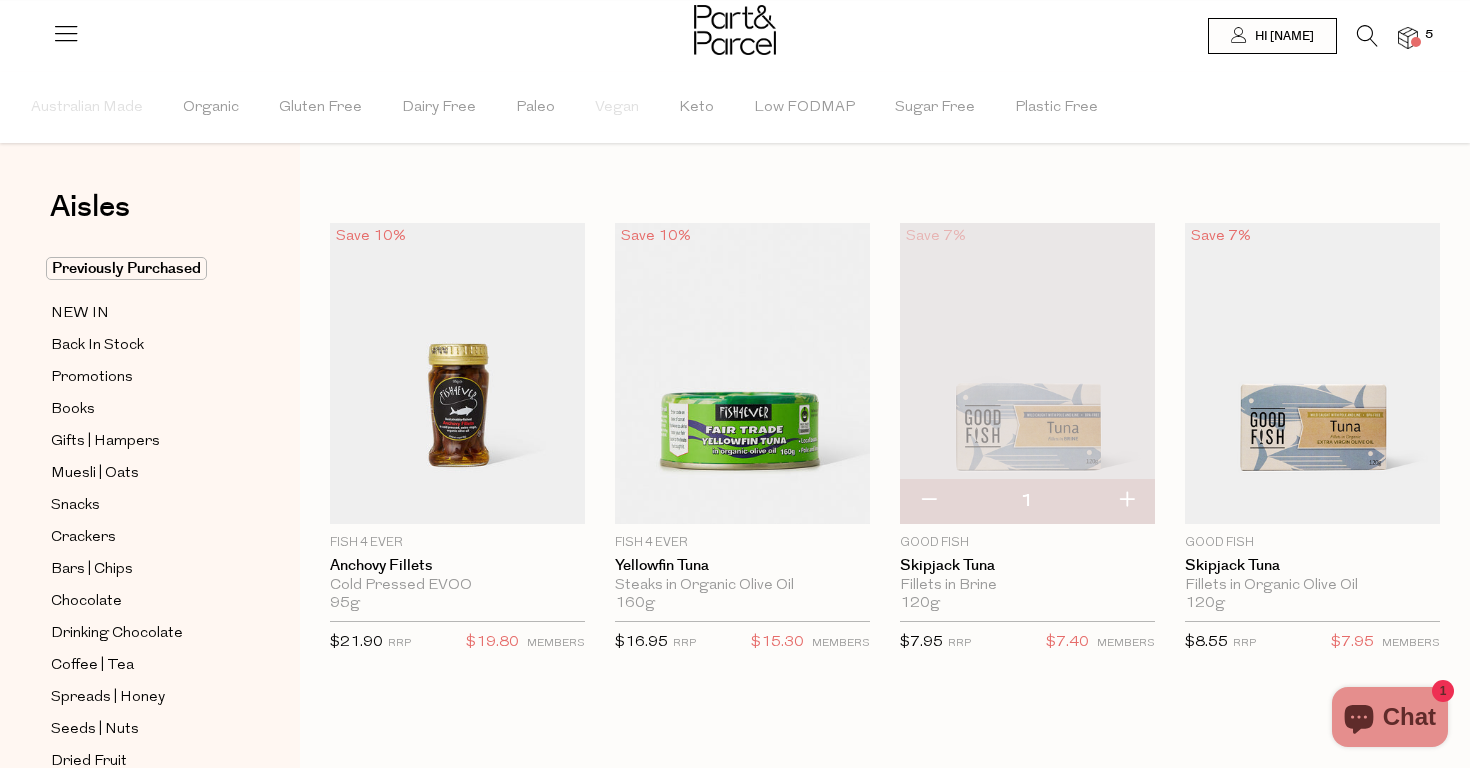 click at bounding box center [1126, 501] 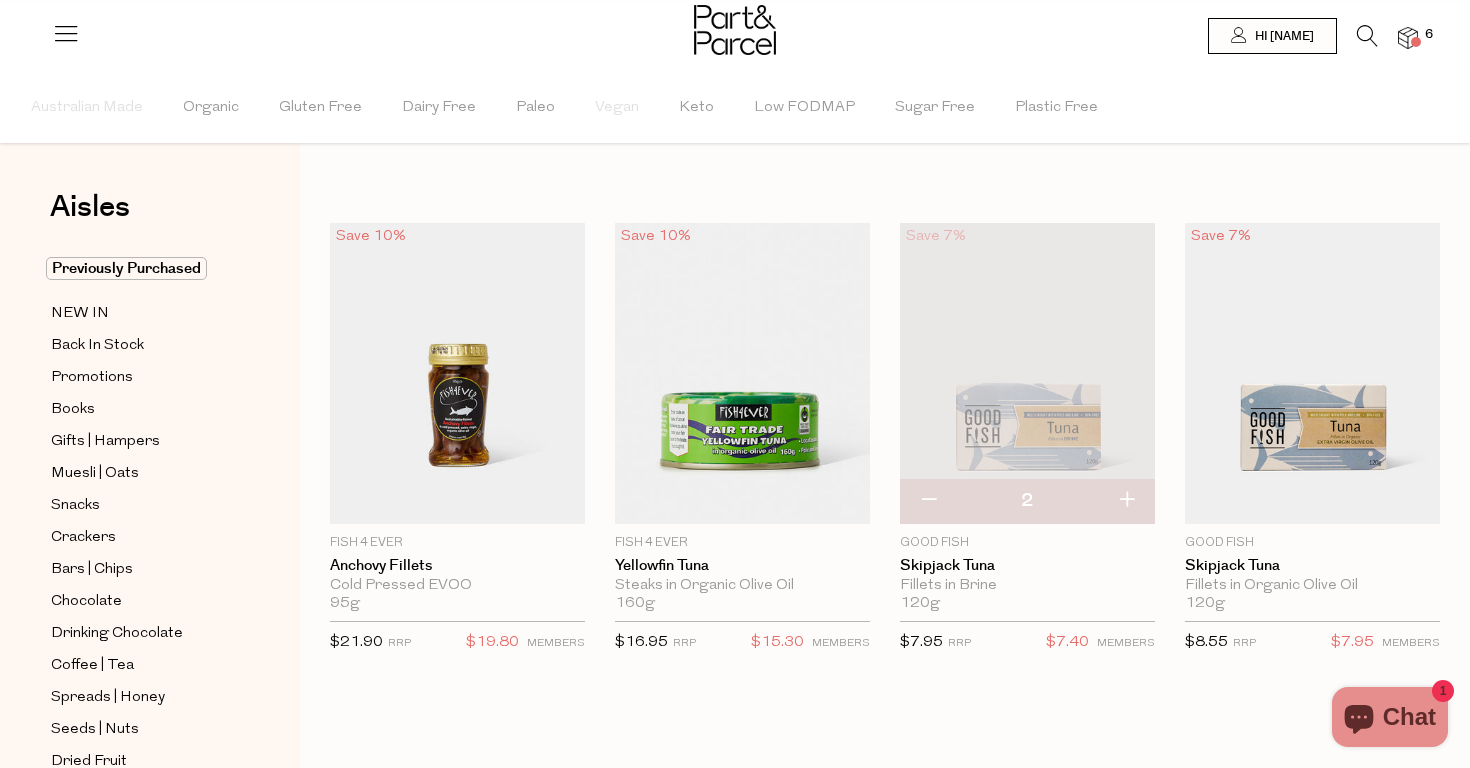 click at bounding box center [1126, 501] 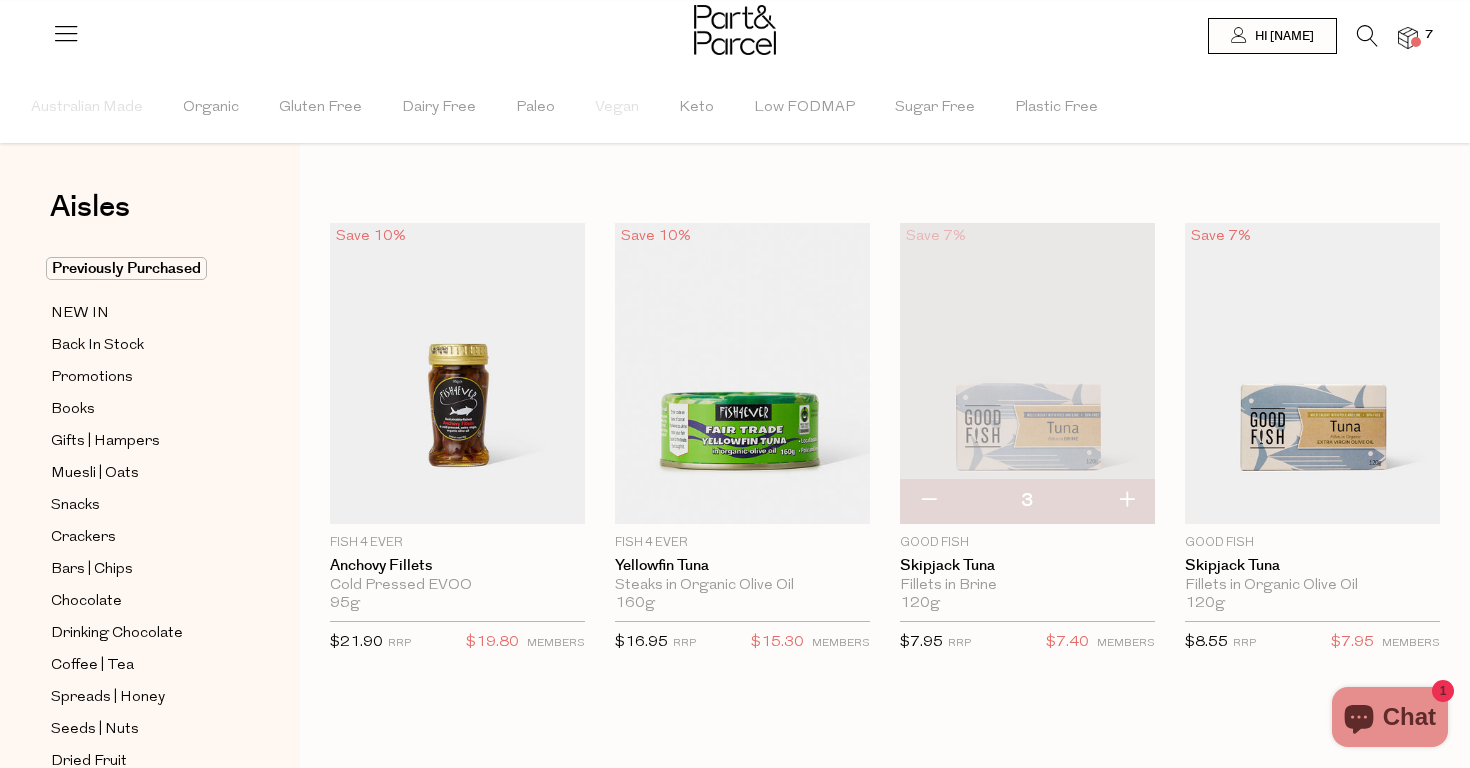 click at bounding box center [1126, 501] 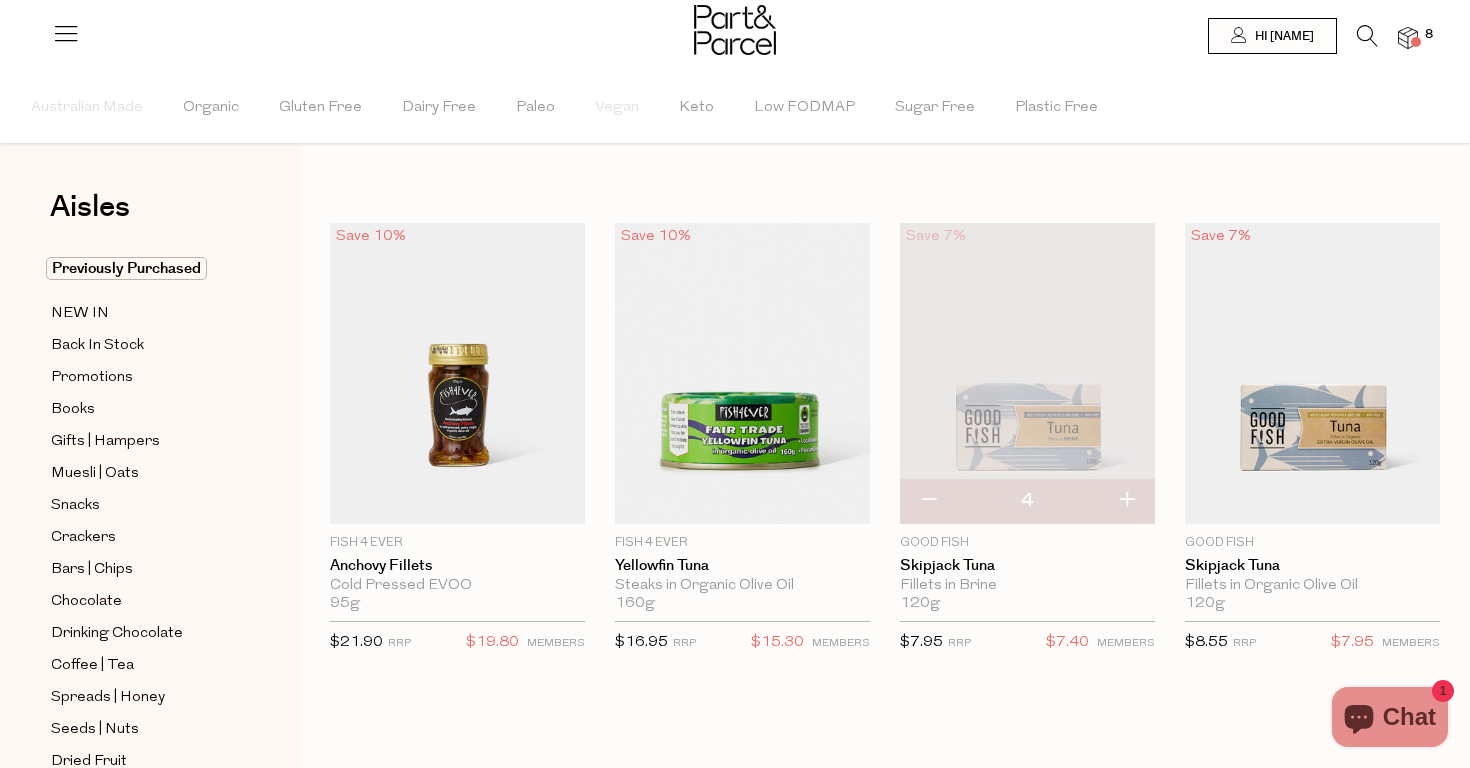 click at bounding box center [1367, 36] 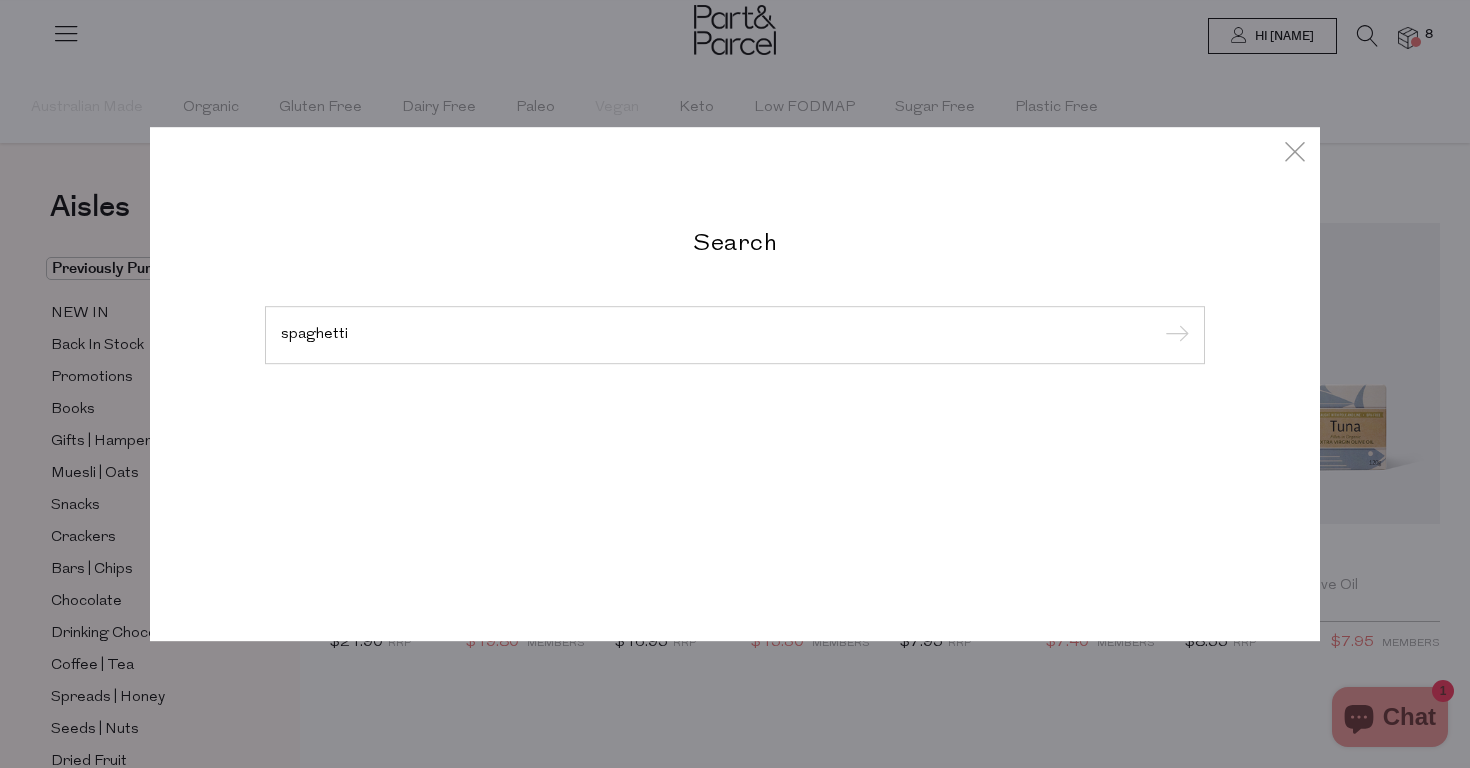 type on "spaghetti" 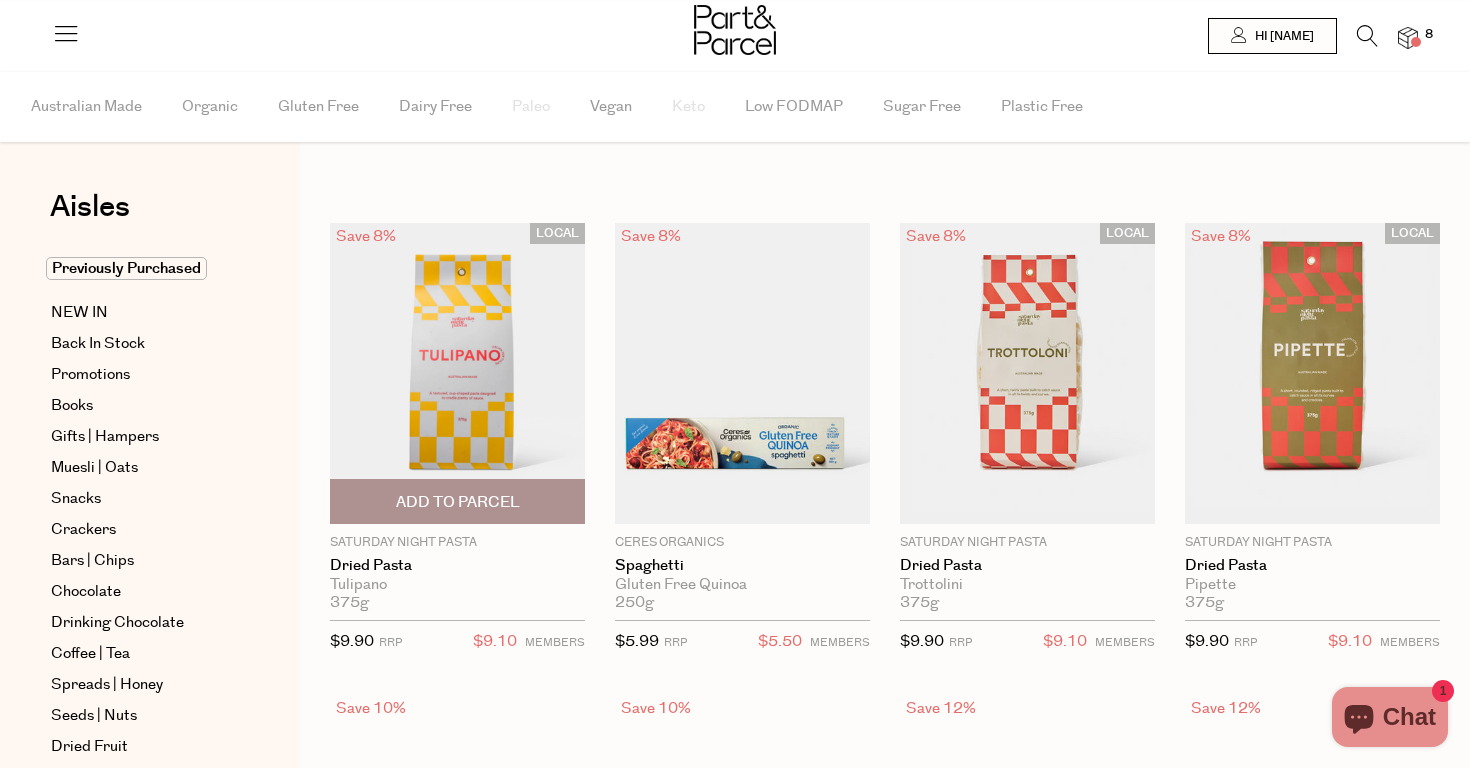 scroll, scrollTop: 0, scrollLeft: 0, axis: both 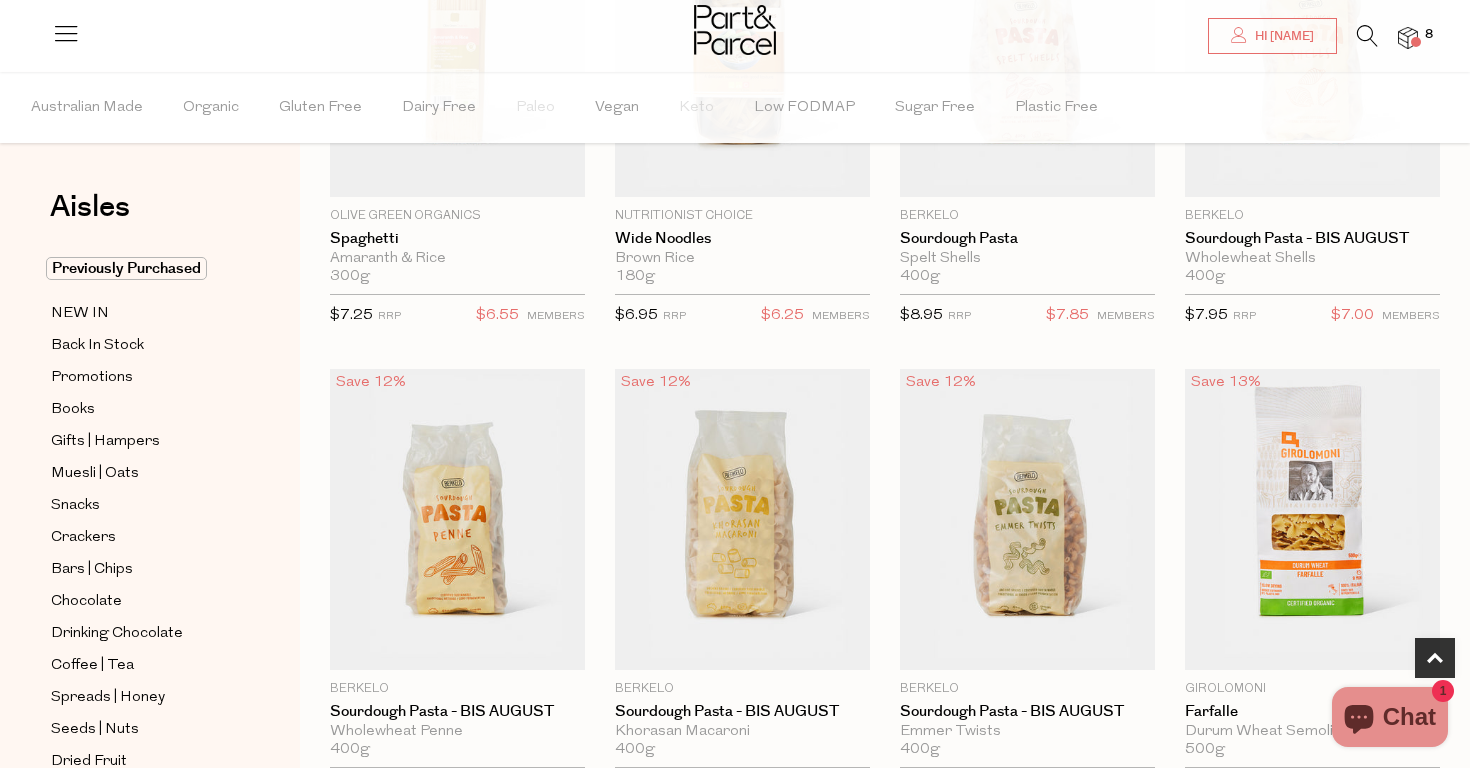 click at bounding box center [1367, 36] 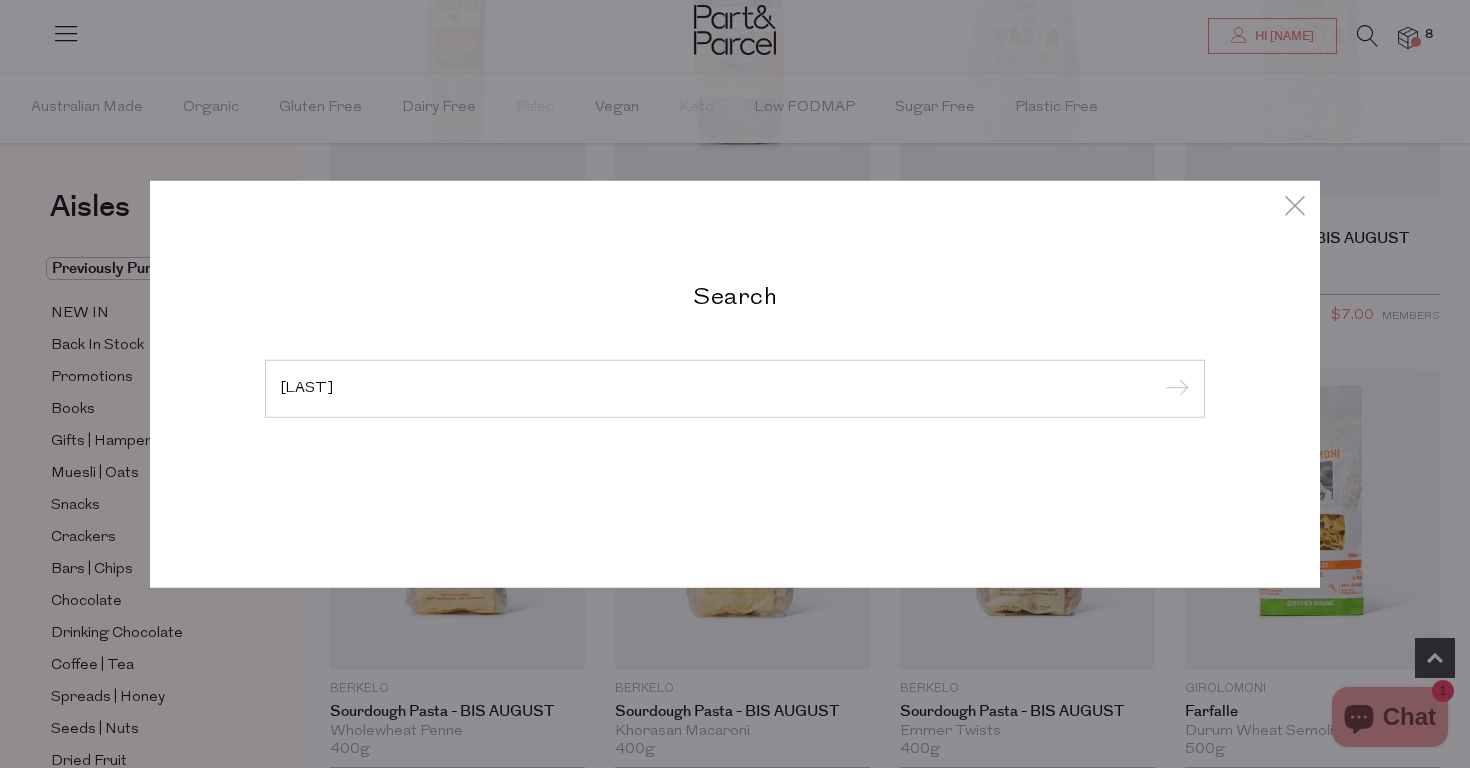 type on "girolomoni" 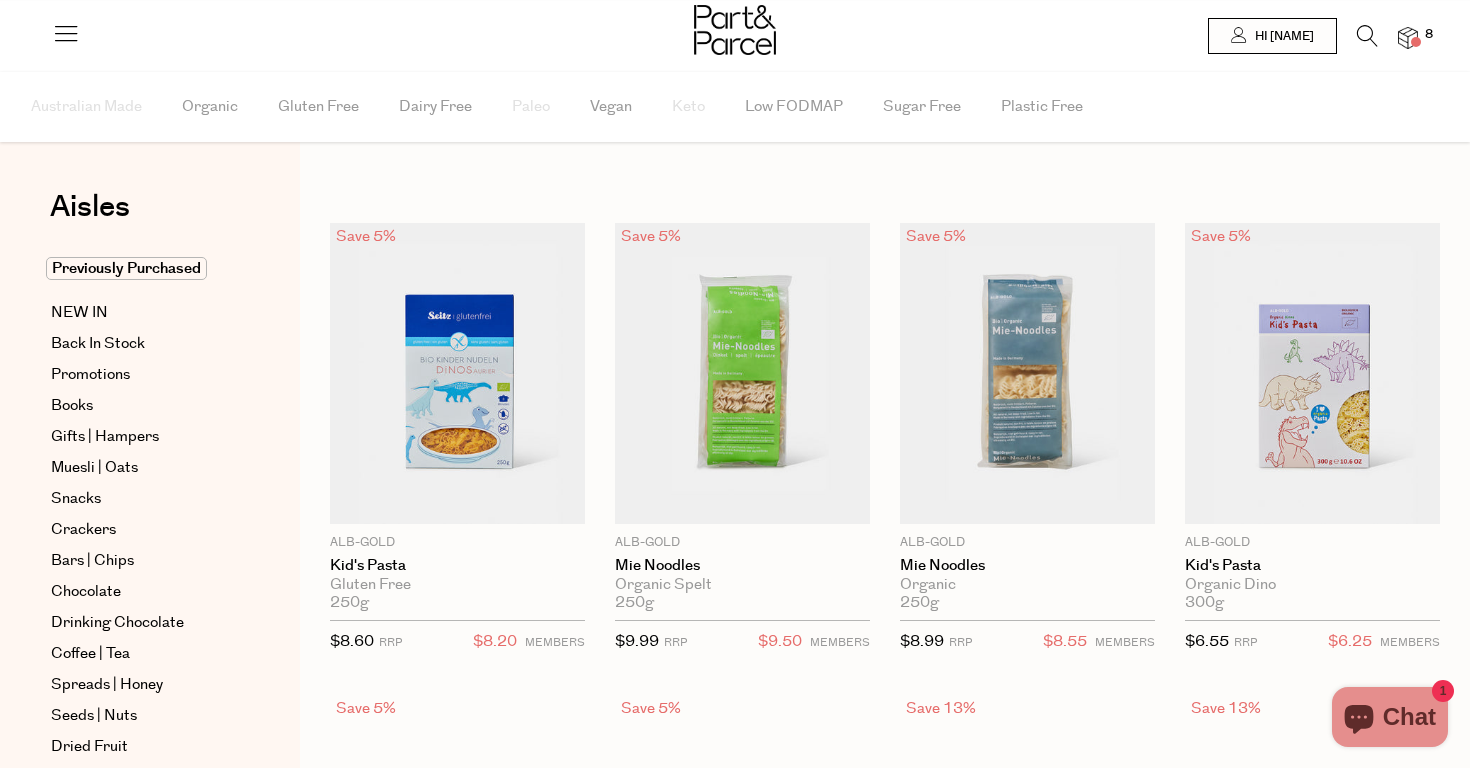 scroll, scrollTop: 0, scrollLeft: 0, axis: both 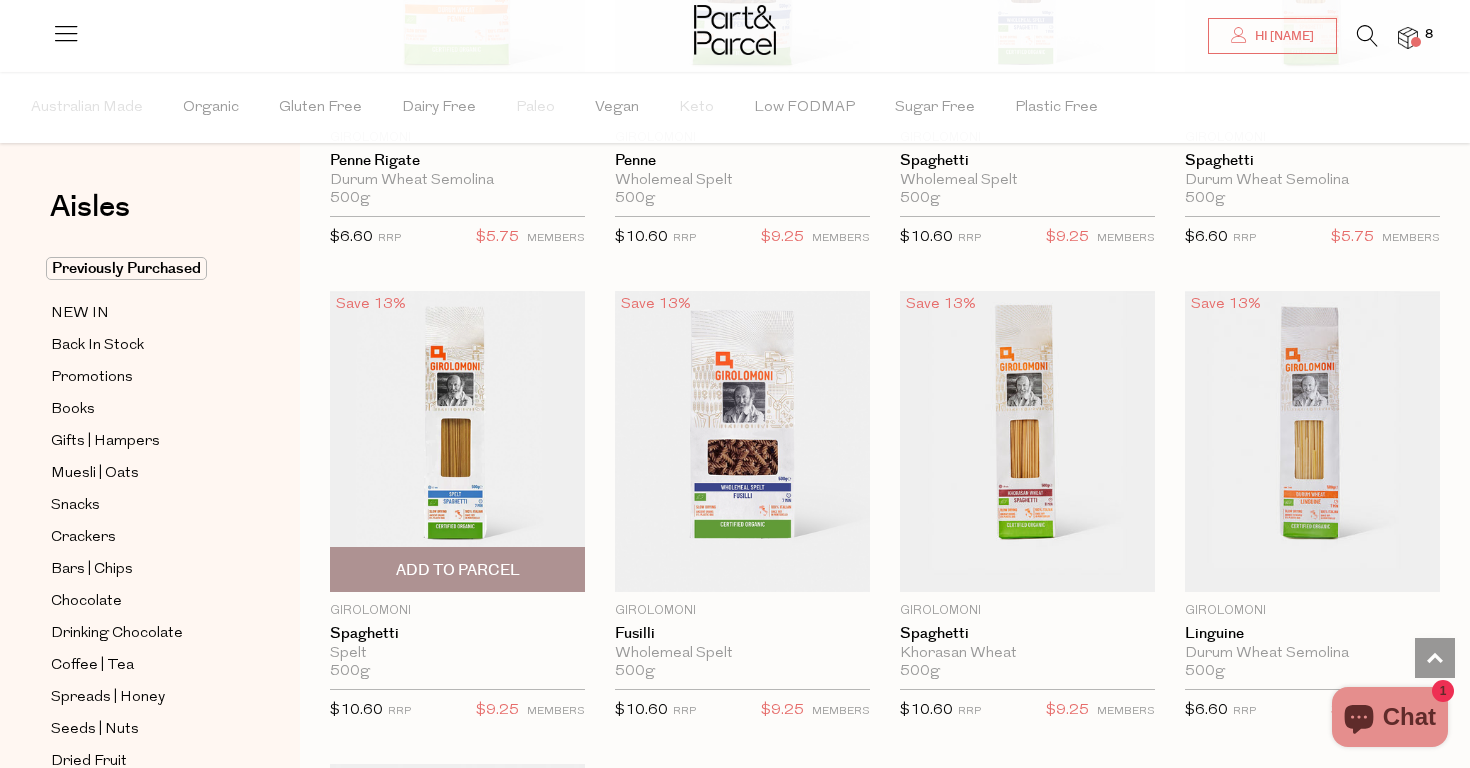 click on "Add To Parcel" at bounding box center [458, 570] 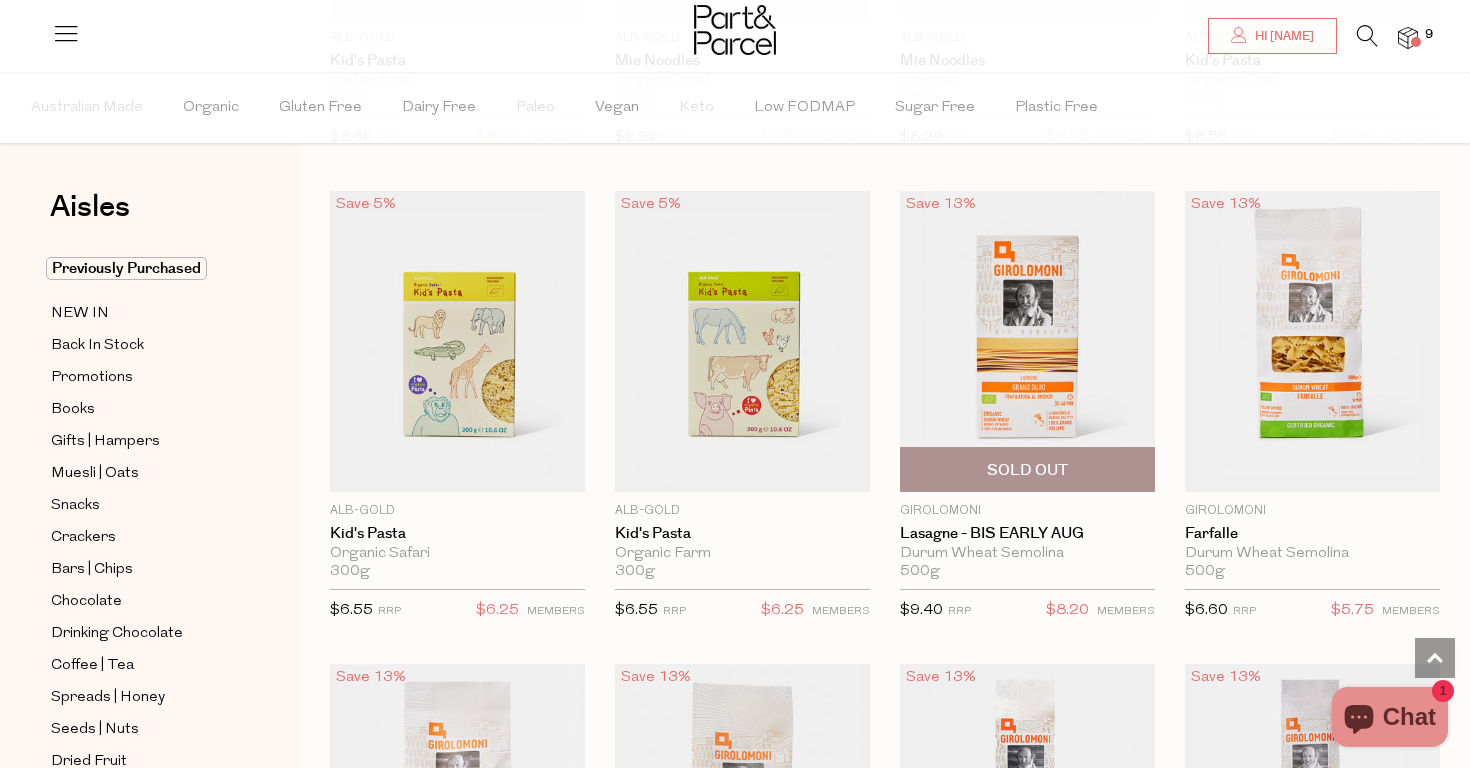 scroll, scrollTop: 599, scrollLeft: 0, axis: vertical 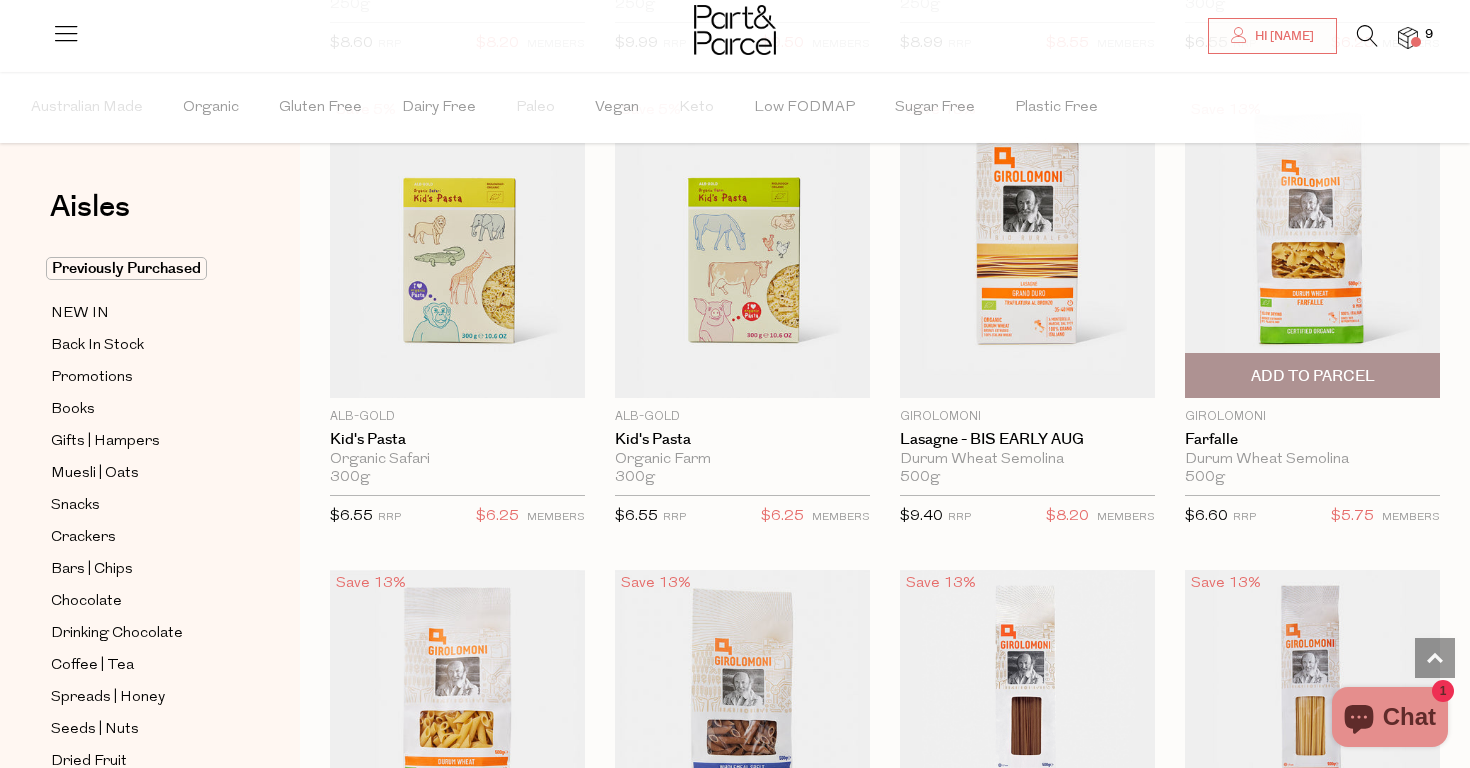 click on "Add To Parcel" at bounding box center (1313, 376) 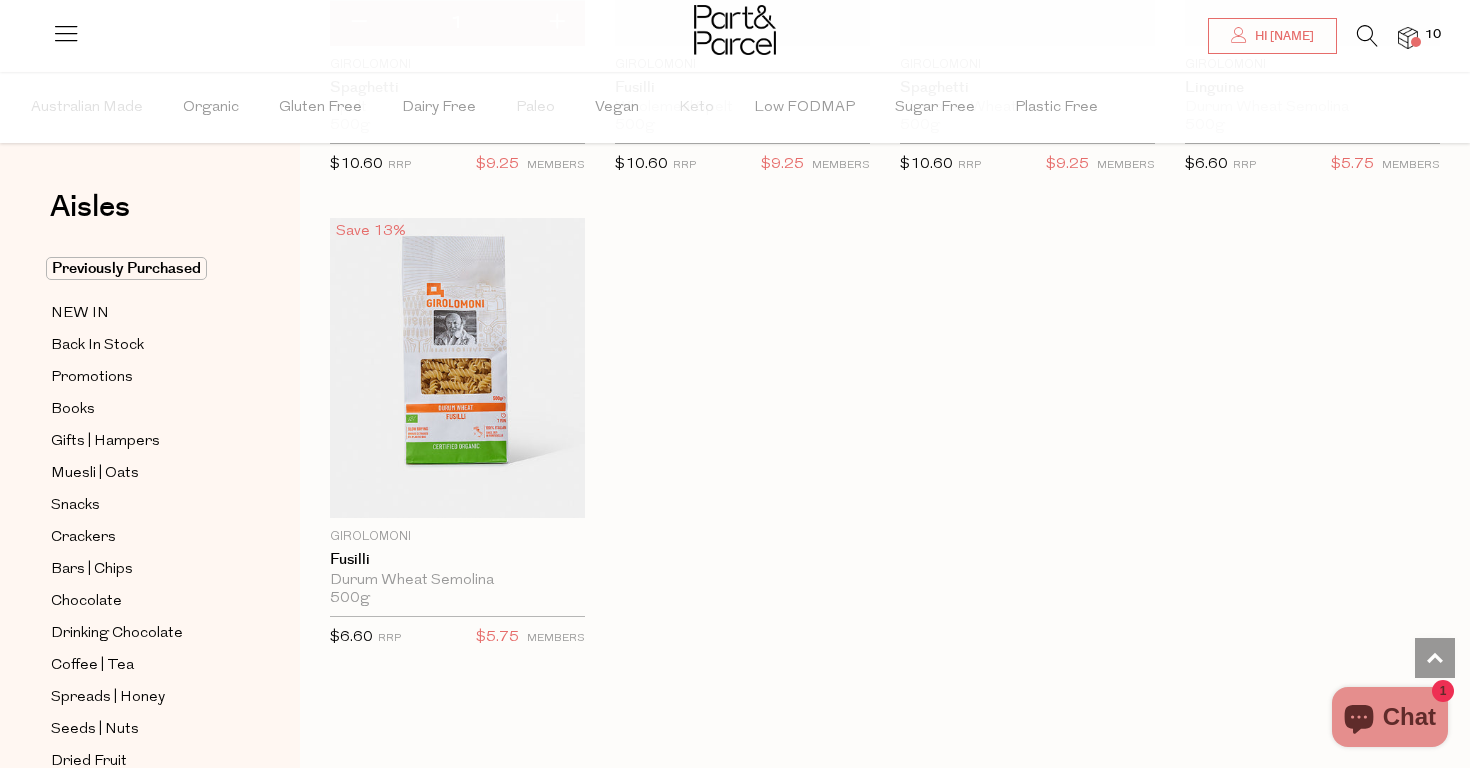 scroll, scrollTop: 1898, scrollLeft: 0, axis: vertical 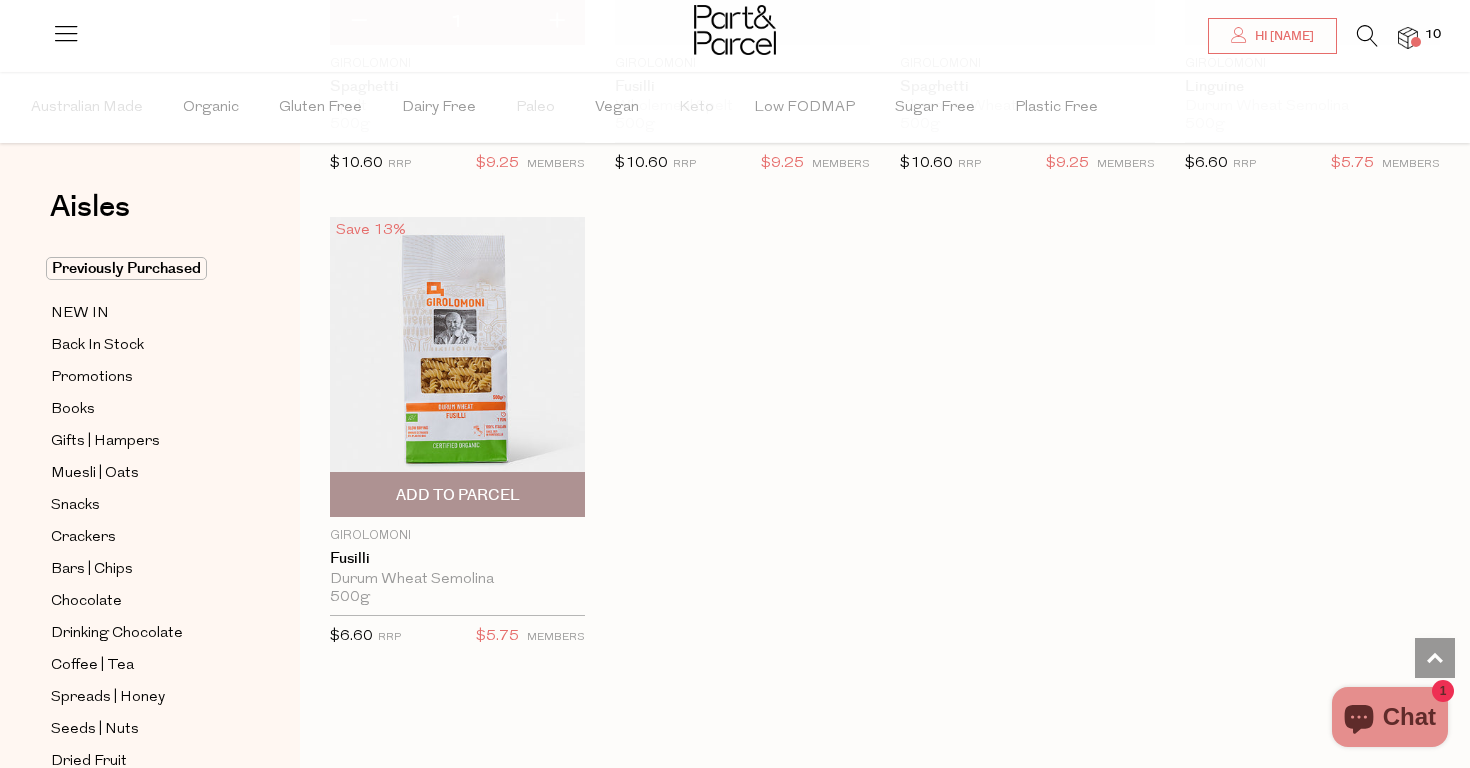 click on "Add To Parcel" at bounding box center [458, 495] 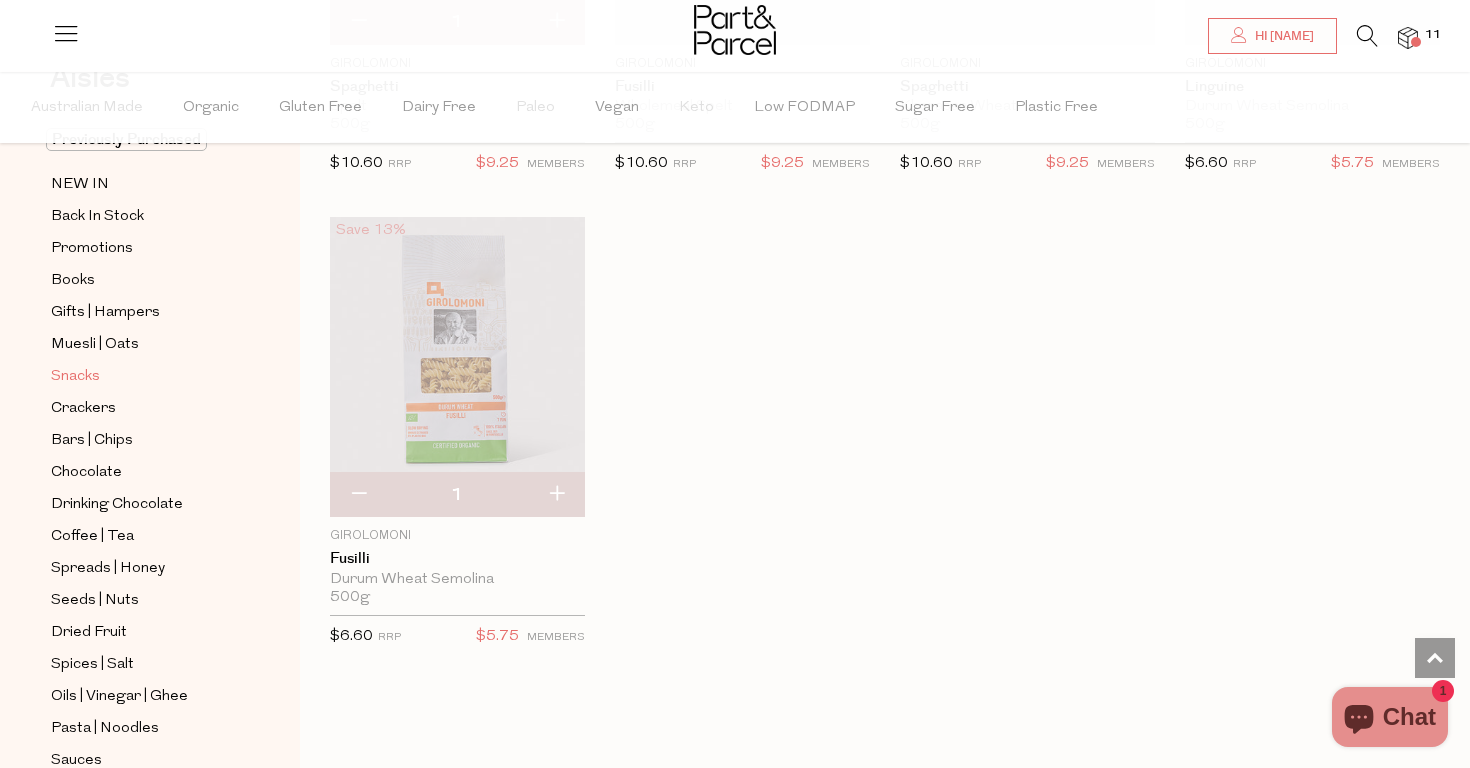scroll, scrollTop: 131, scrollLeft: 0, axis: vertical 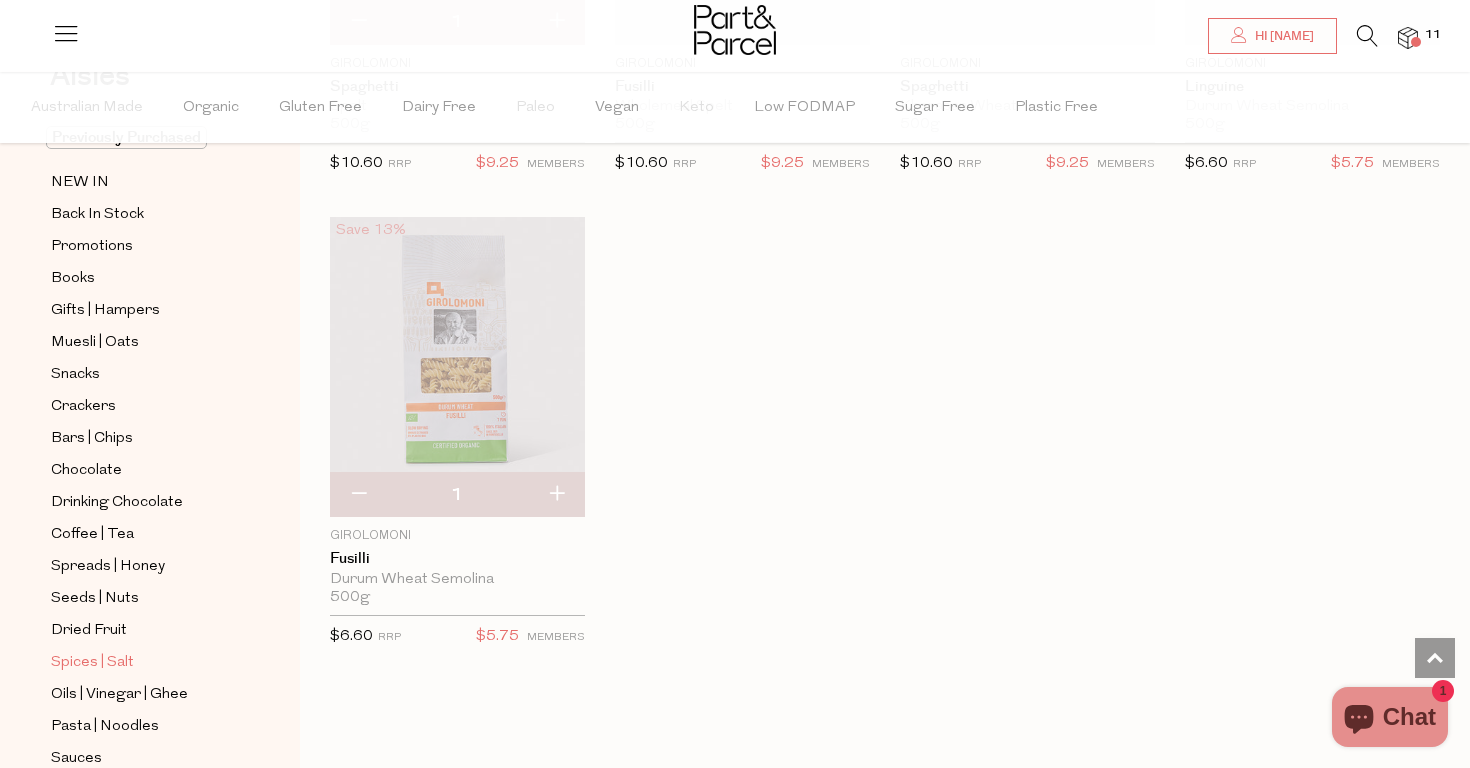 click on "Spices | Salt" at bounding box center [92, 663] 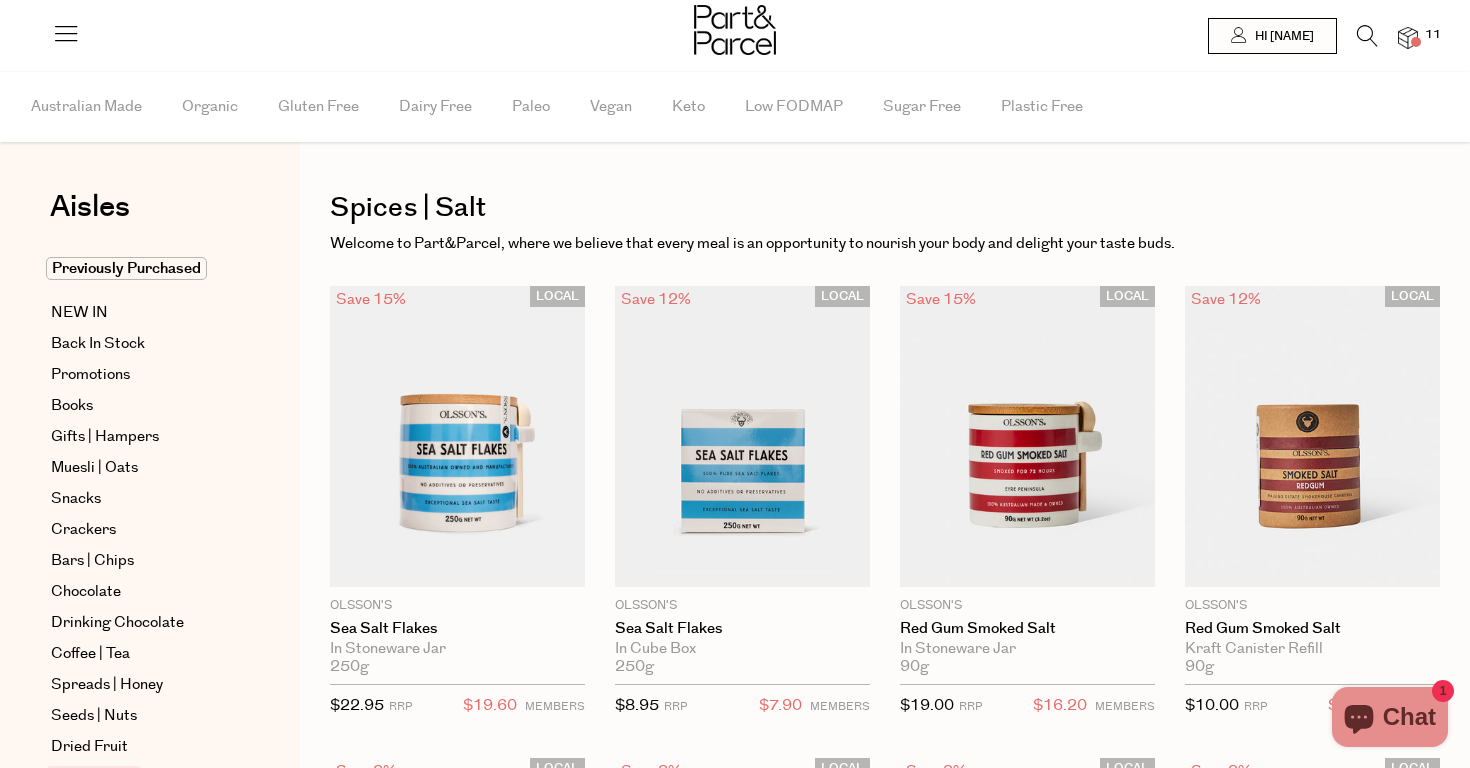 scroll, scrollTop: 0, scrollLeft: 0, axis: both 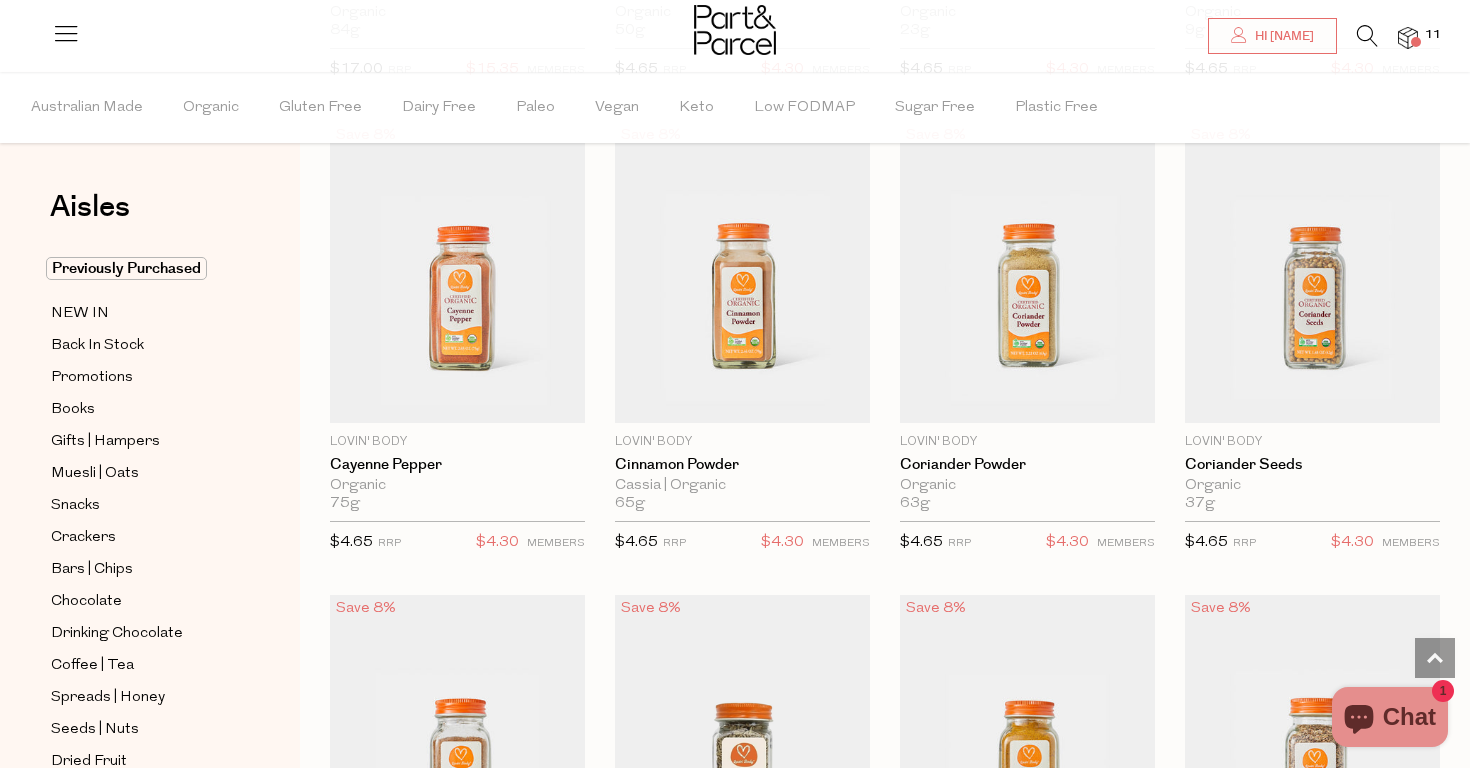 click at bounding box center [1367, 36] 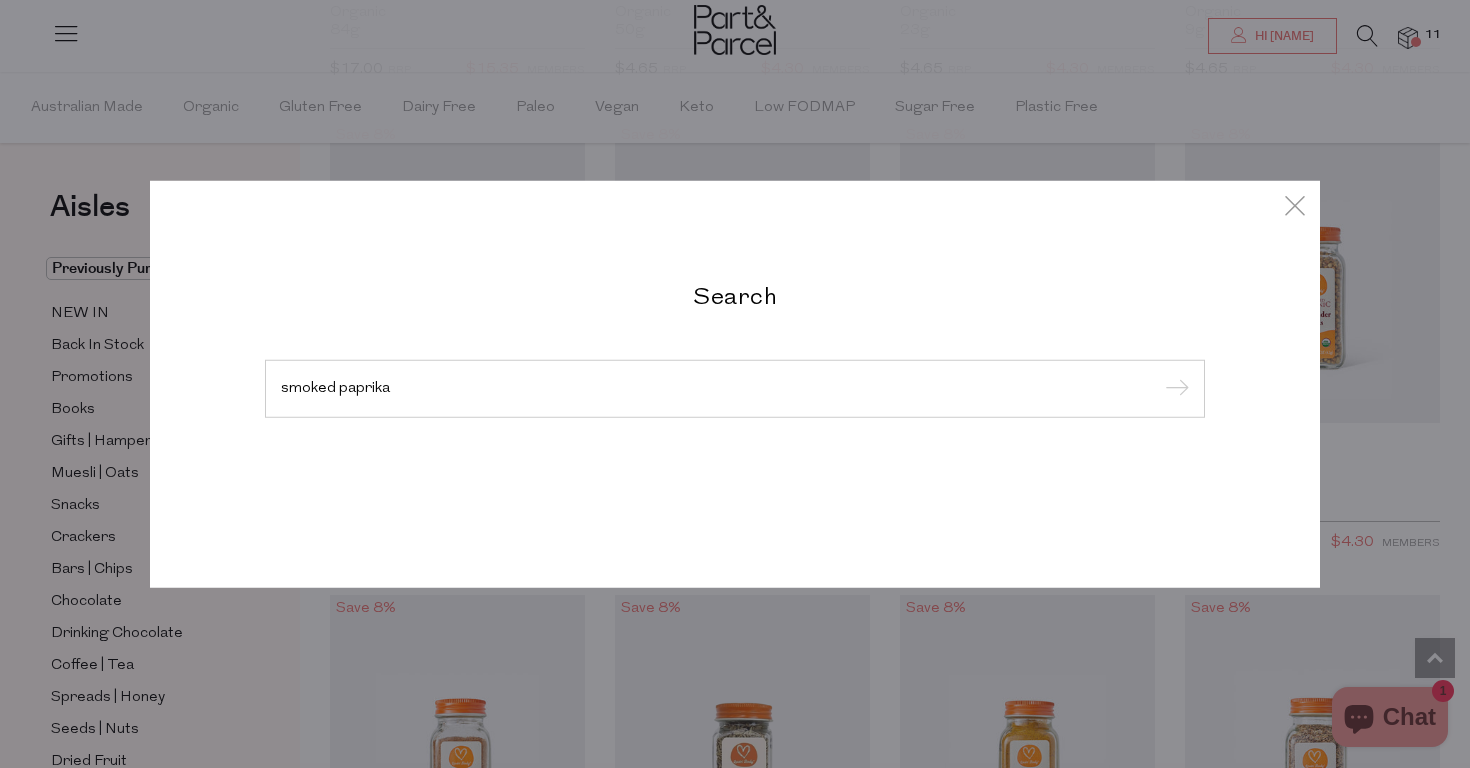 type on "smoked paprika" 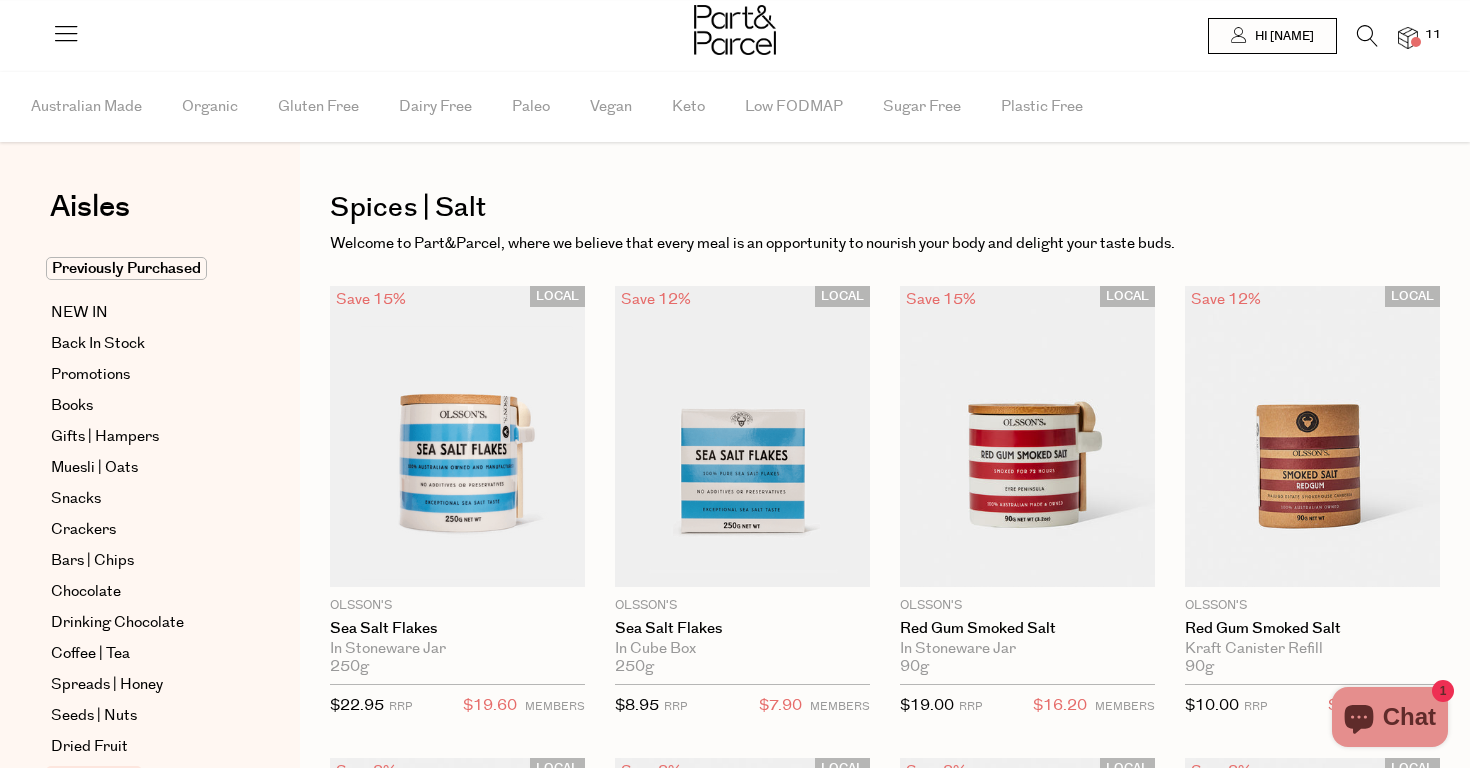 scroll, scrollTop: 0, scrollLeft: 0, axis: both 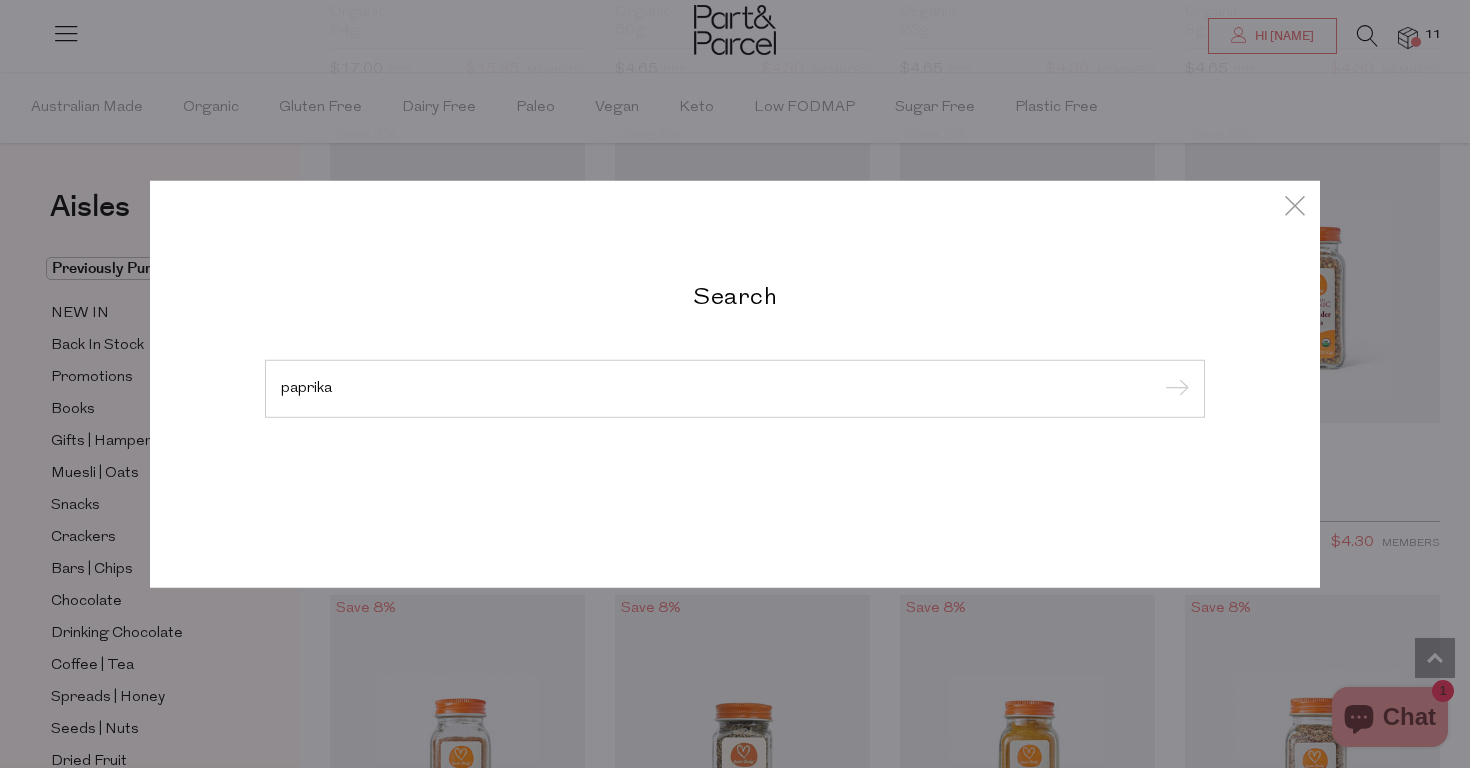 type on "paprika" 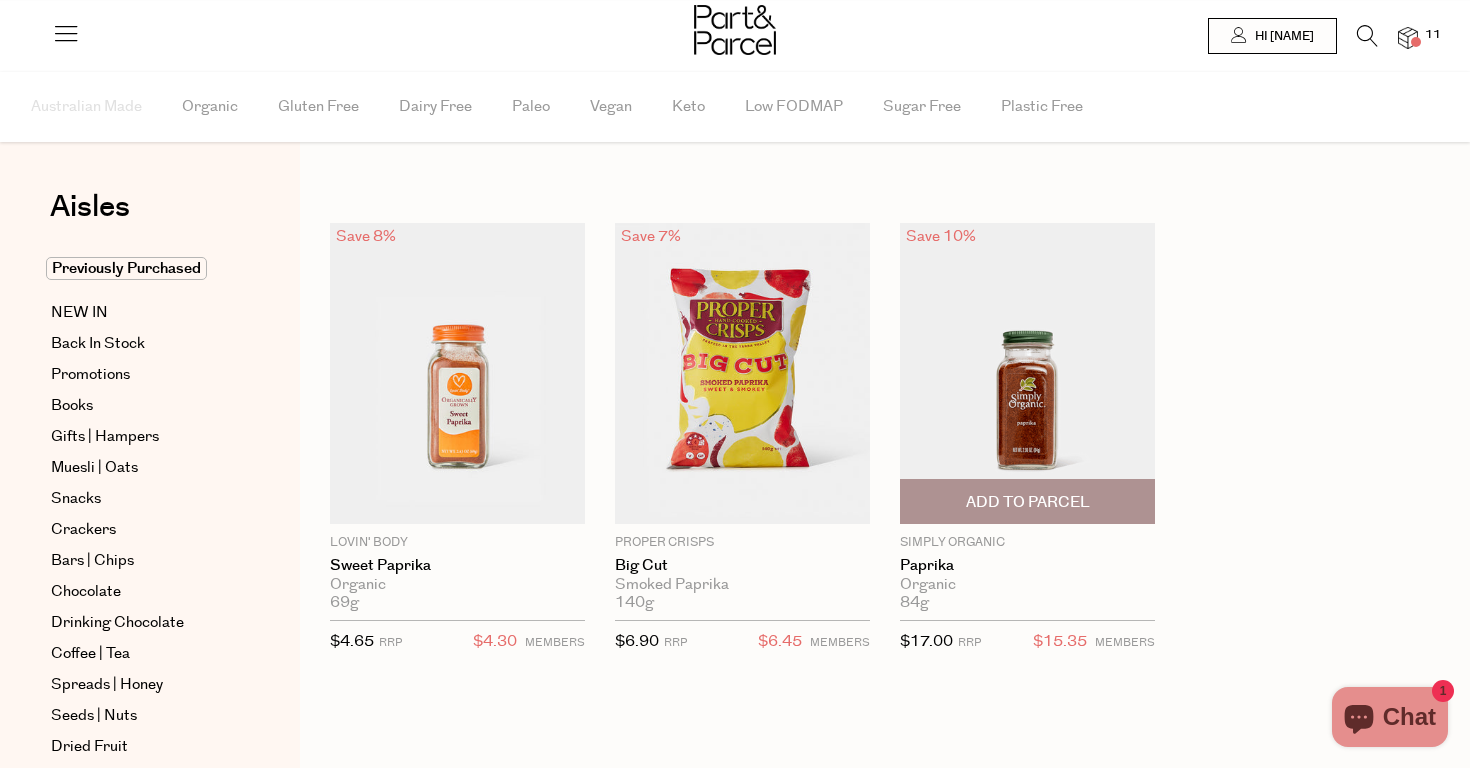 scroll, scrollTop: 0, scrollLeft: 0, axis: both 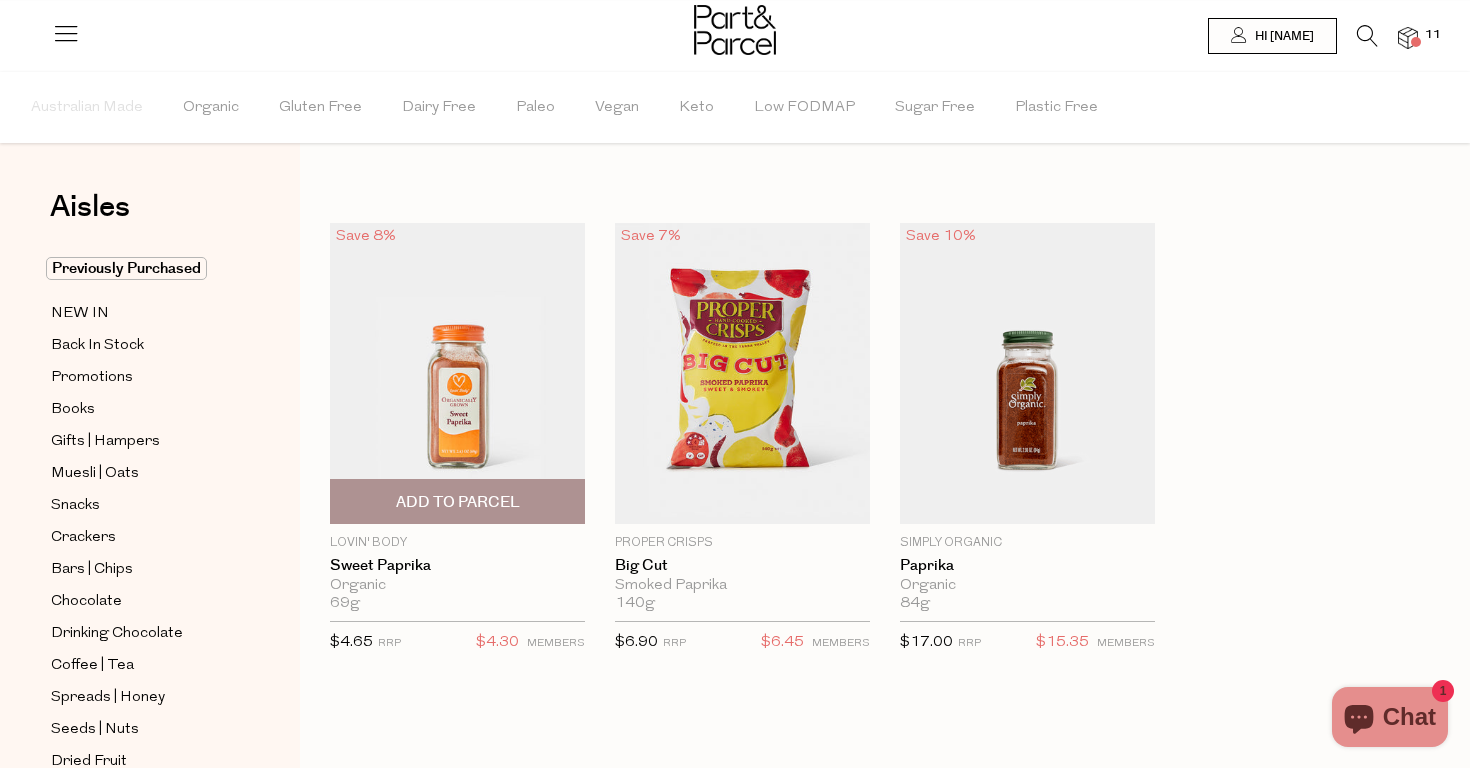 click on "Add To Parcel" at bounding box center (458, 502) 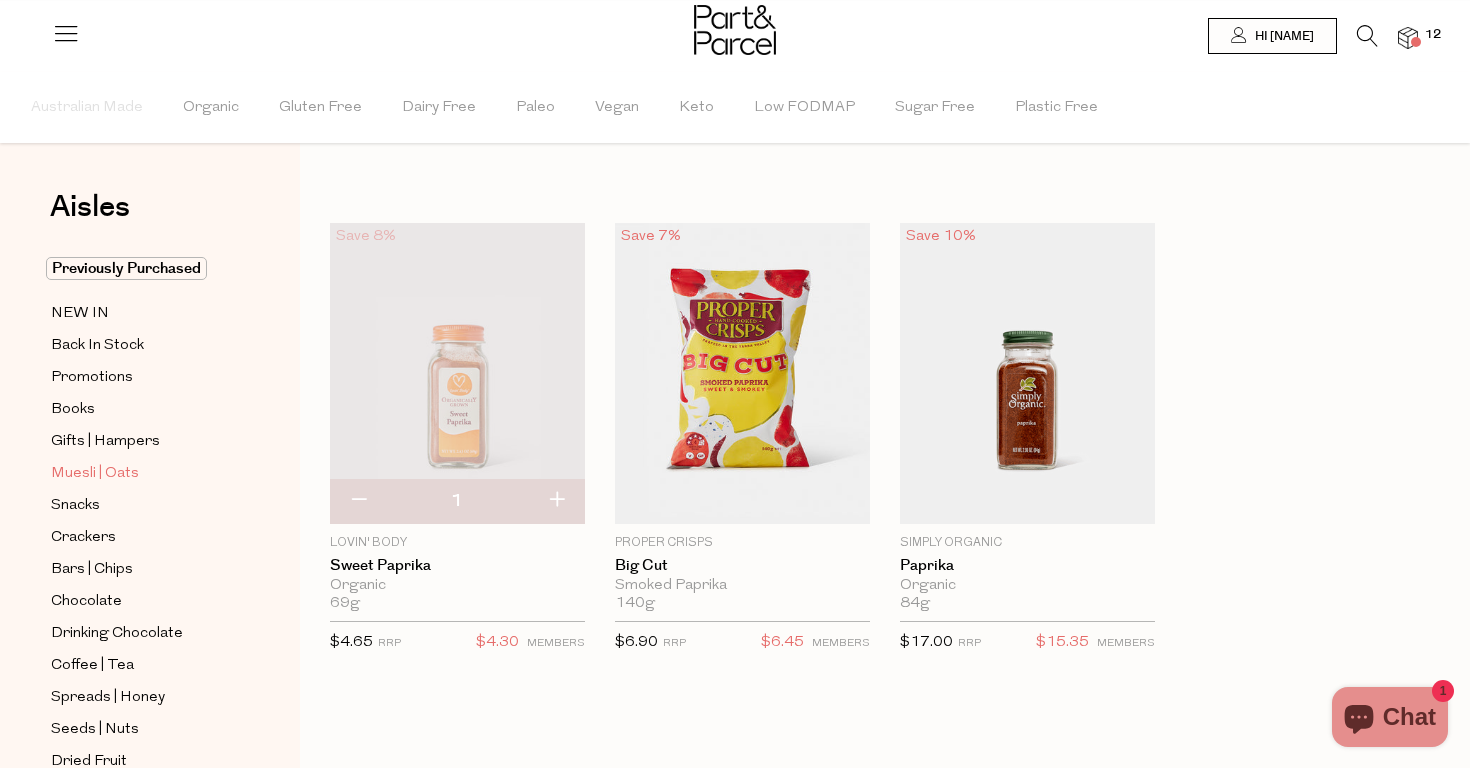 click on "Muesli | Oats" at bounding box center [95, 474] 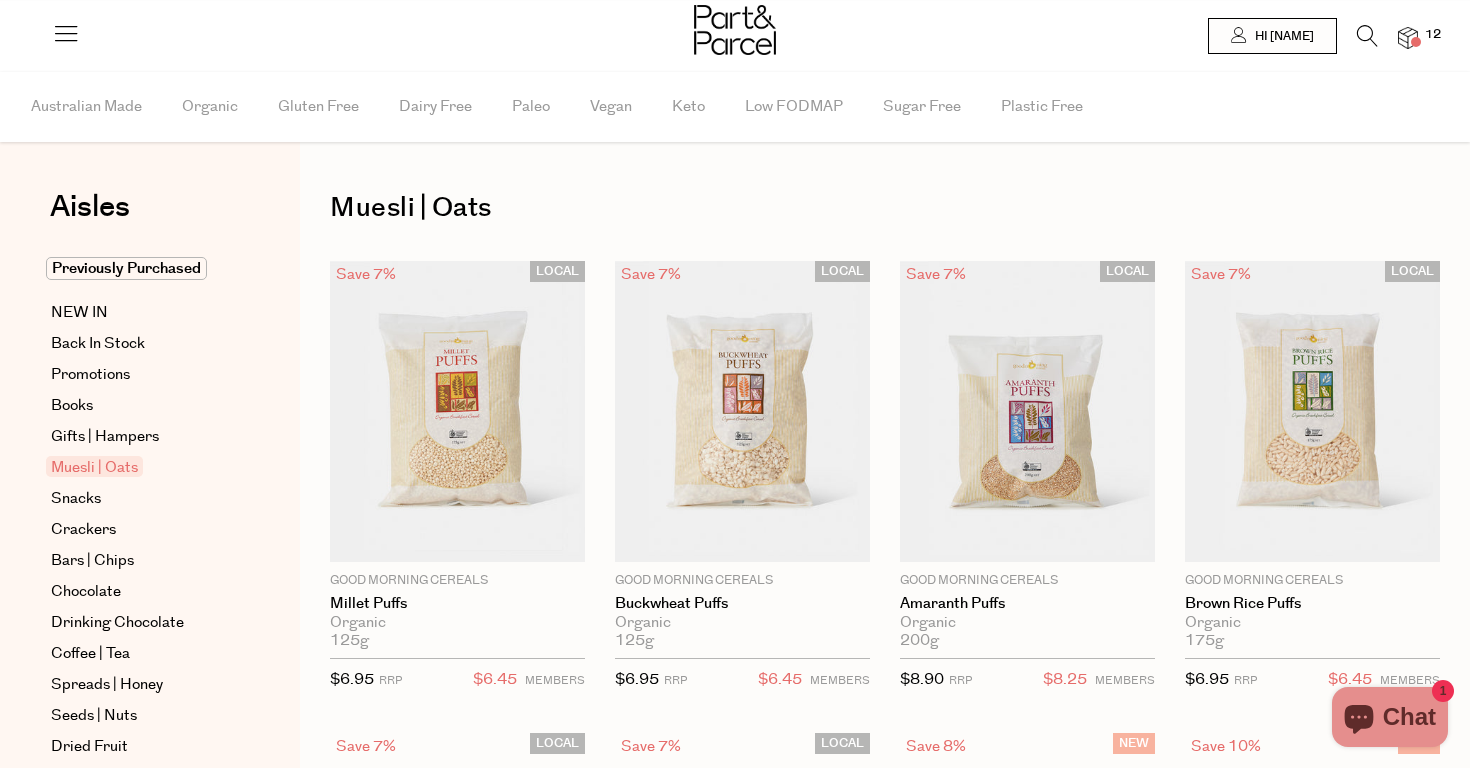 scroll, scrollTop: 0, scrollLeft: 0, axis: both 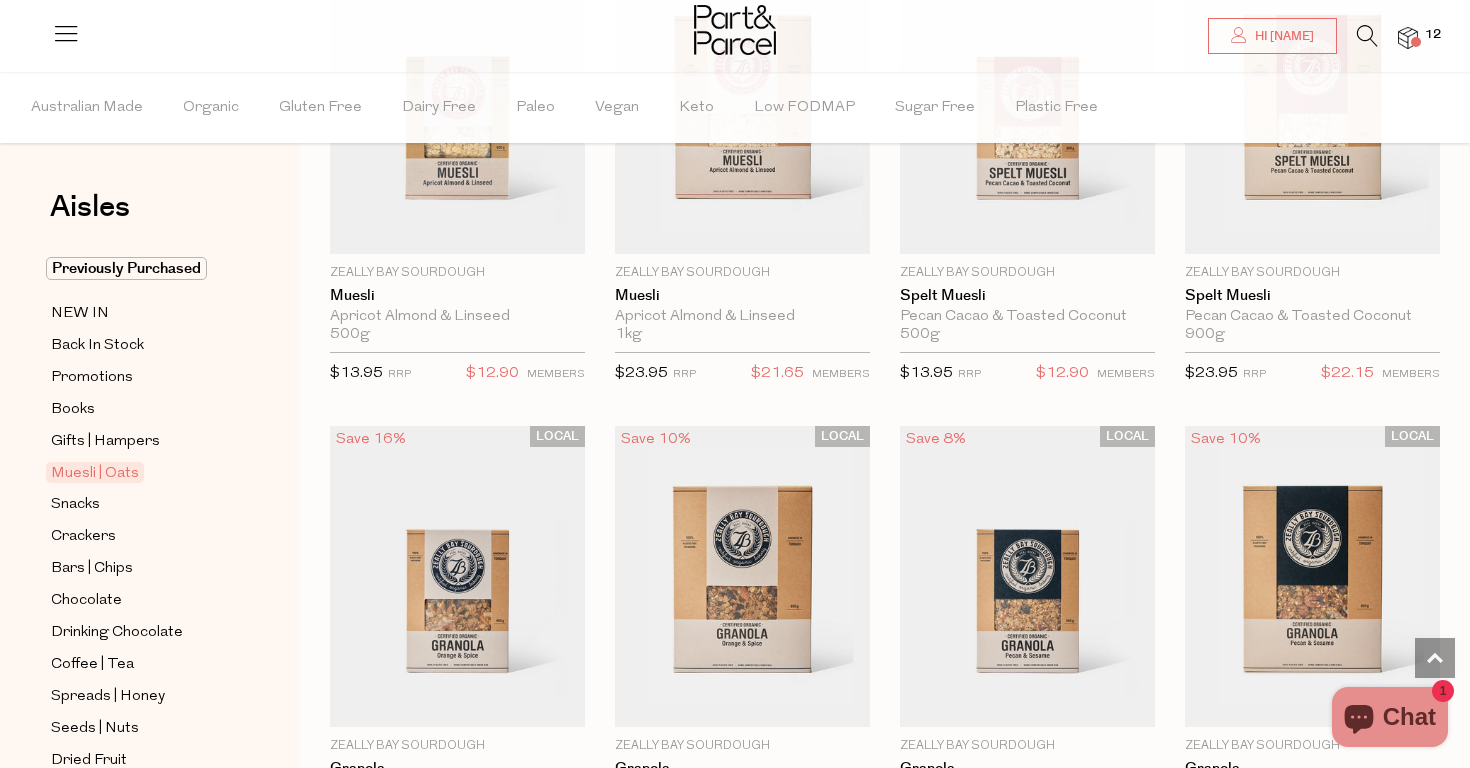 click at bounding box center (1367, 36) 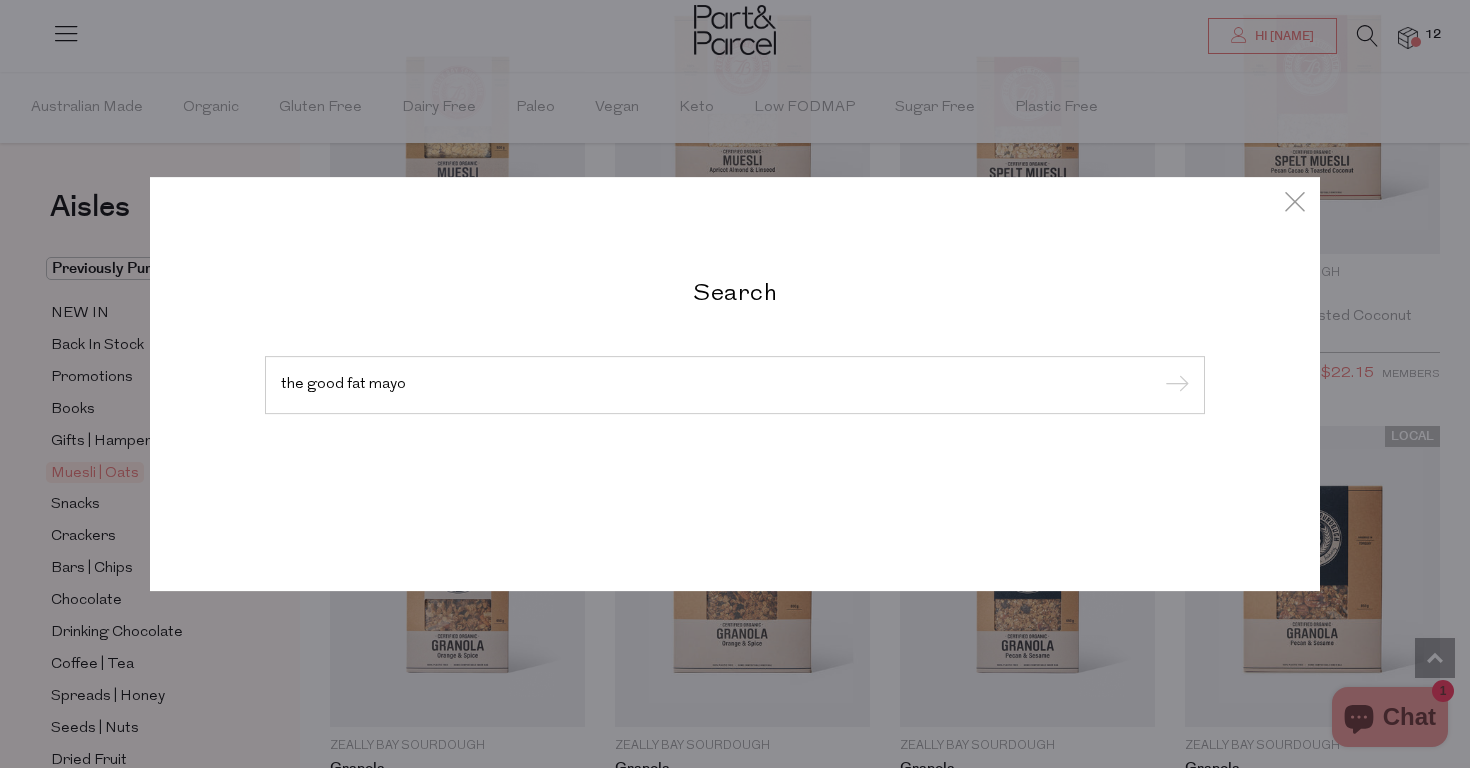 type on "the good fat mayo" 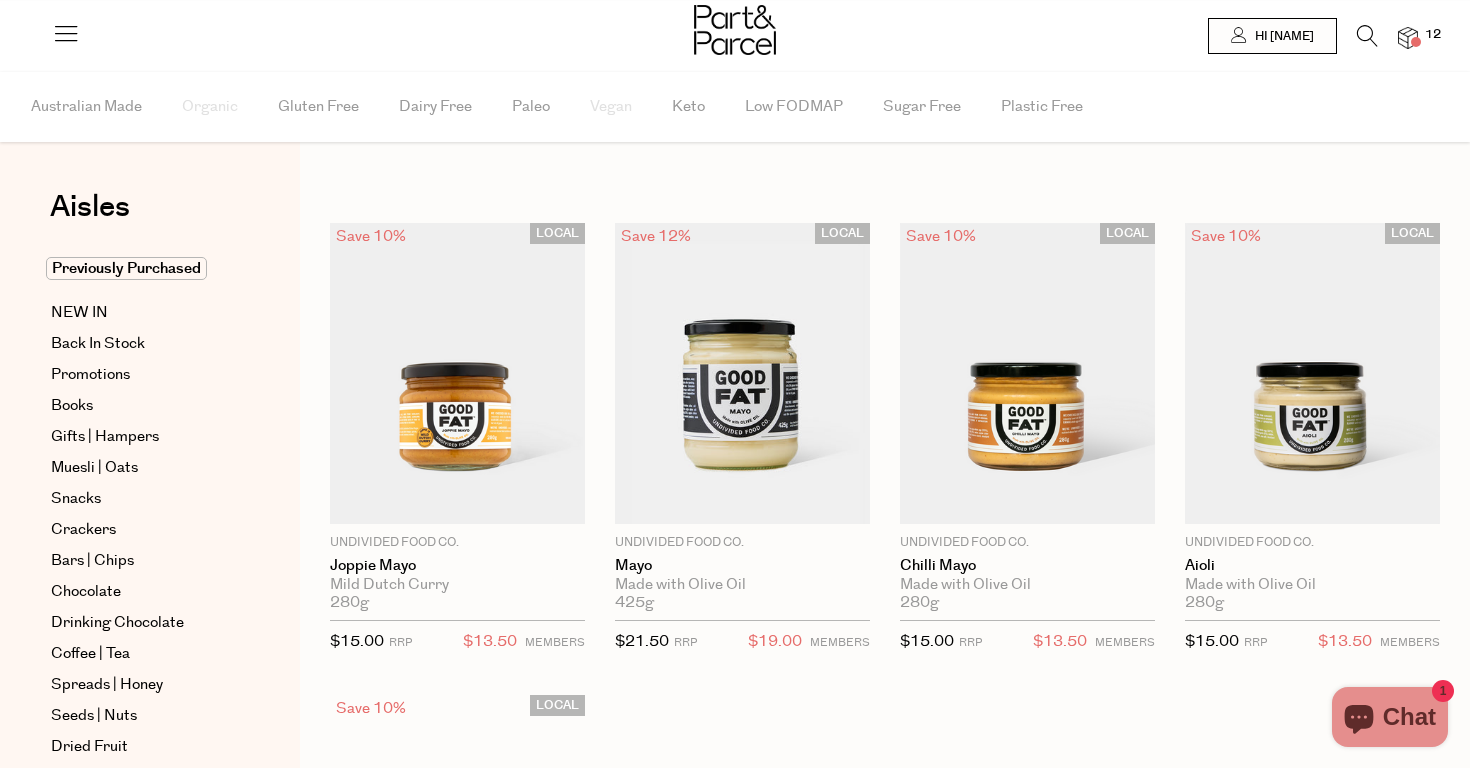 scroll, scrollTop: 0, scrollLeft: 0, axis: both 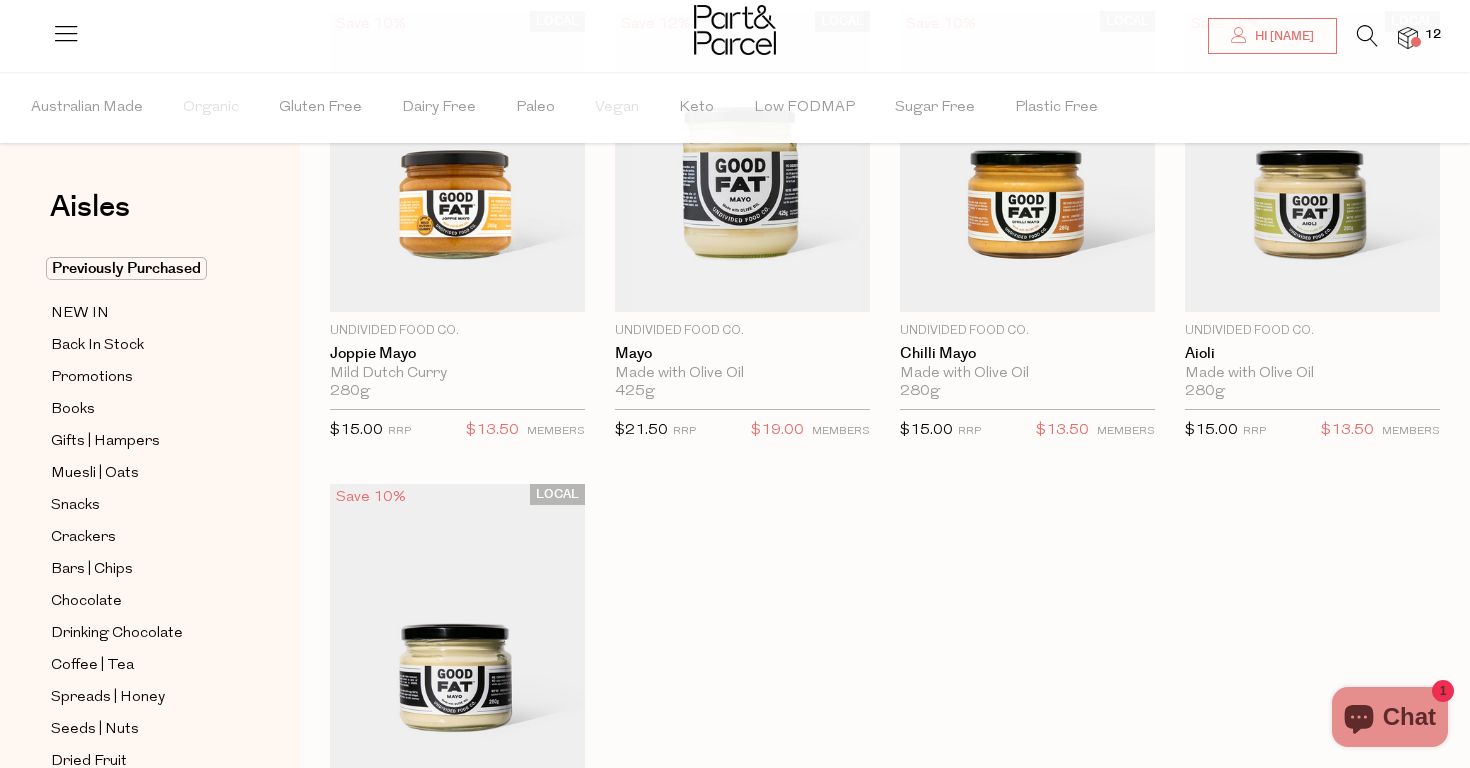 click at bounding box center (1367, 36) 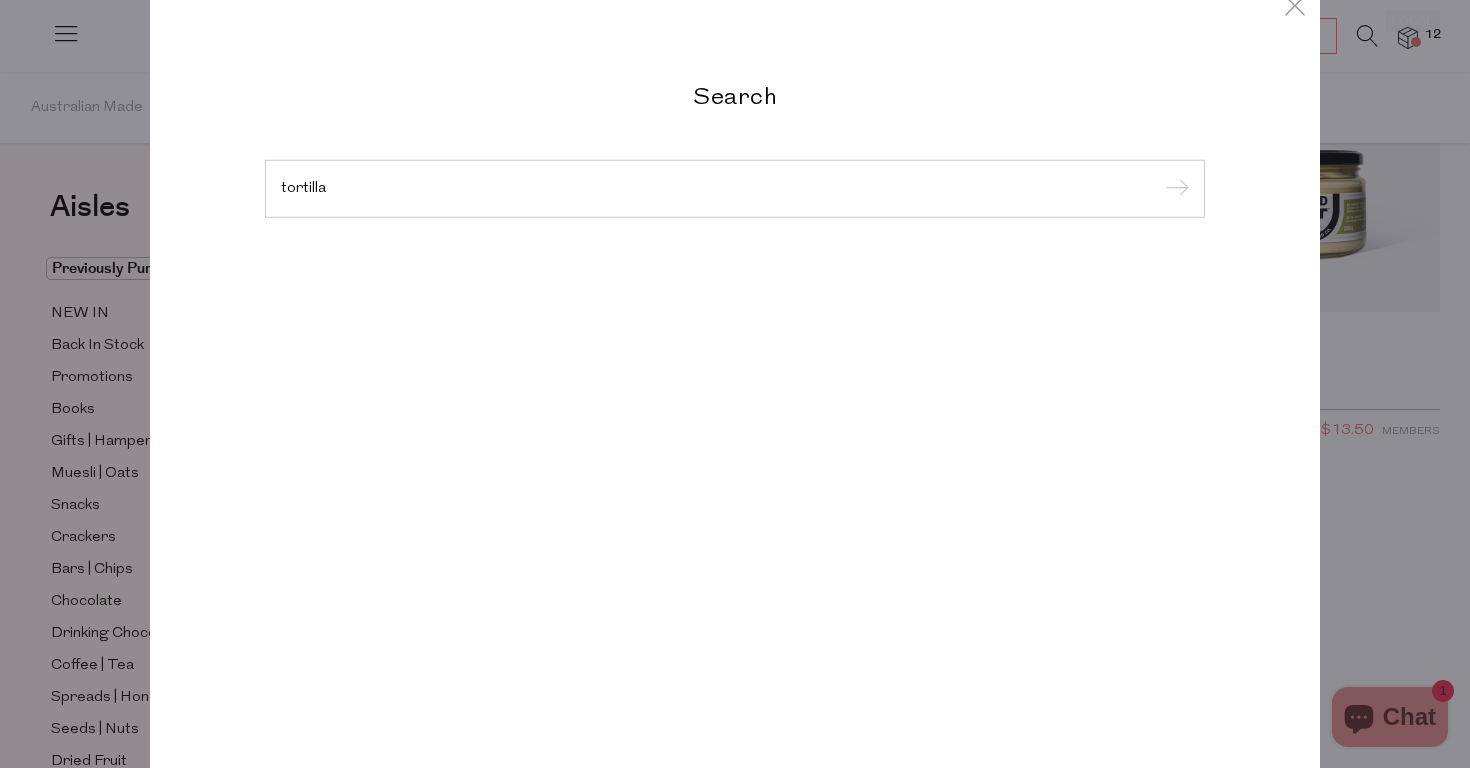 type on "tortilla" 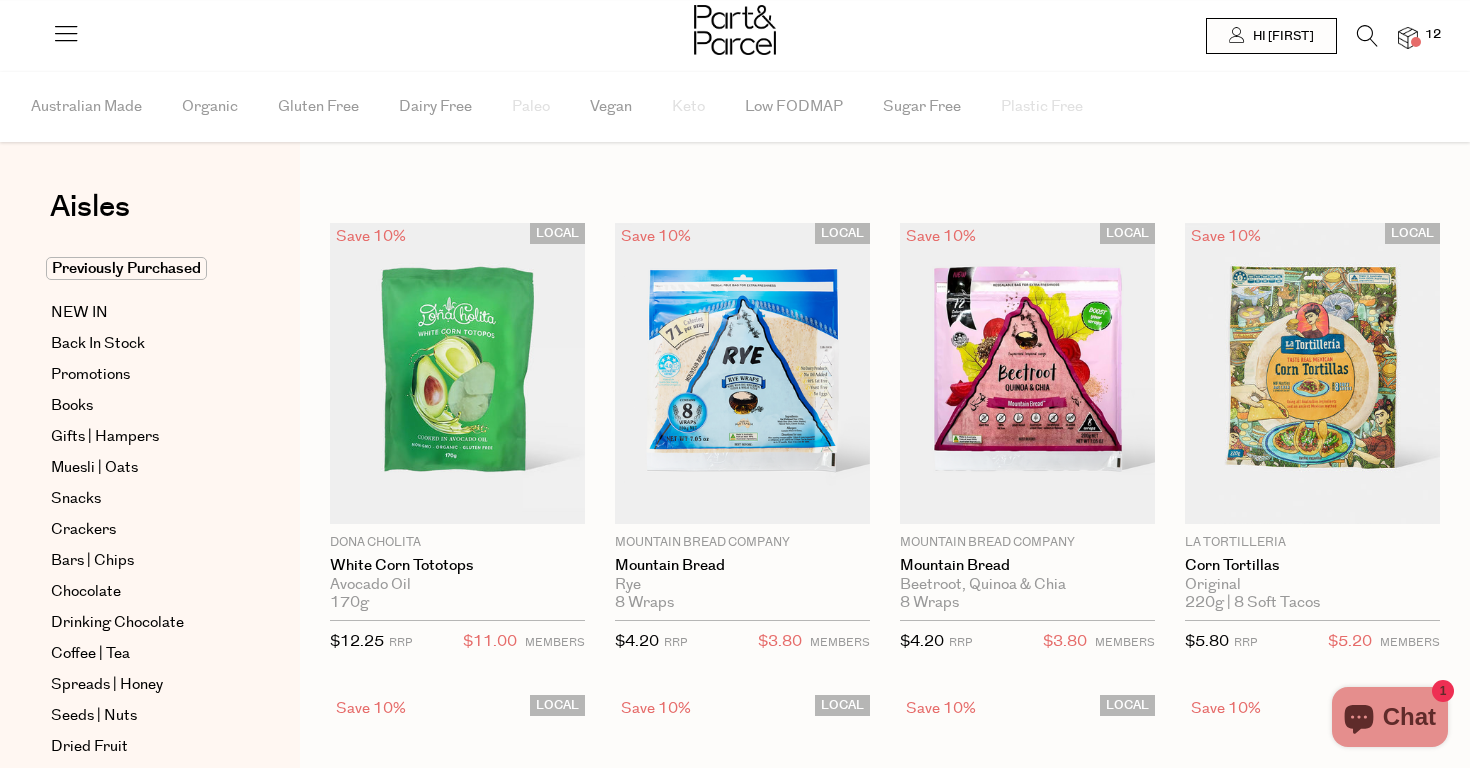 scroll, scrollTop: 0, scrollLeft: 0, axis: both 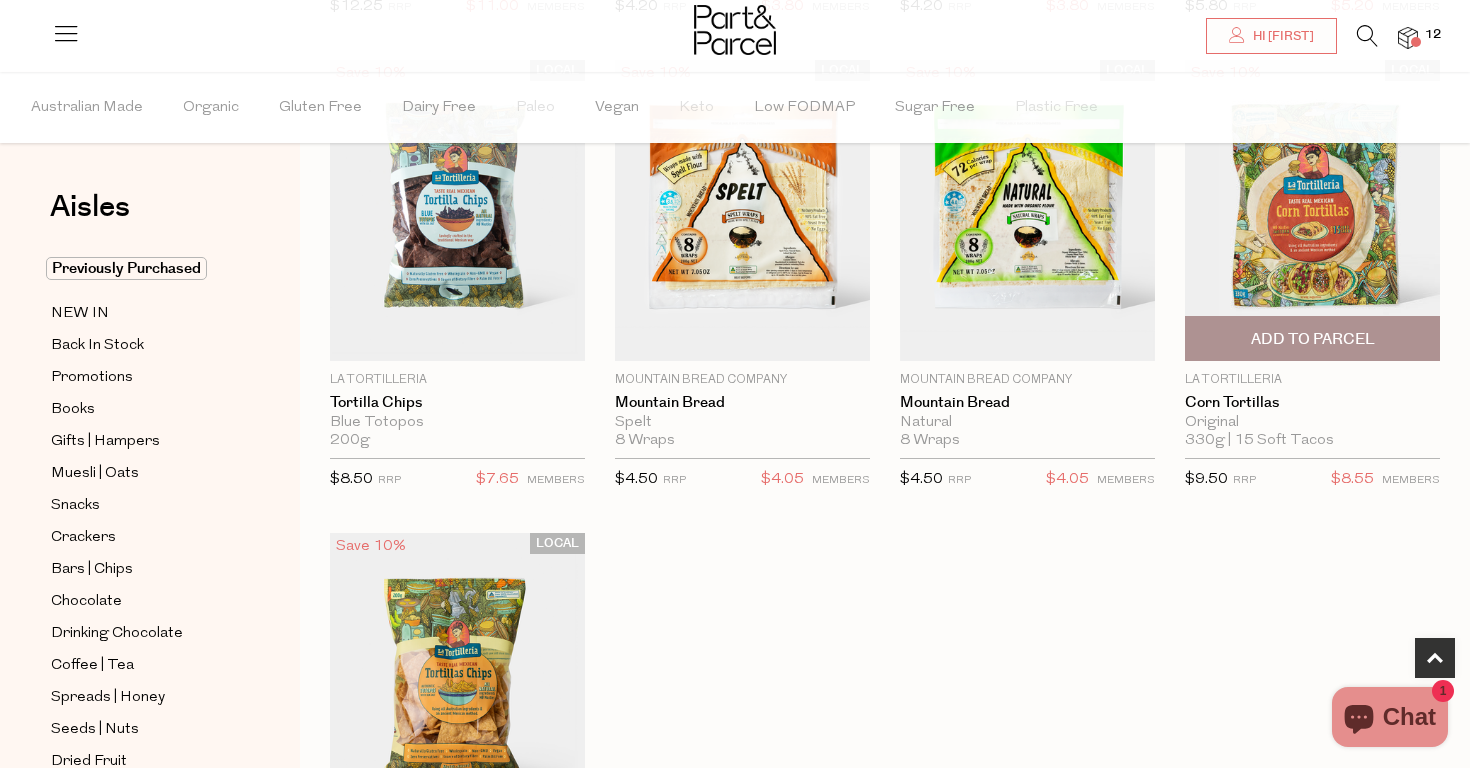 click on "Add To Parcel" at bounding box center [1313, 339] 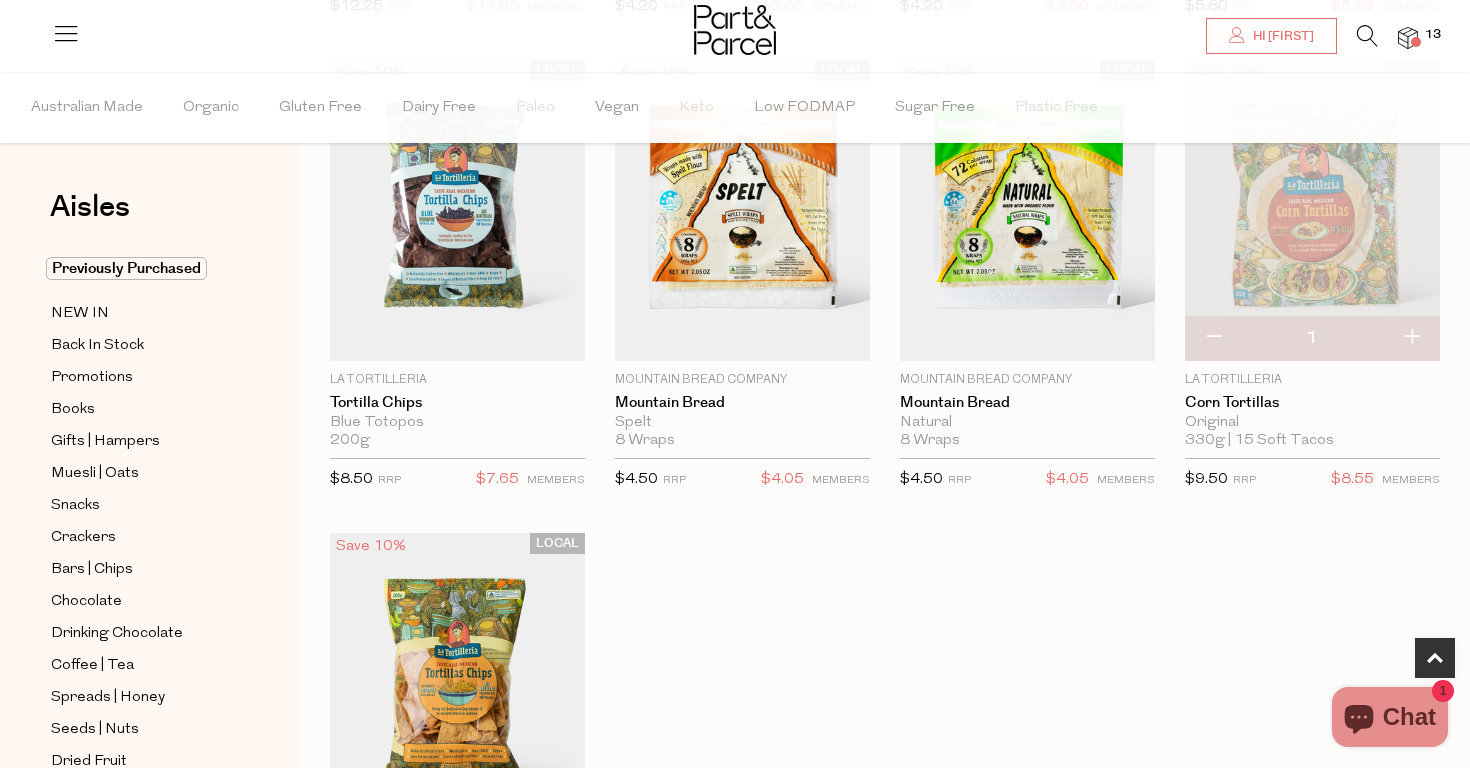 click at bounding box center [1411, 338] 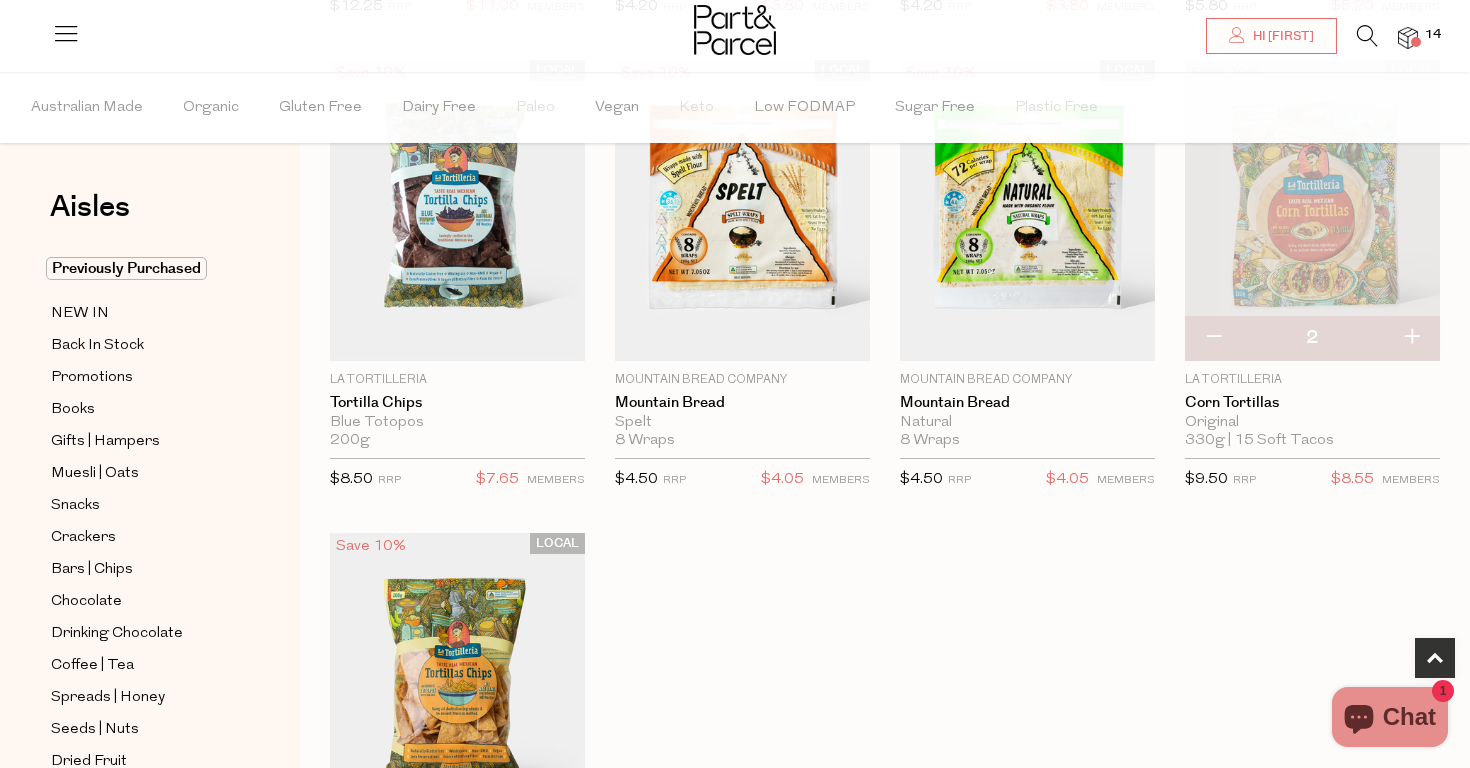 click at bounding box center (1408, 38) 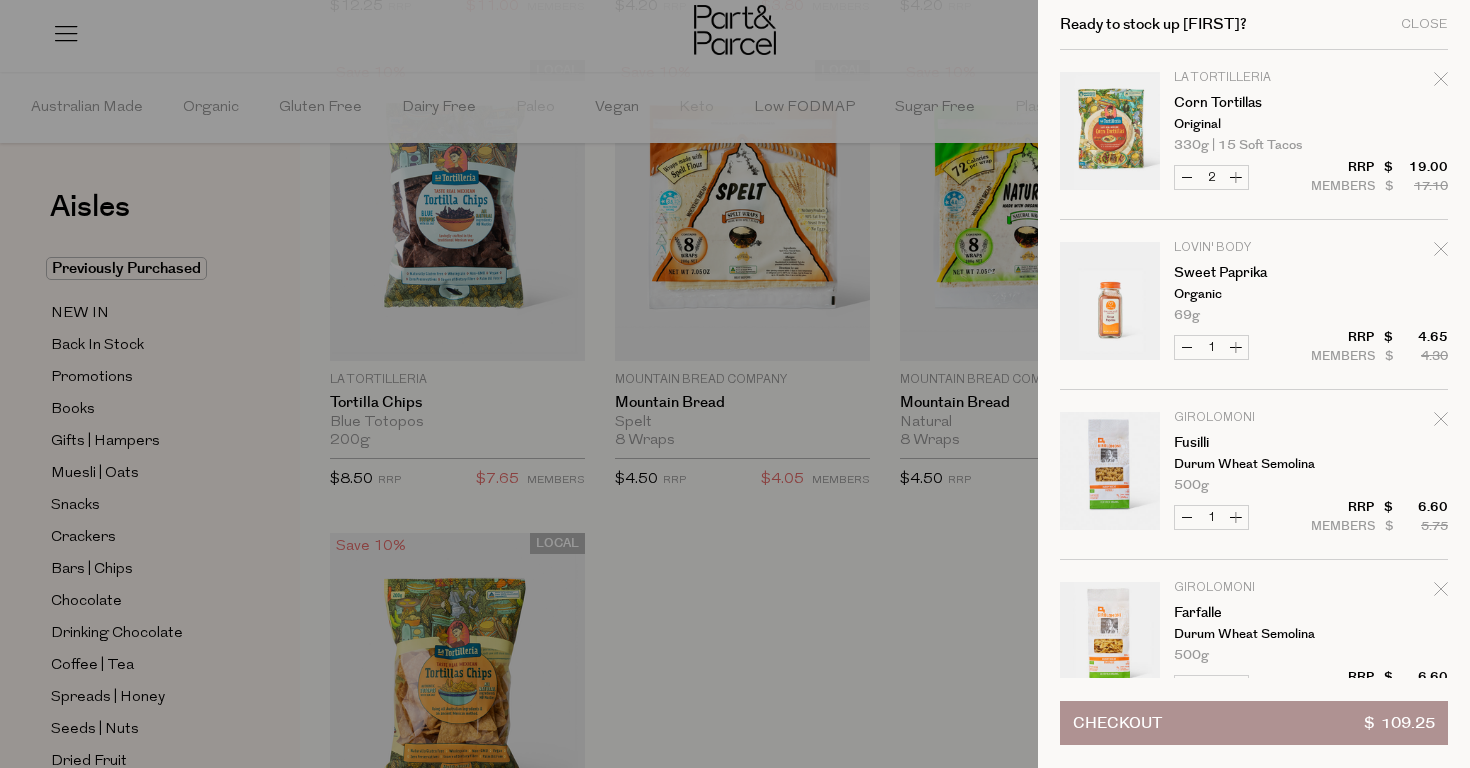 scroll, scrollTop: 0, scrollLeft: 0, axis: both 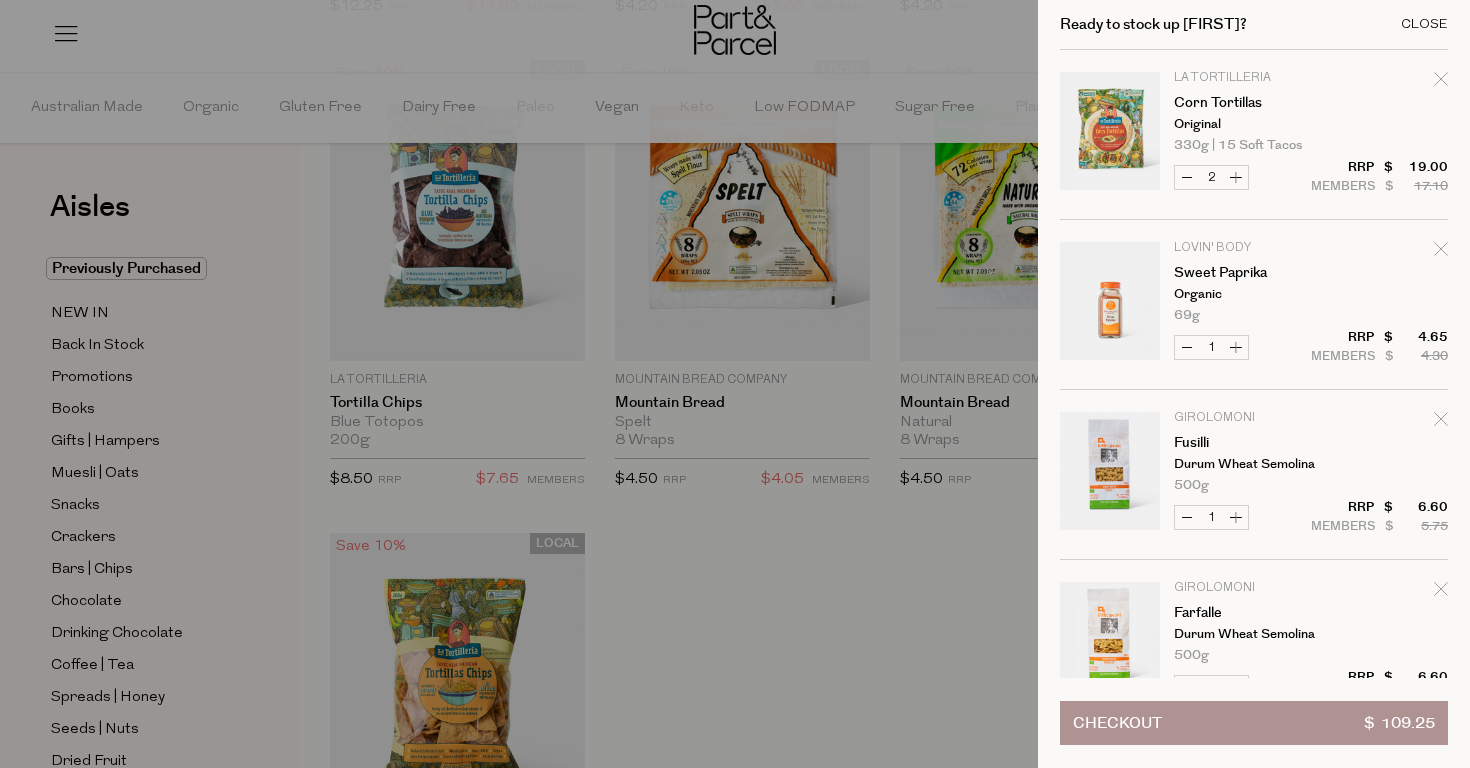 click on "Close" at bounding box center [1424, 24] 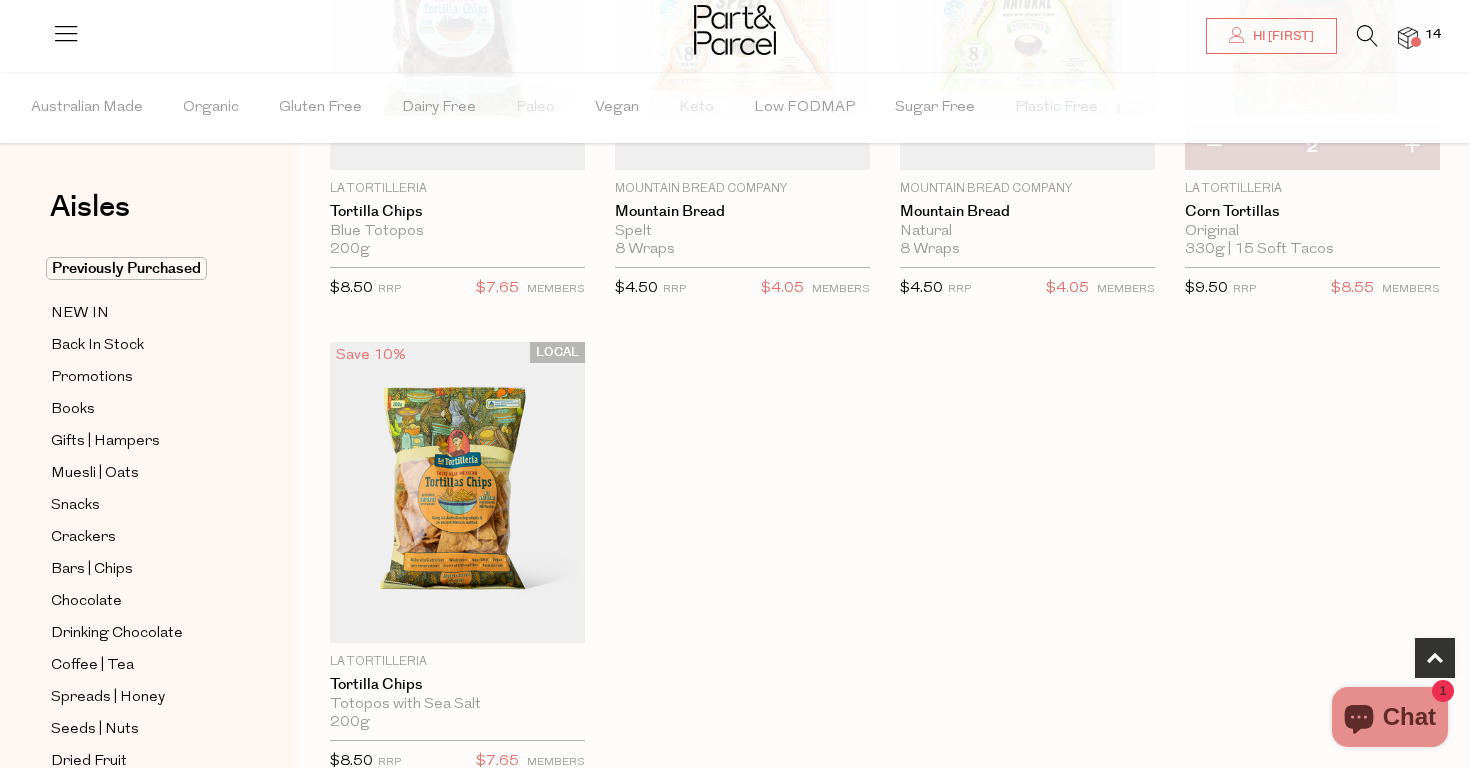 scroll, scrollTop: 904, scrollLeft: 0, axis: vertical 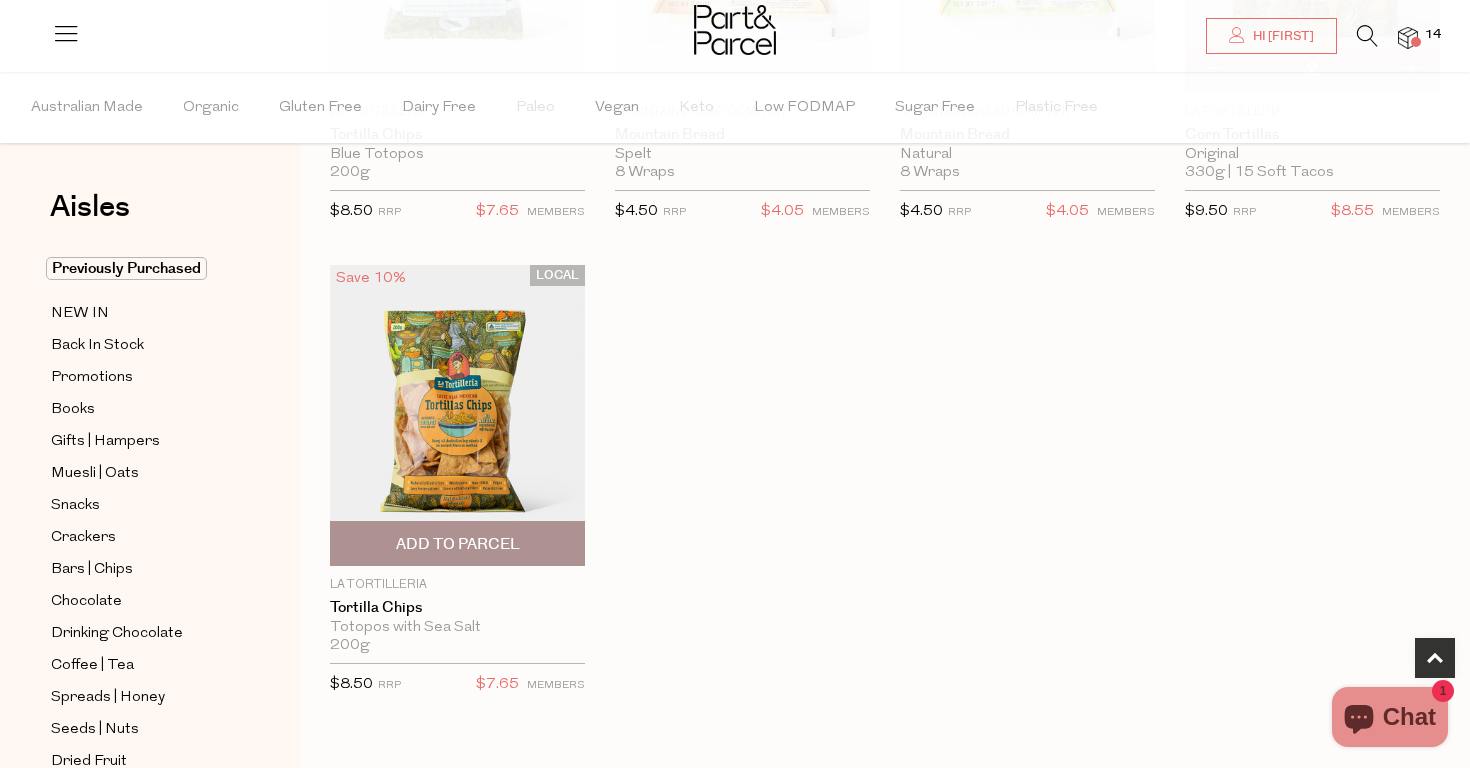 click at bounding box center [457, 415] 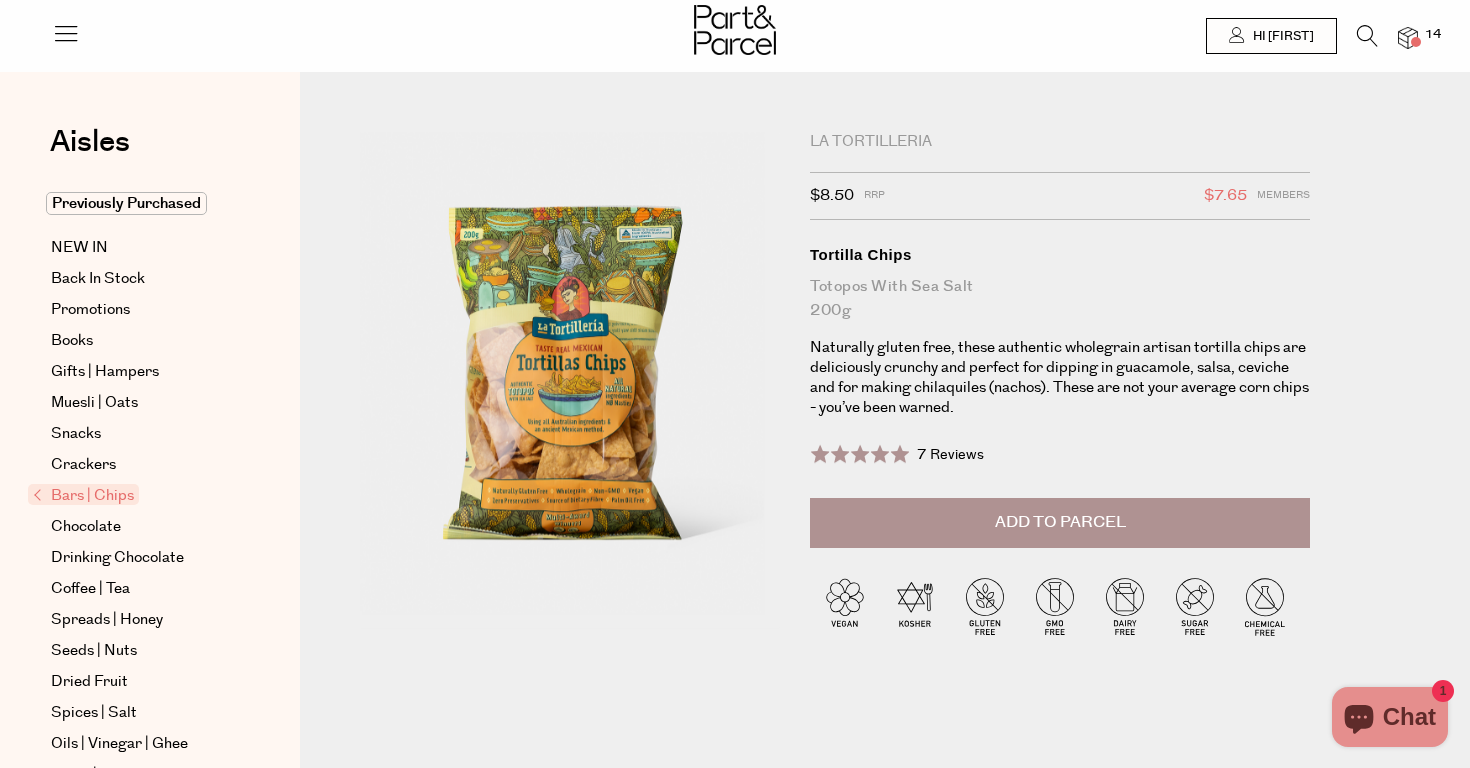 scroll, scrollTop: 0, scrollLeft: 0, axis: both 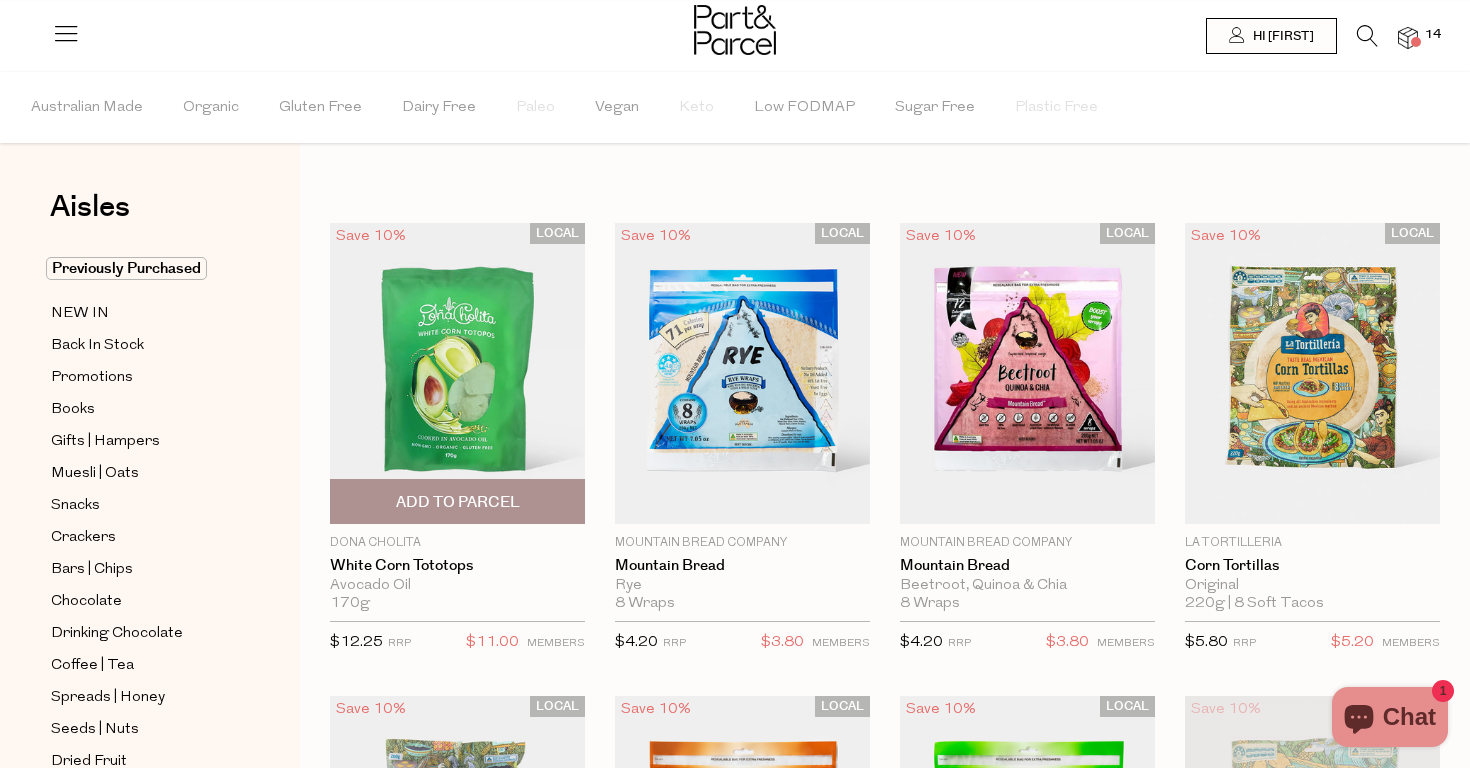 click at bounding box center (457, 373) 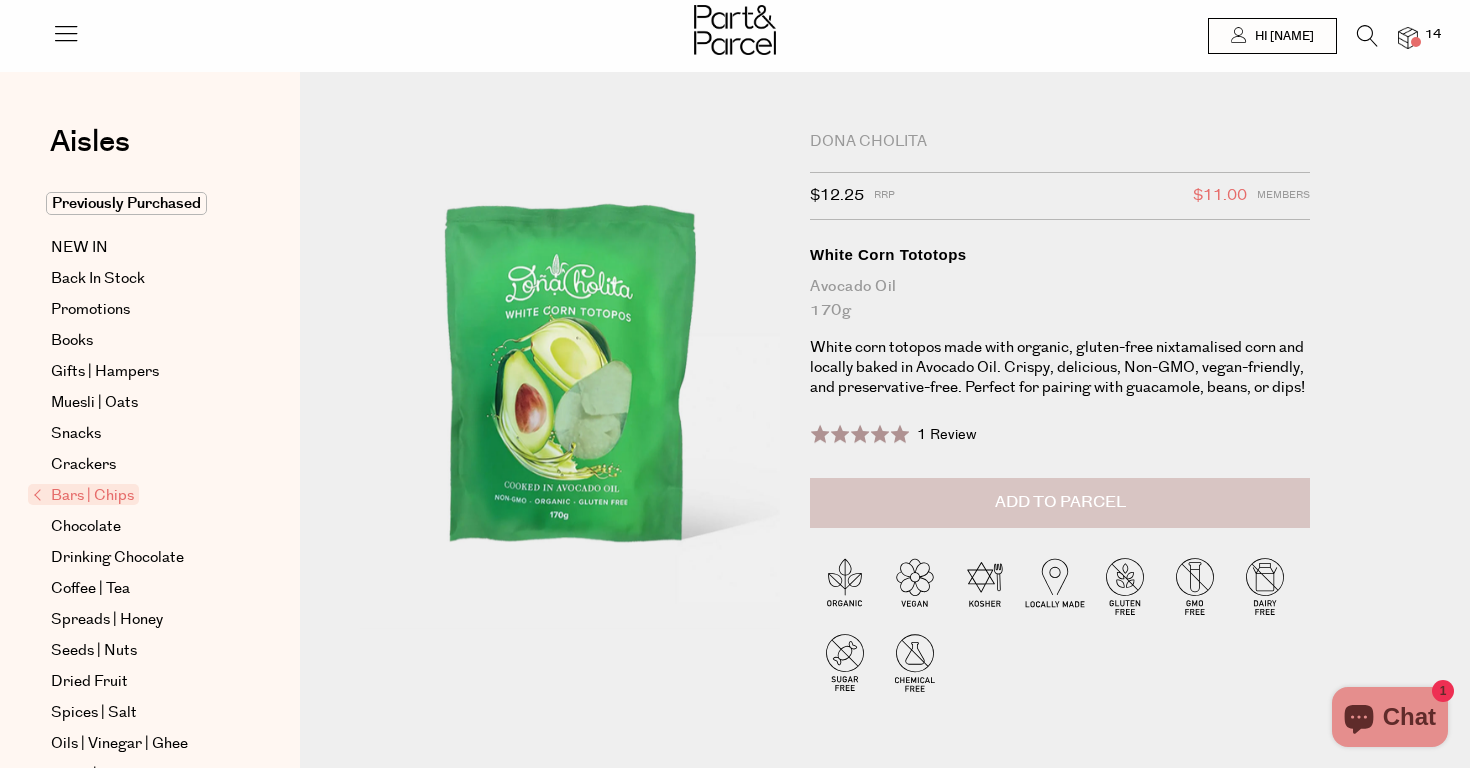 scroll, scrollTop: 0, scrollLeft: 0, axis: both 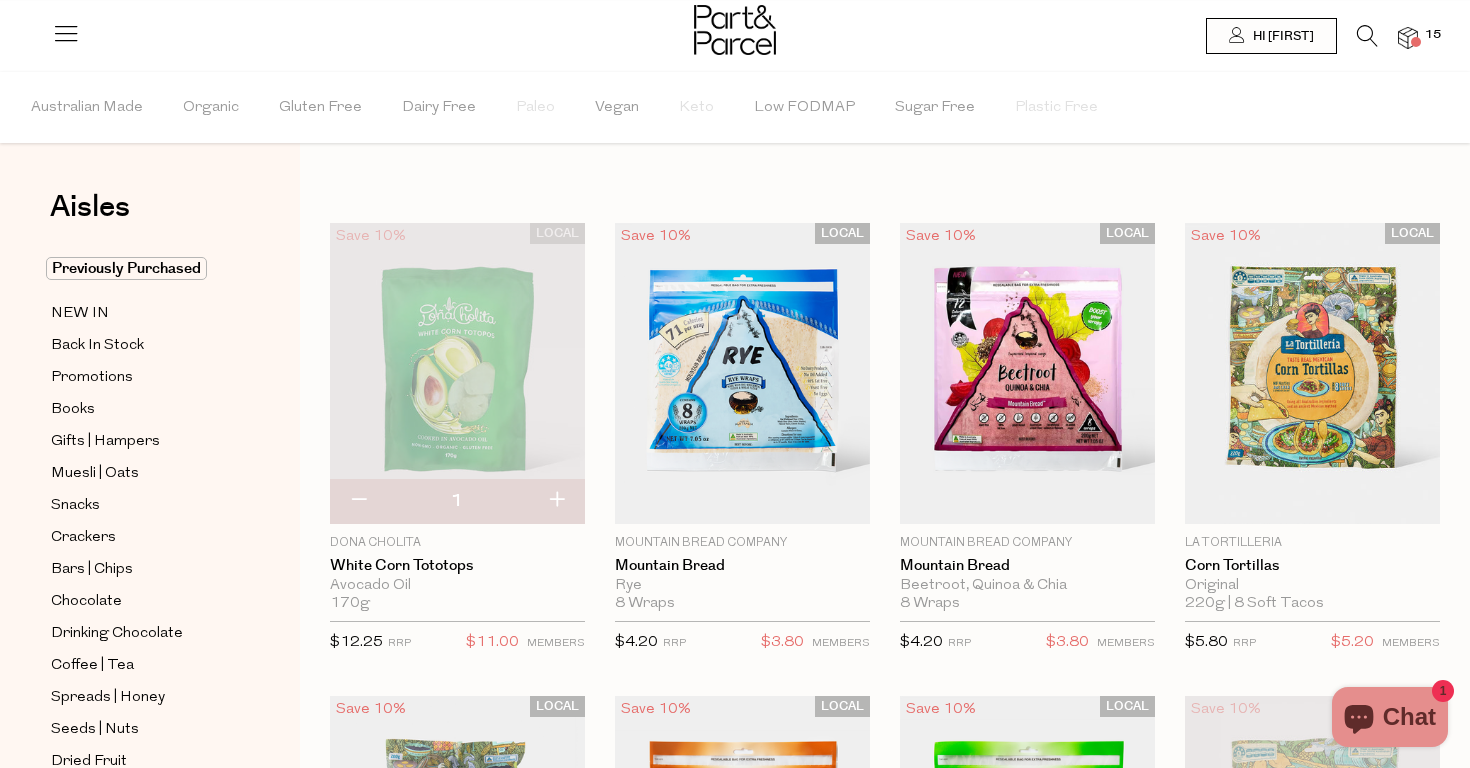 click at bounding box center (735, 32) 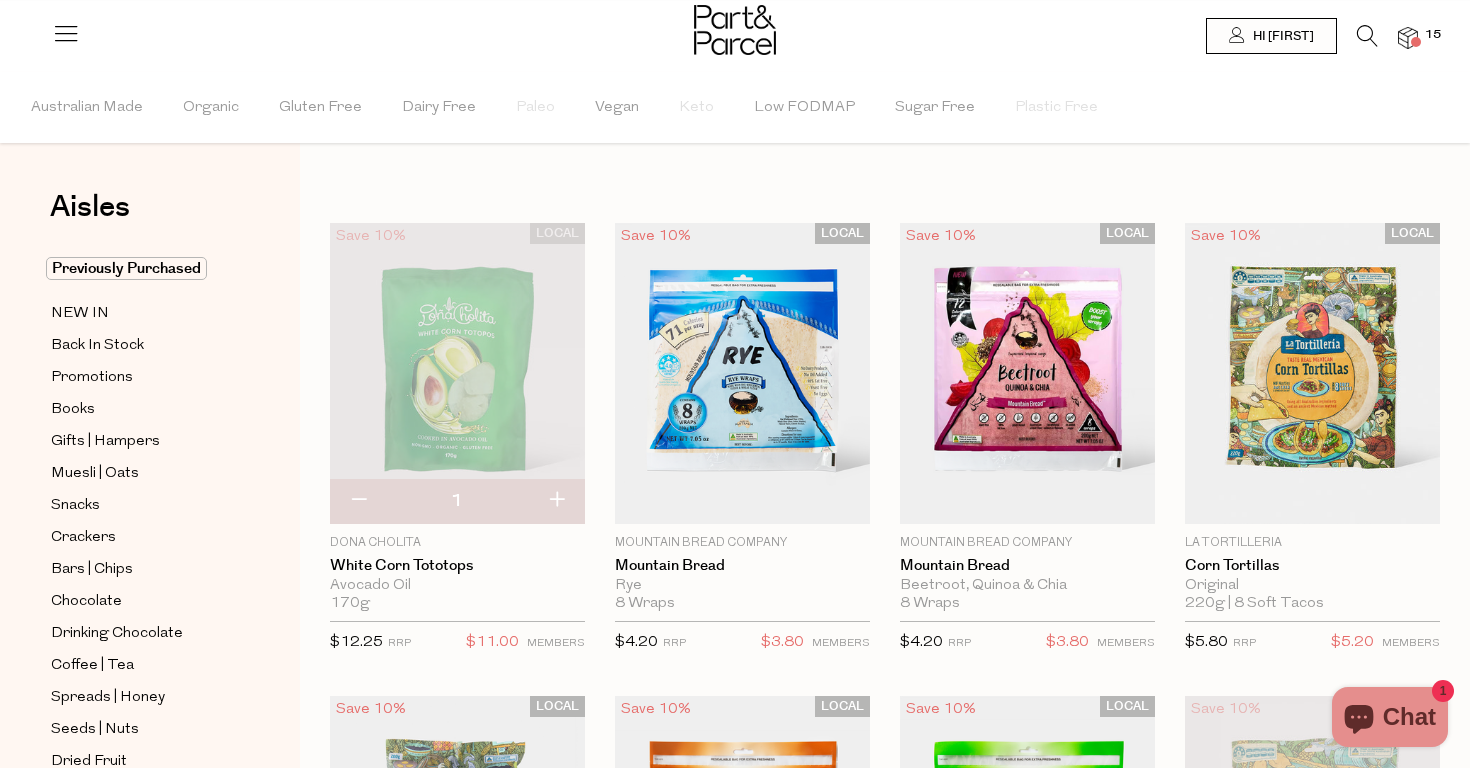 click at bounding box center [735, 32] 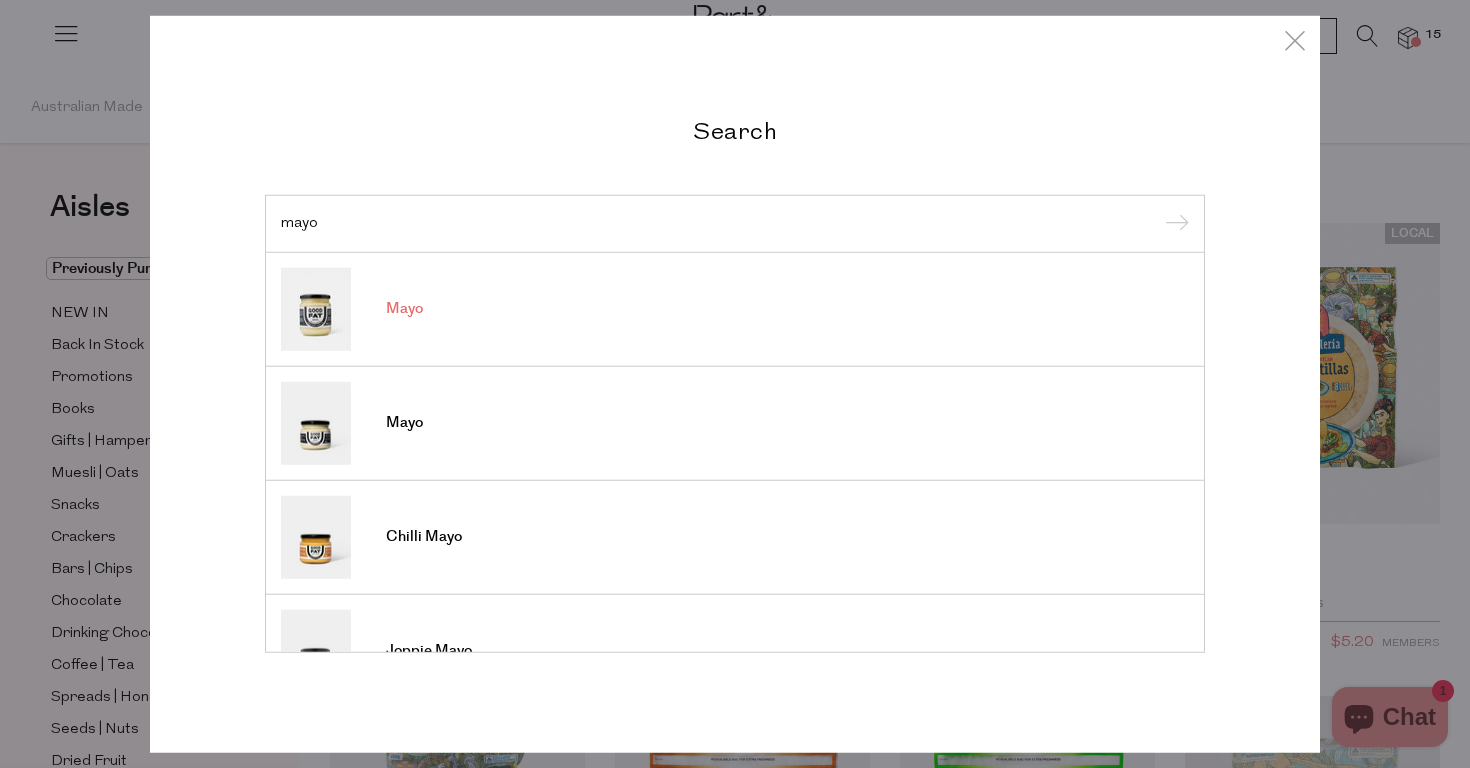 type on "mayo" 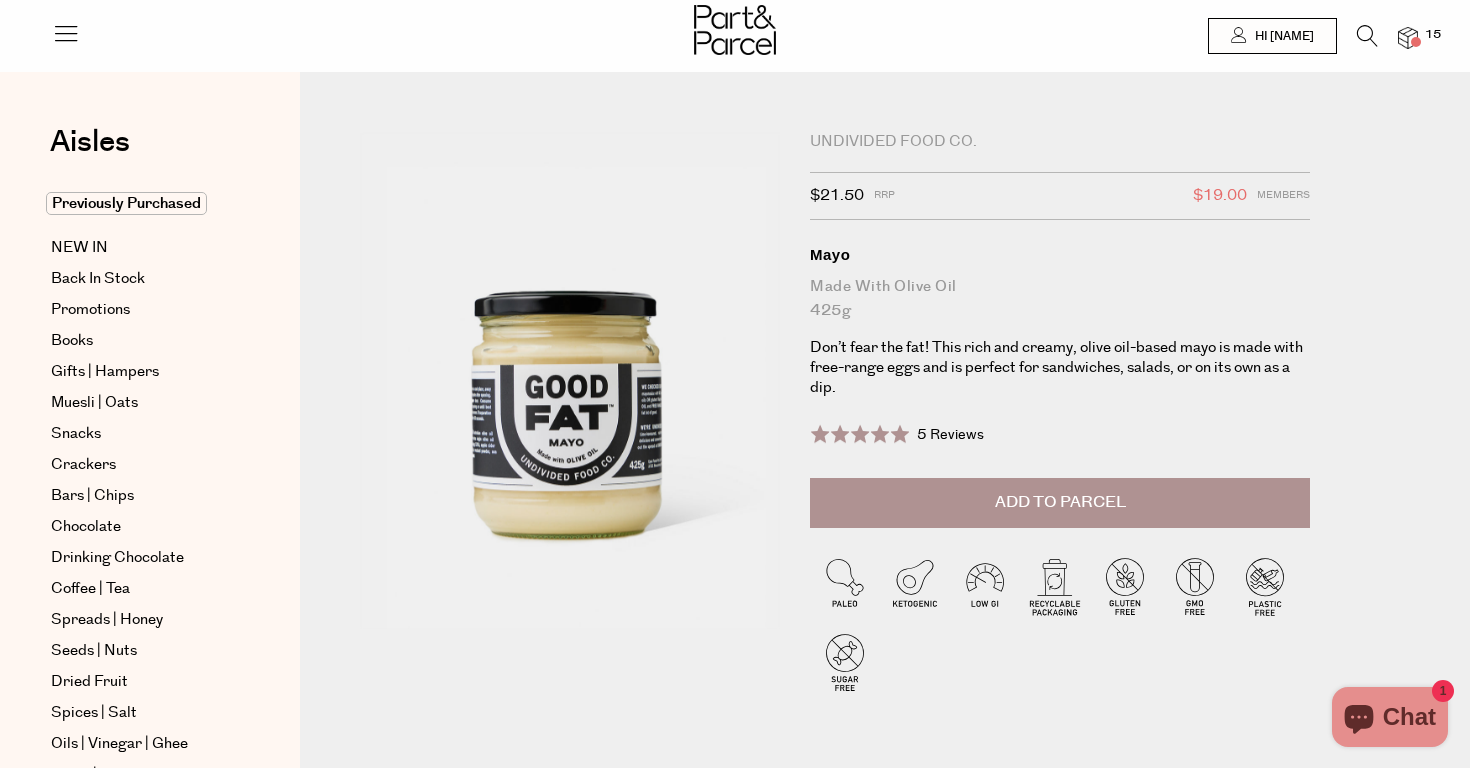 scroll, scrollTop: 0, scrollLeft: 0, axis: both 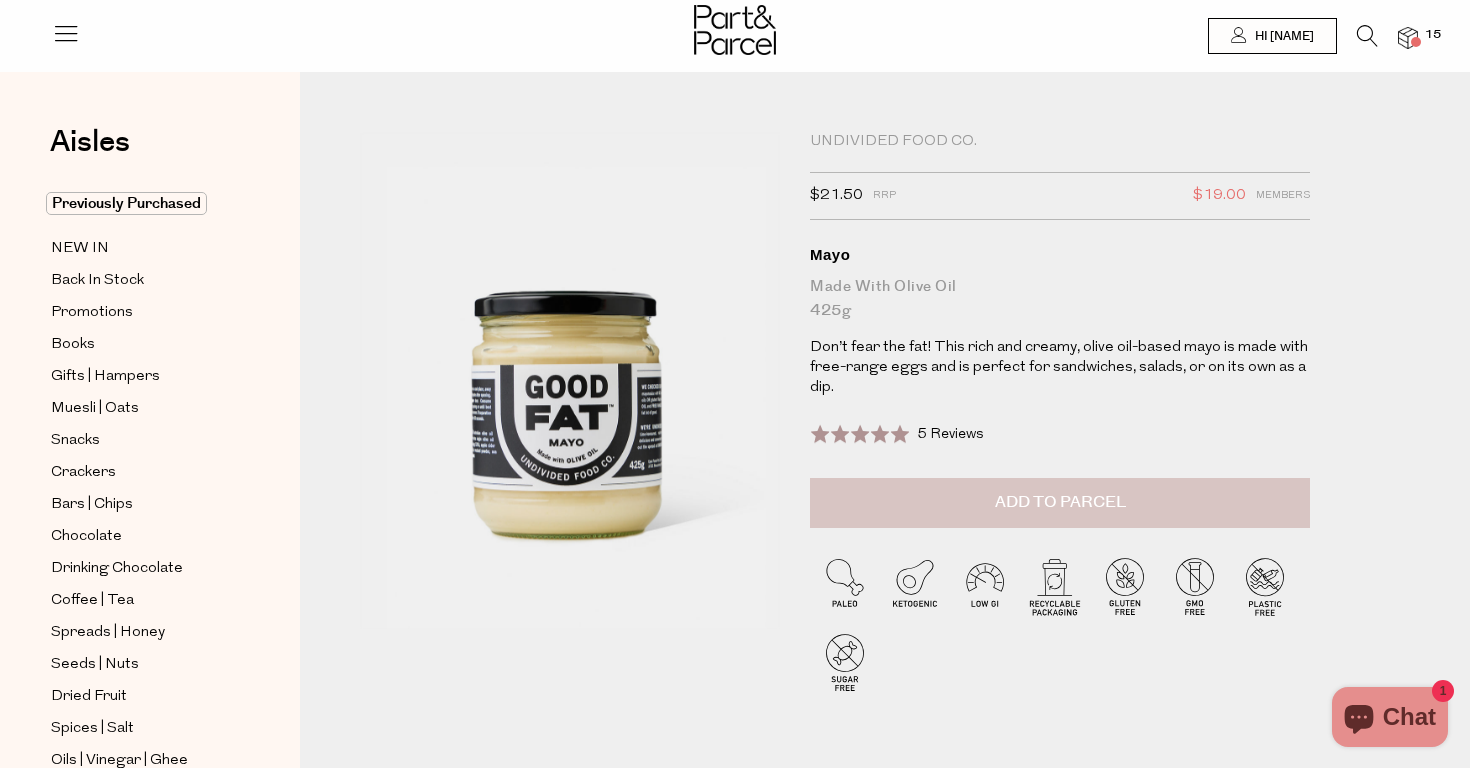 click on "Add to Parcel" at bounding box center [1060, 502] 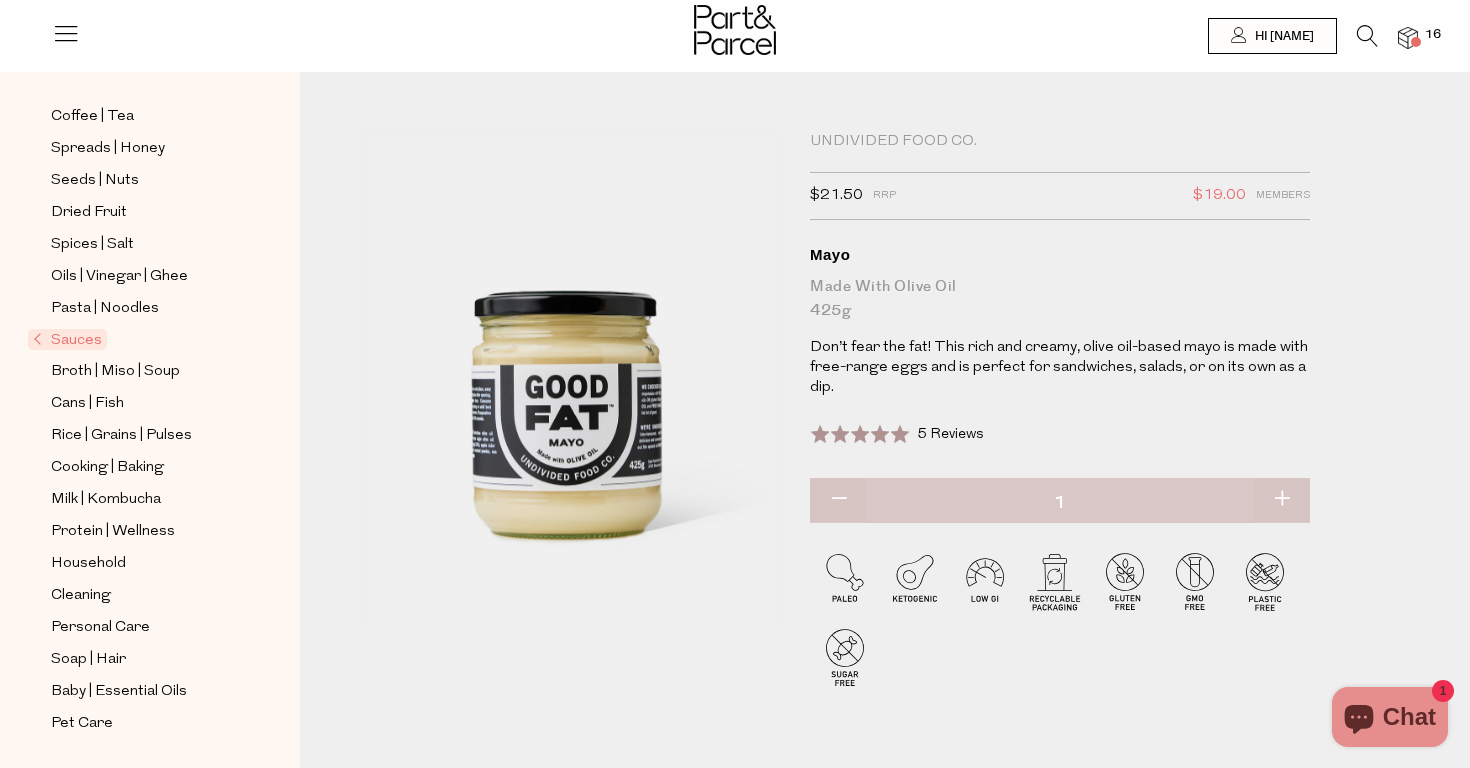 scroll, scrollTop: 484, scrollLeft: 0, axis: vertical 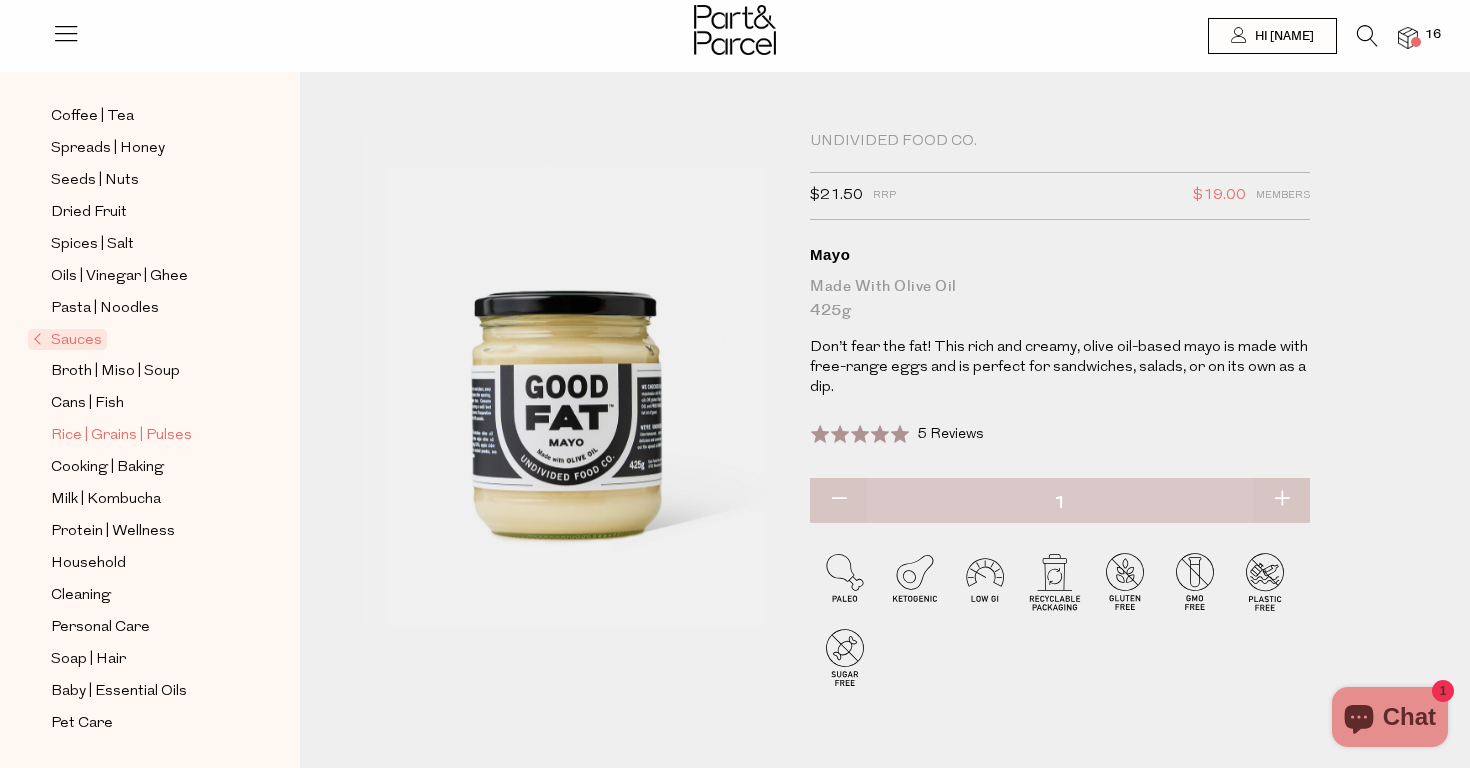 click on "Rice | Grains | Pulses" at bounding box center [121, 436] 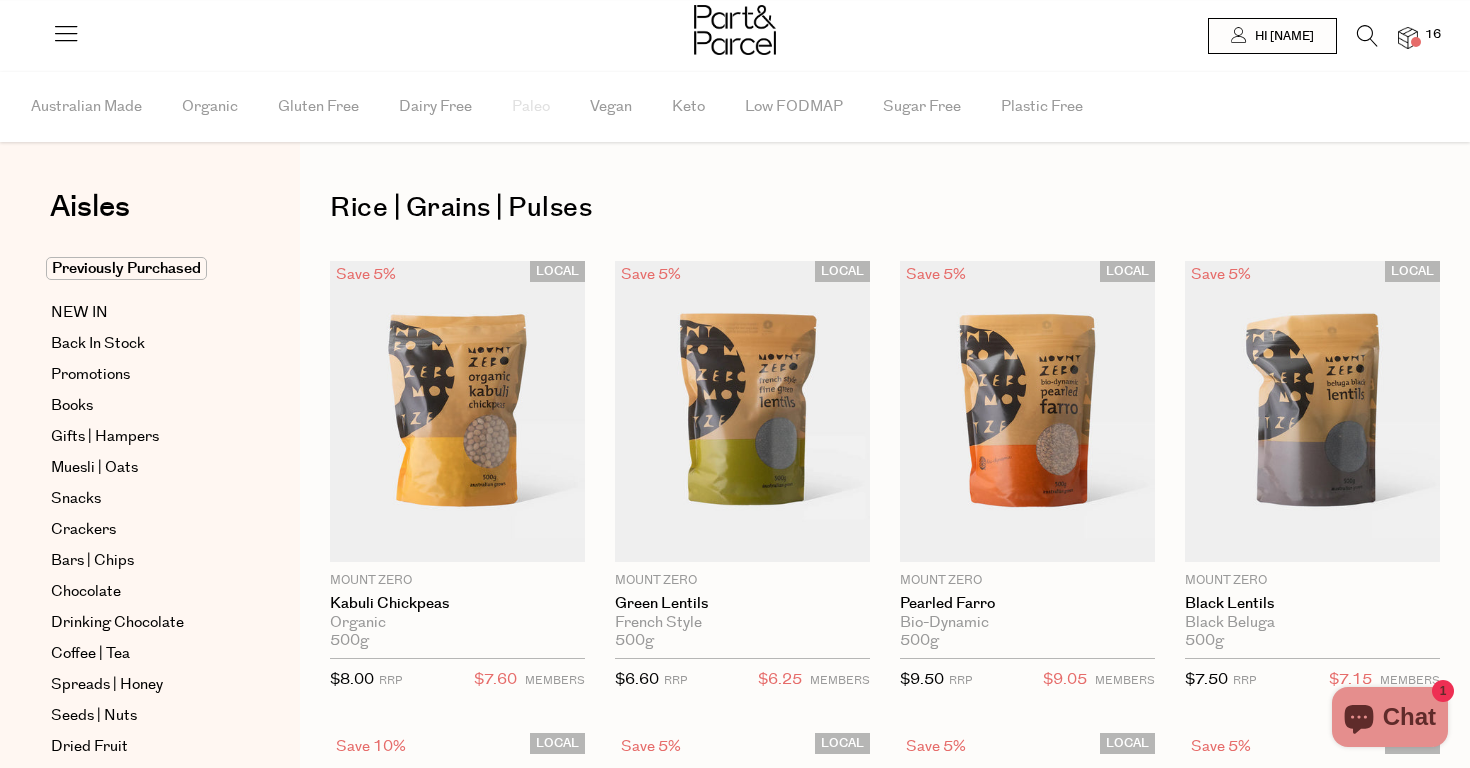 scroll, scrollTop: 0, scrollLeft: 0, axis: both 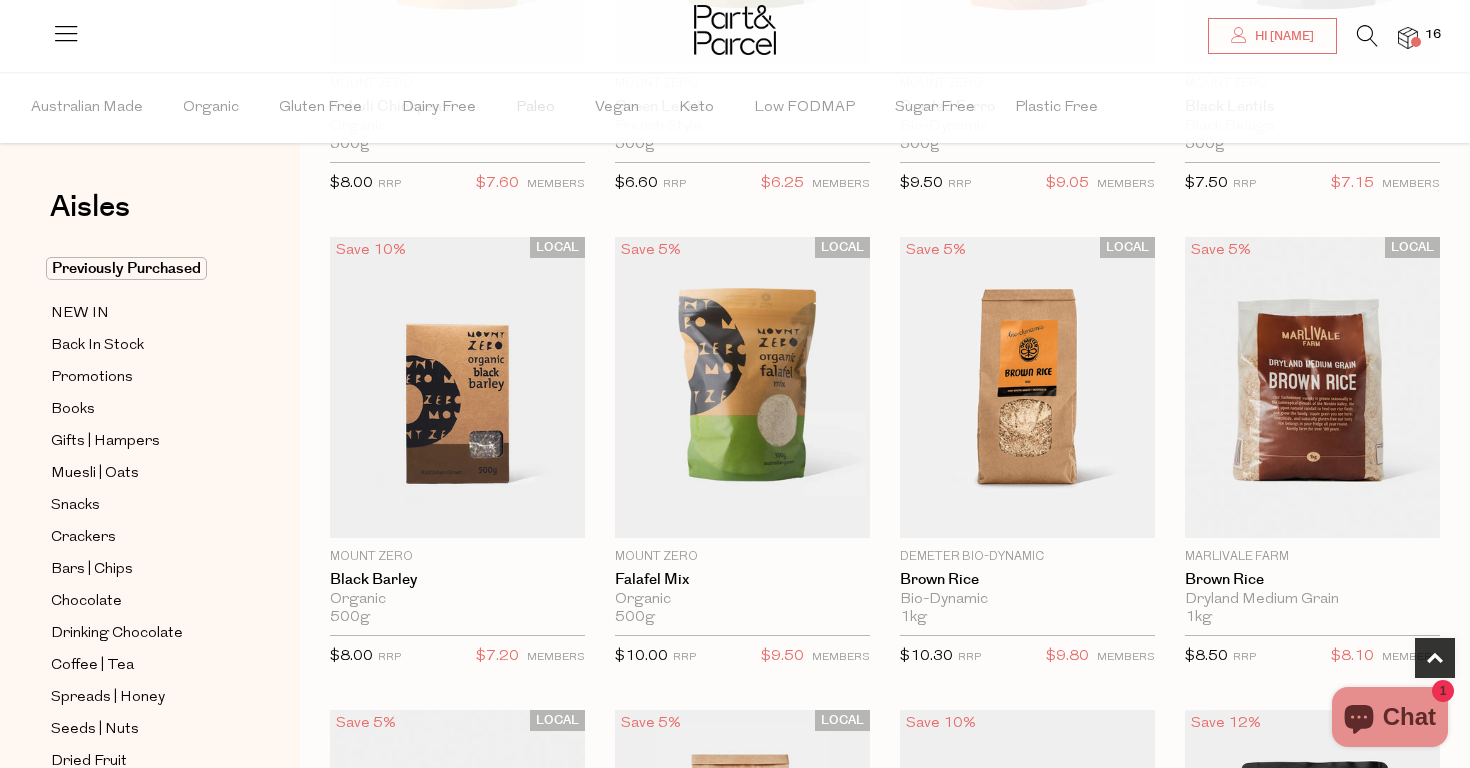 click at bounding box center (1367, 36) 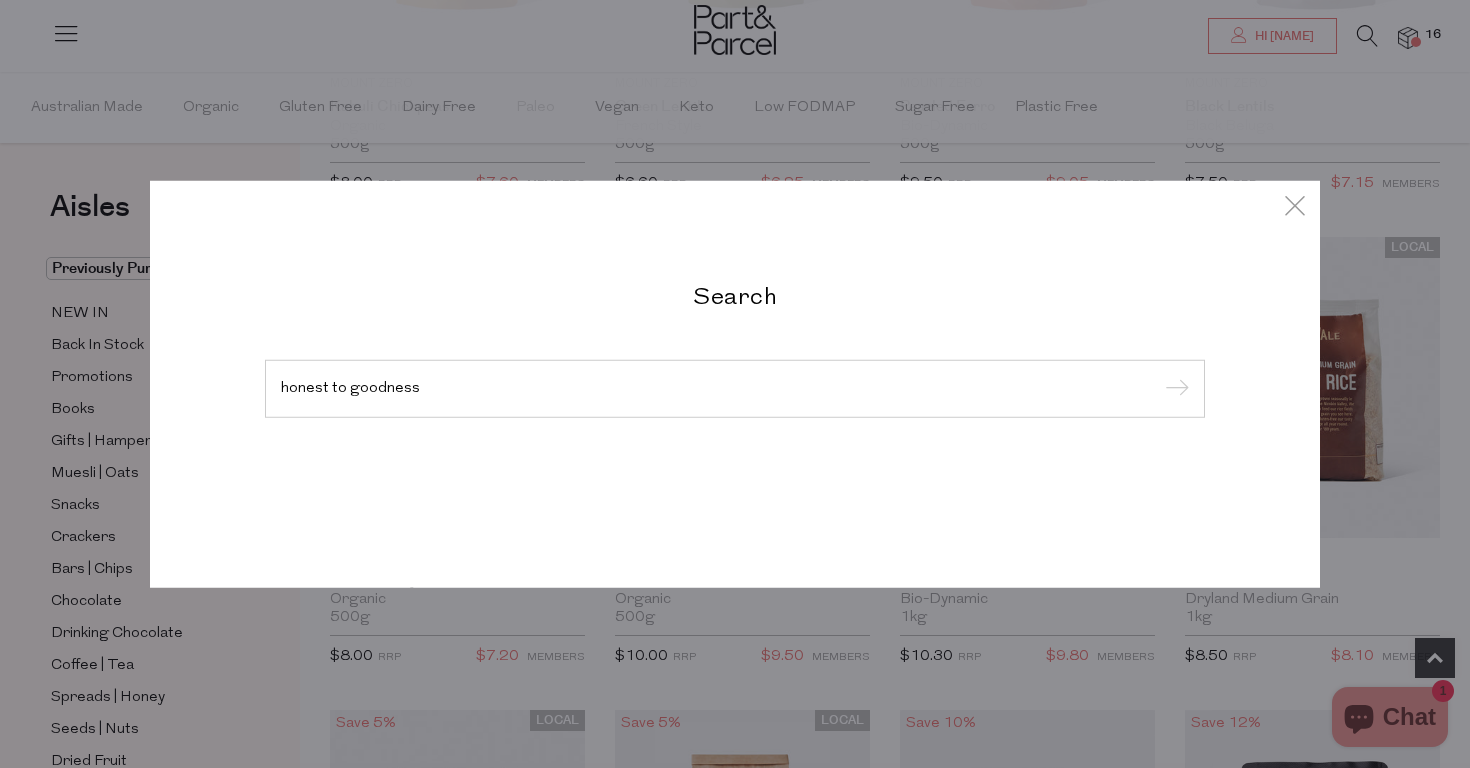 type on "honest to goodness" 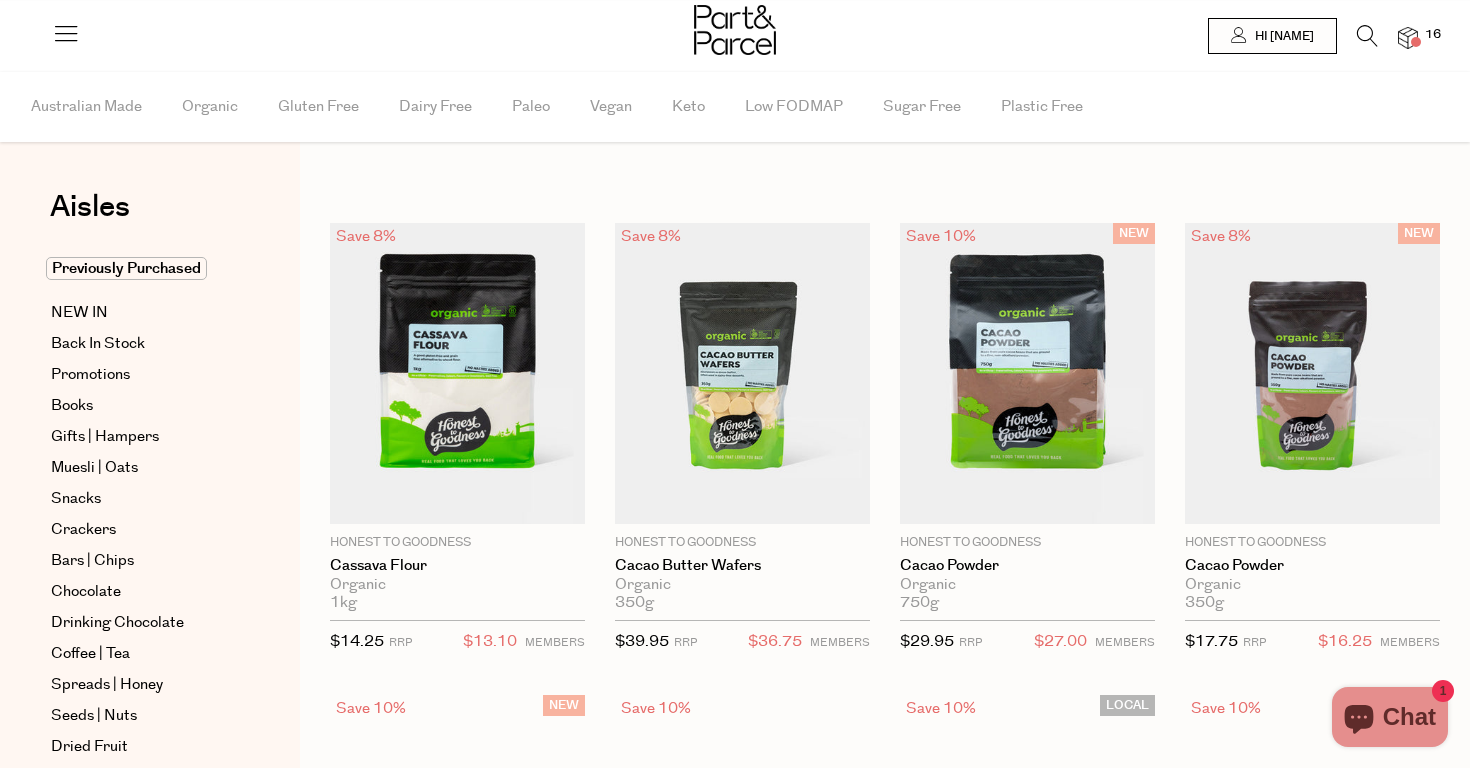 scroll, scrollTop: 0, scrollLeft: 0, axis: both 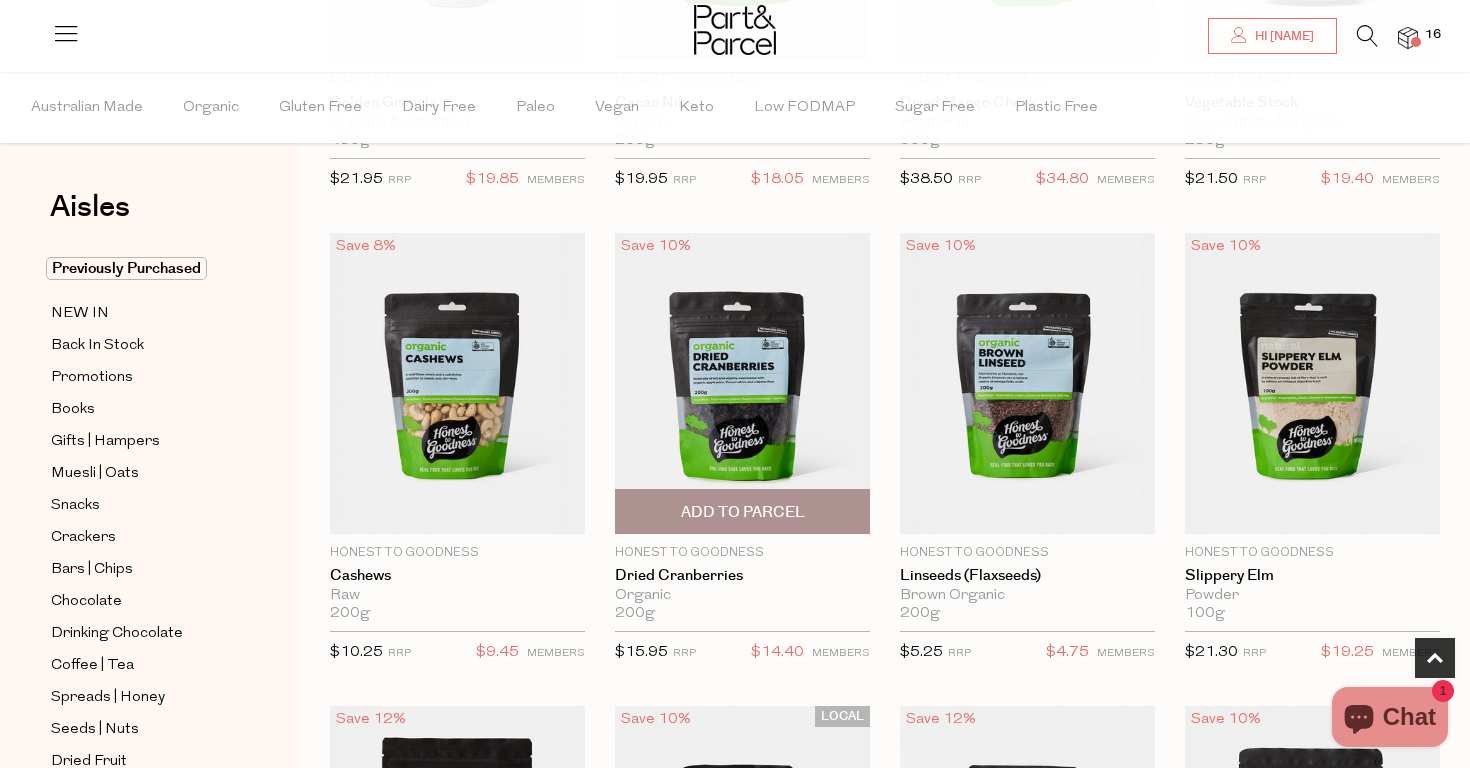 click at bounding box center [742, 383] 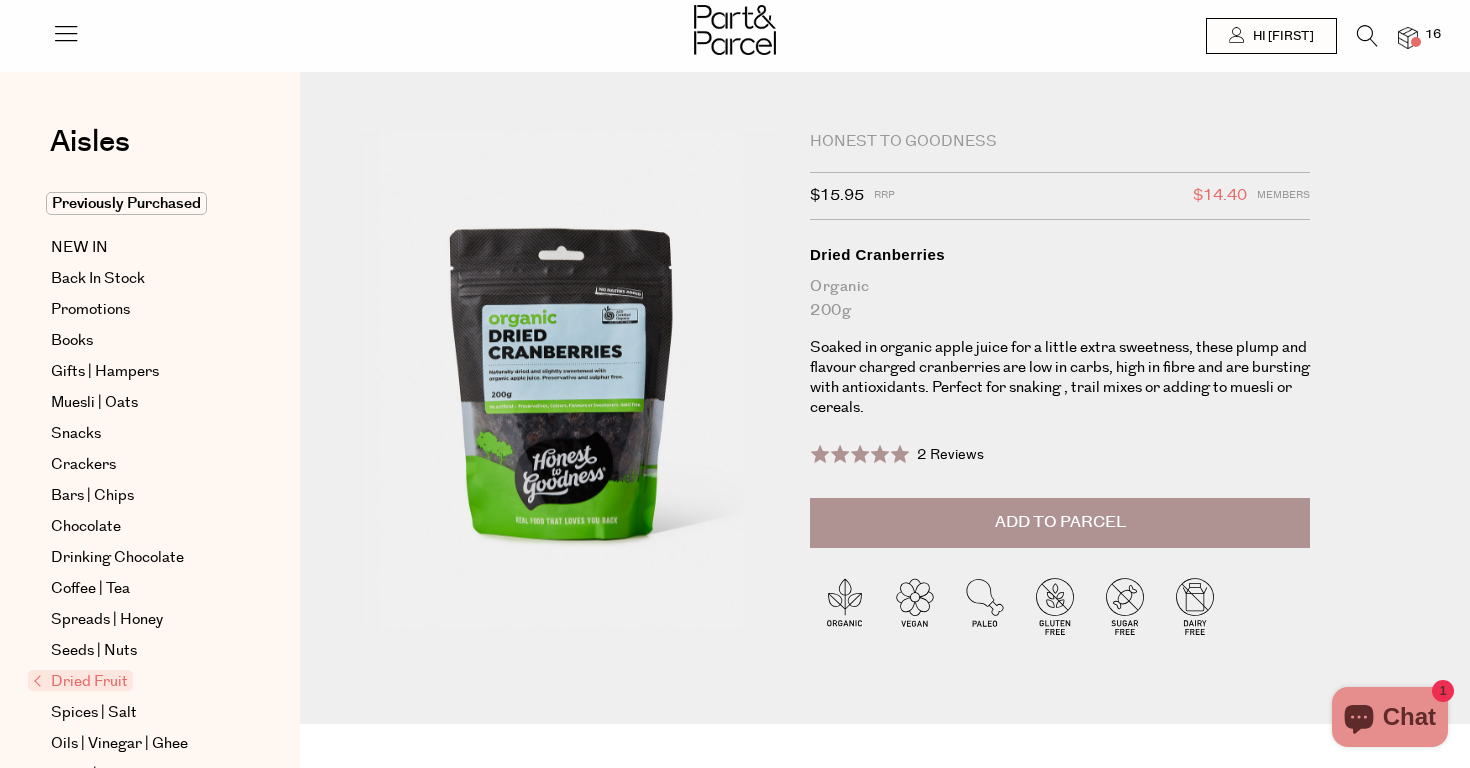 scroll, scrollTop: 0, scrollLeft: 0, axis: both 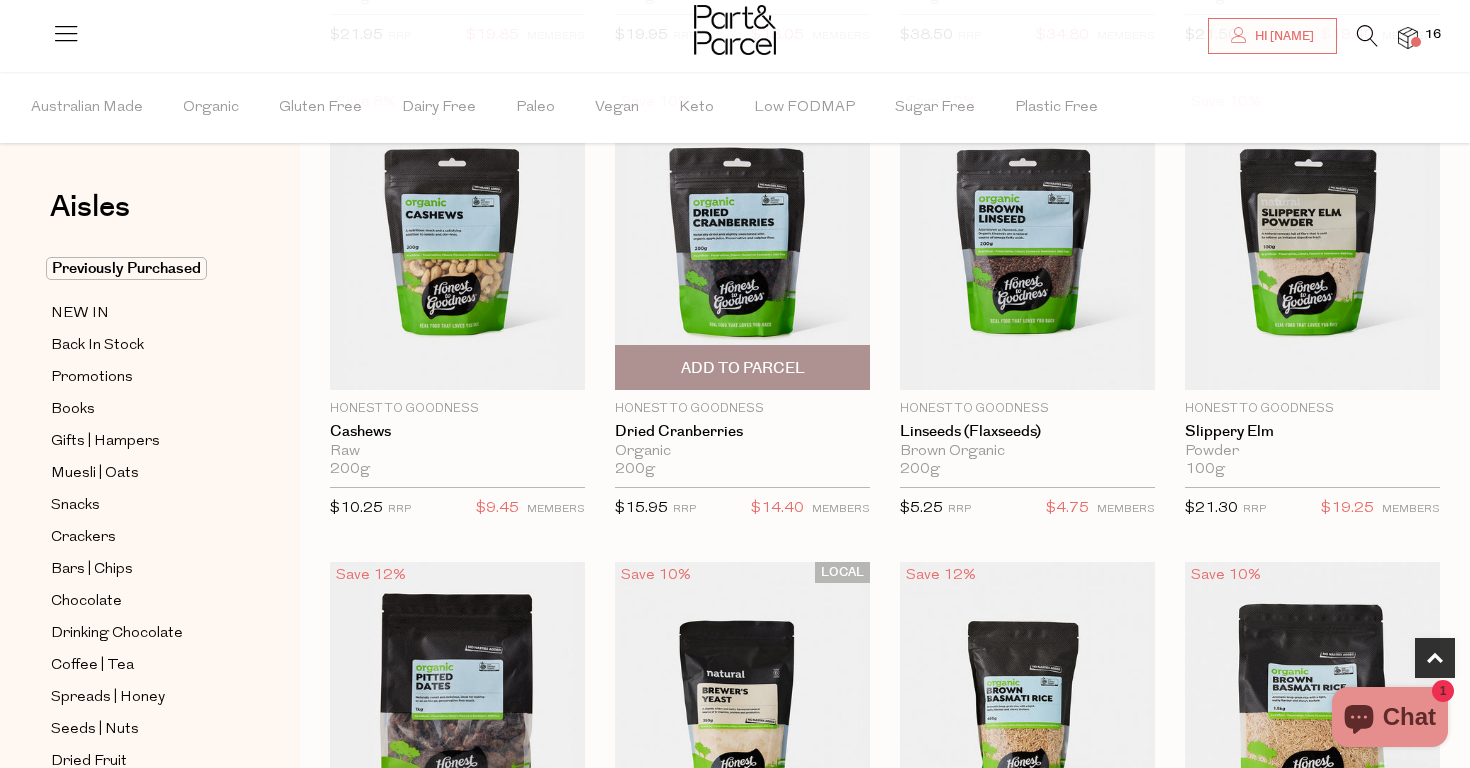 click on "Add To Parcel" at bounding box center (742, 367) 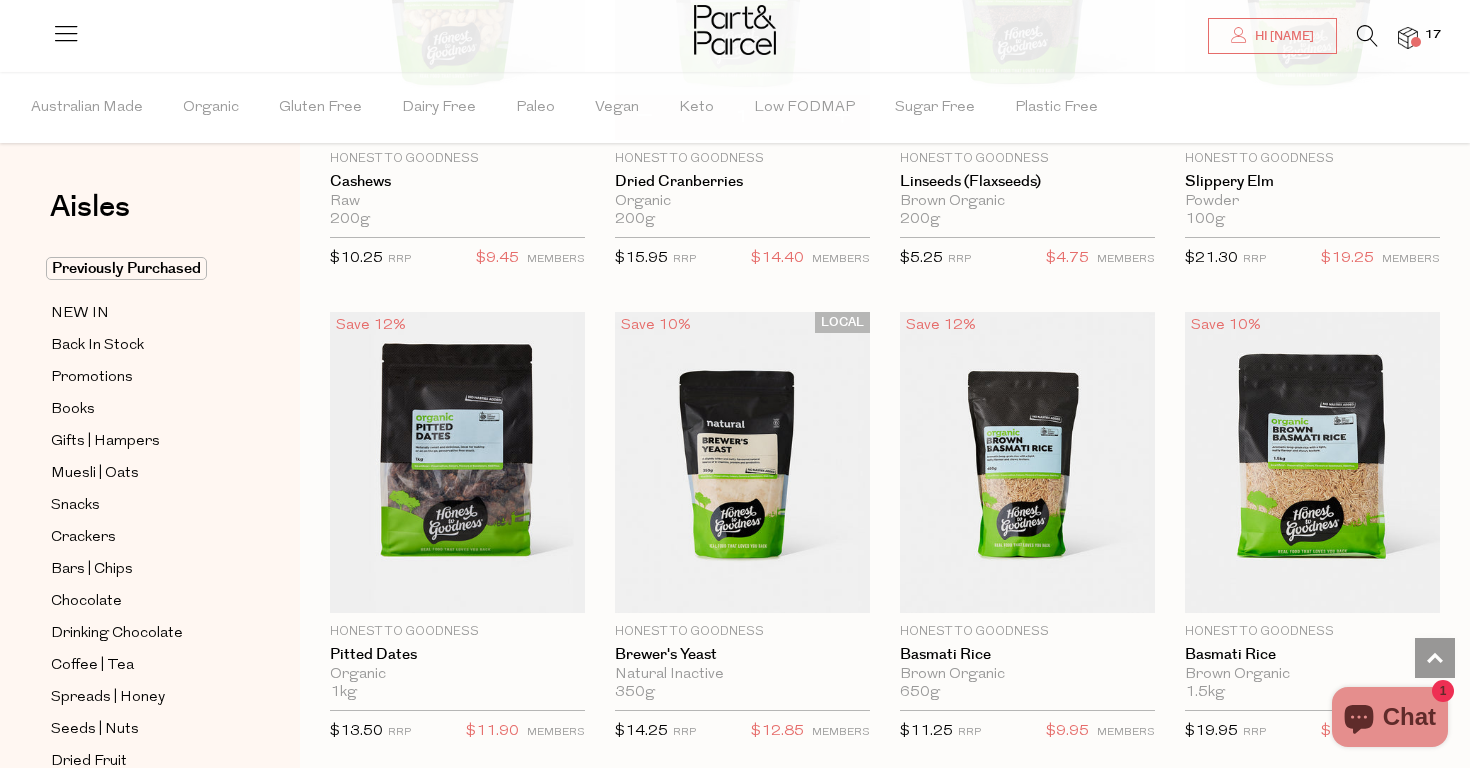 scroll, scrollTop: 1353, scrollLeft: 0, axis: vertical 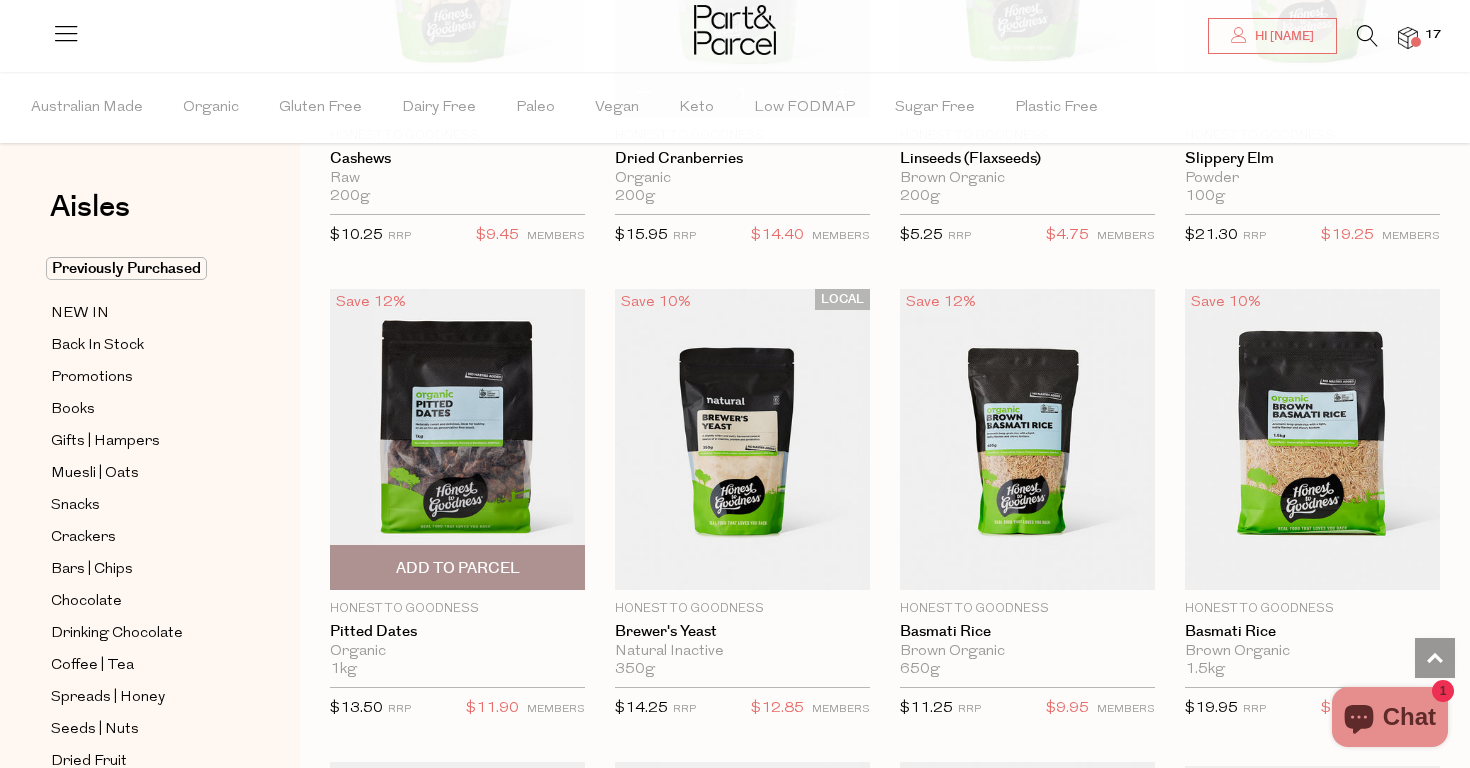 click on "Add To Parcel" at bounding box center (458, 568) 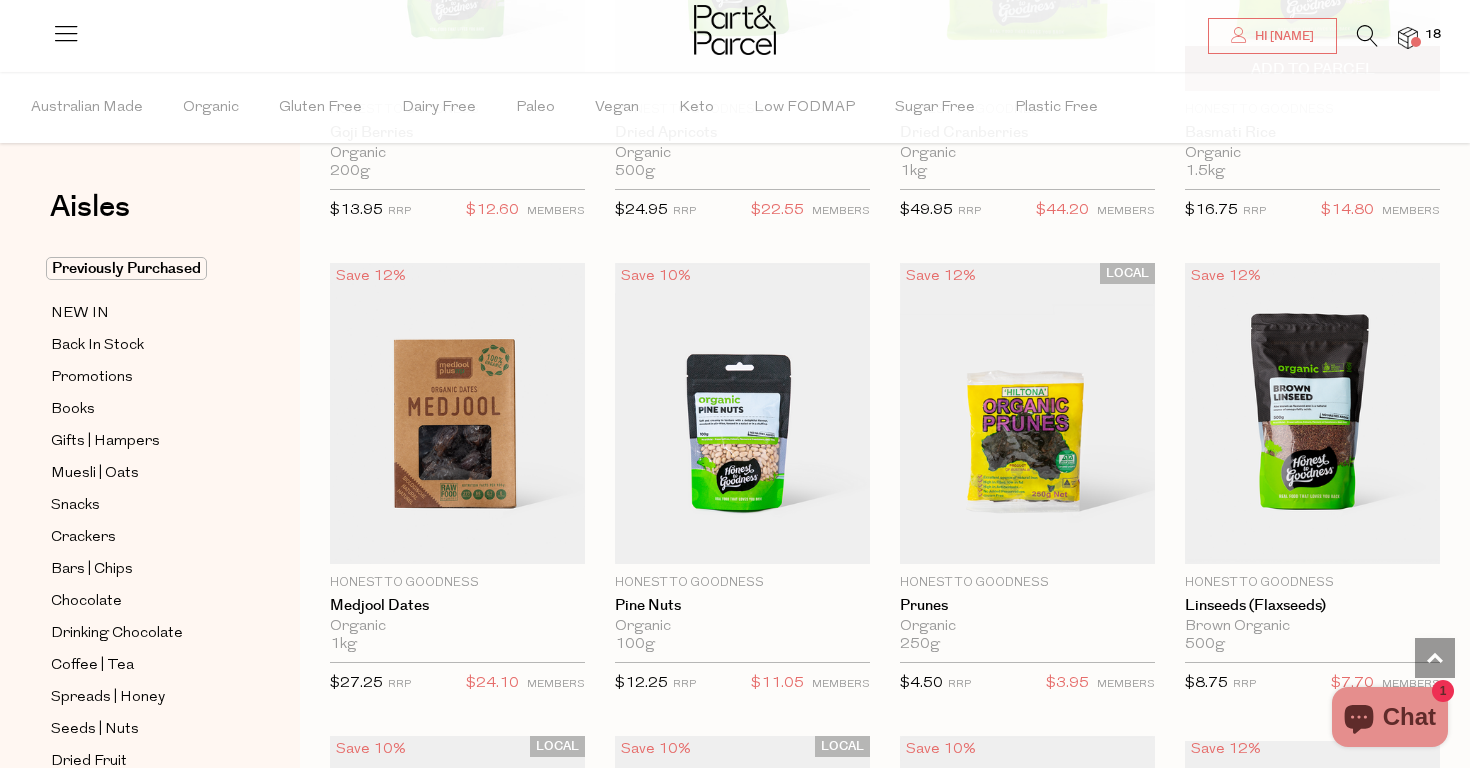 scroll, scrollTop: 3271, scrollLeft: 0, axis: vertical 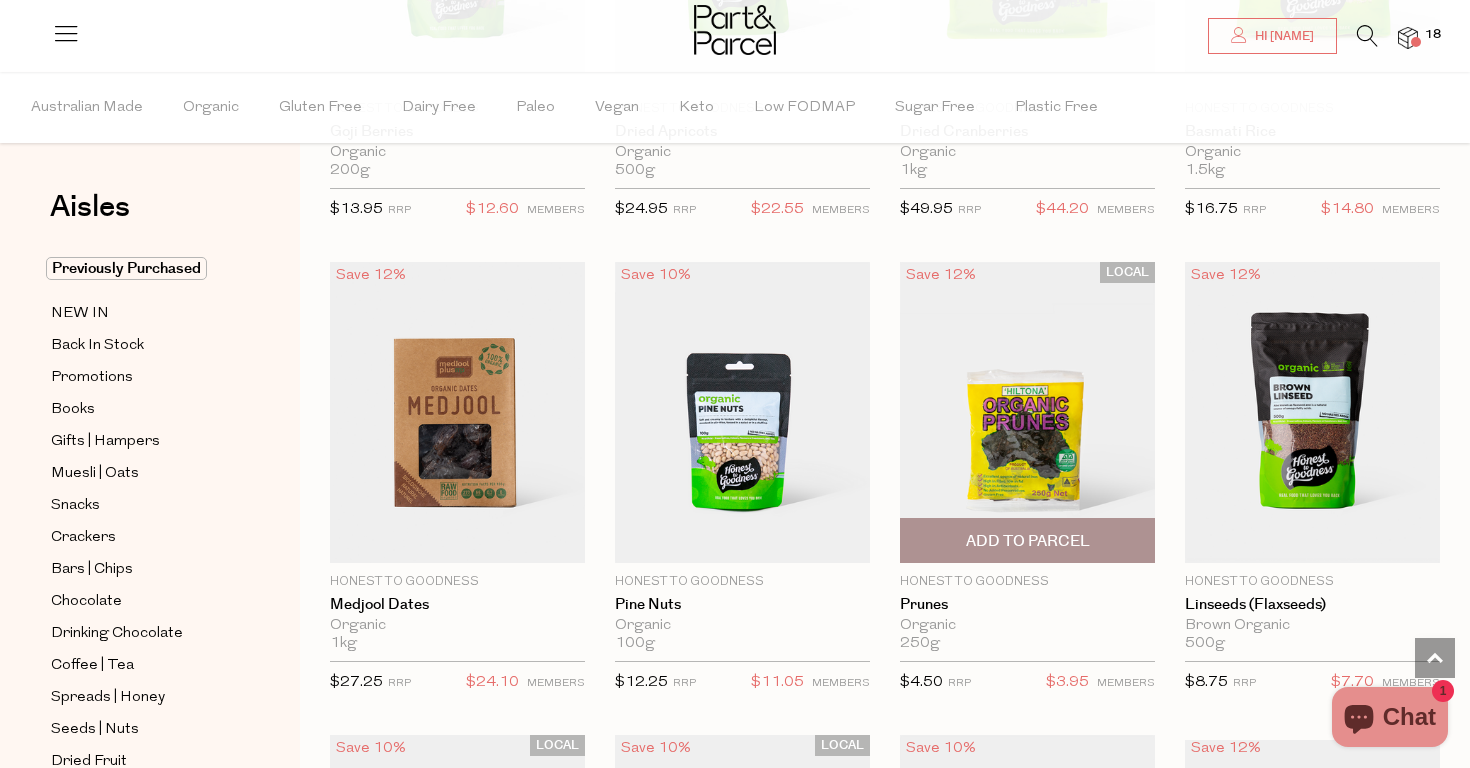 click on "Add To Parcel" at bounding box center (1028, 541) 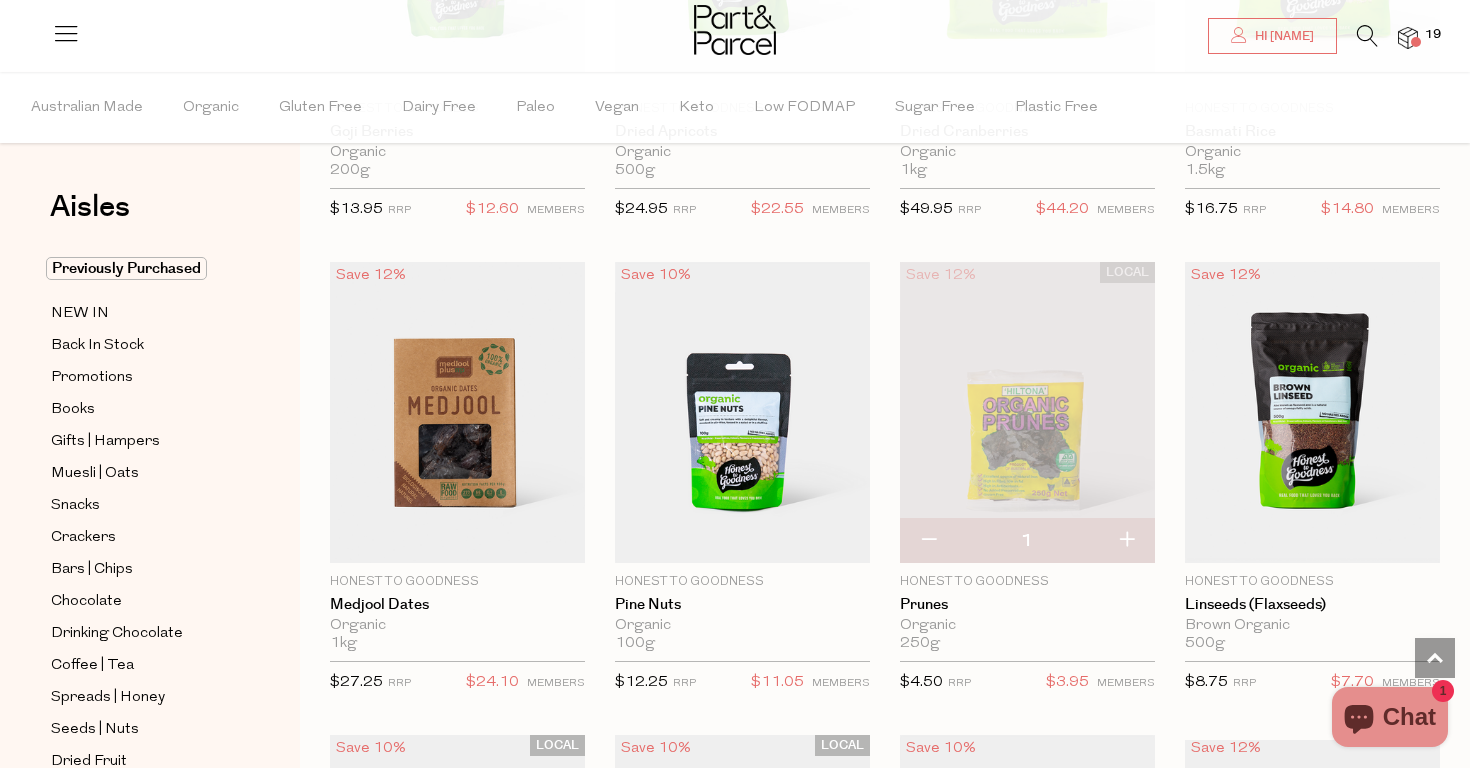 click at bounding box center [1126, 541] 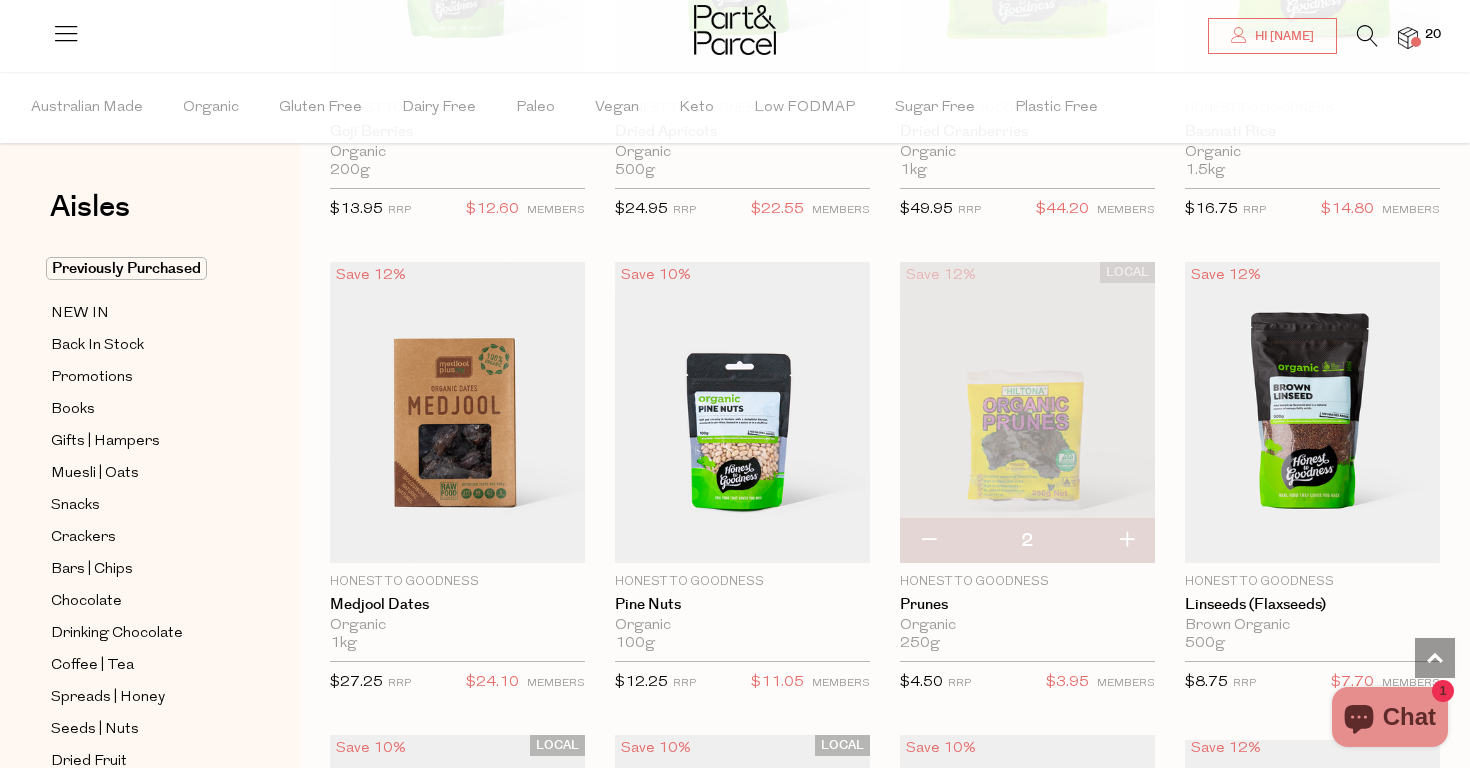 scroll, scrollTop: 3302, scrollLeft: 0, axis: vertical 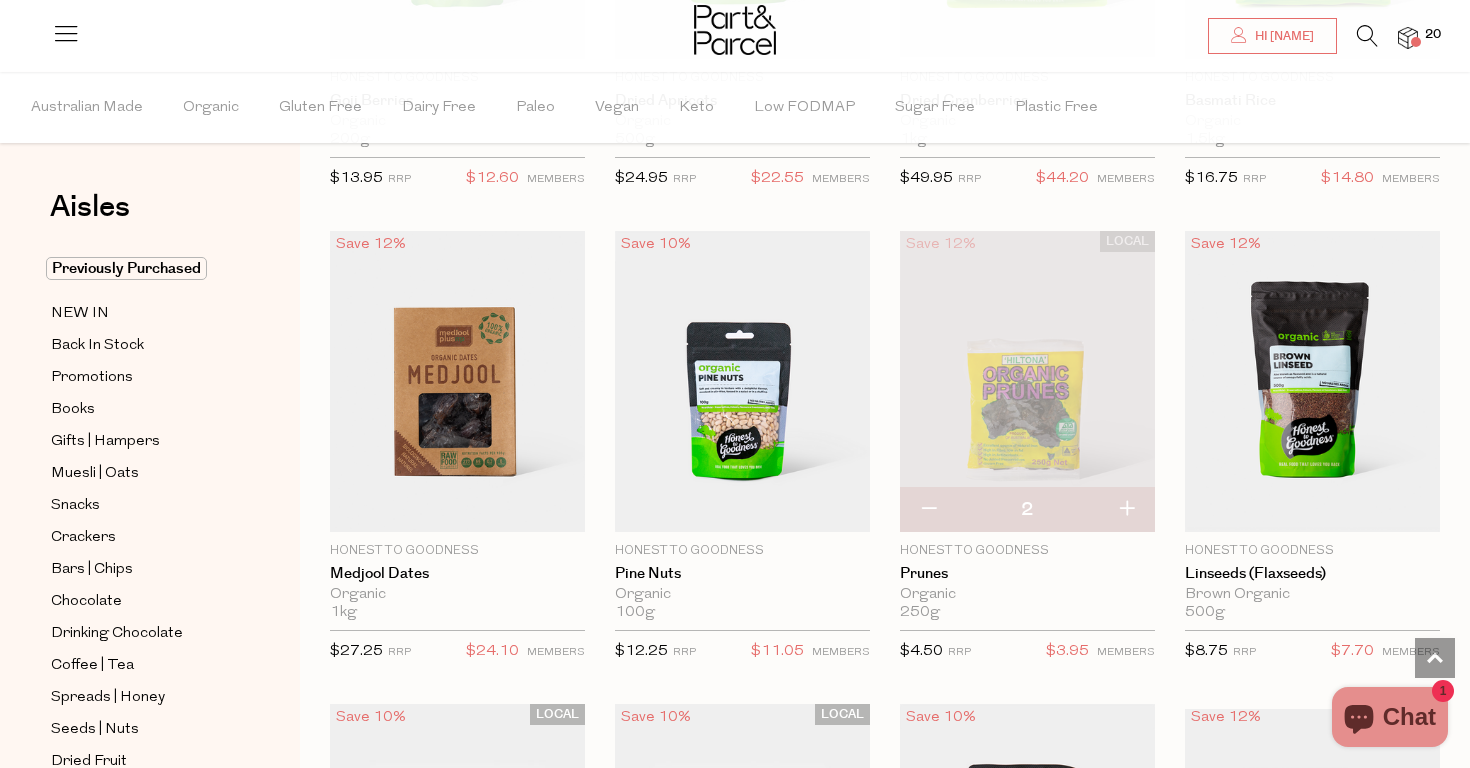 click at bounding box center [1126, 510] 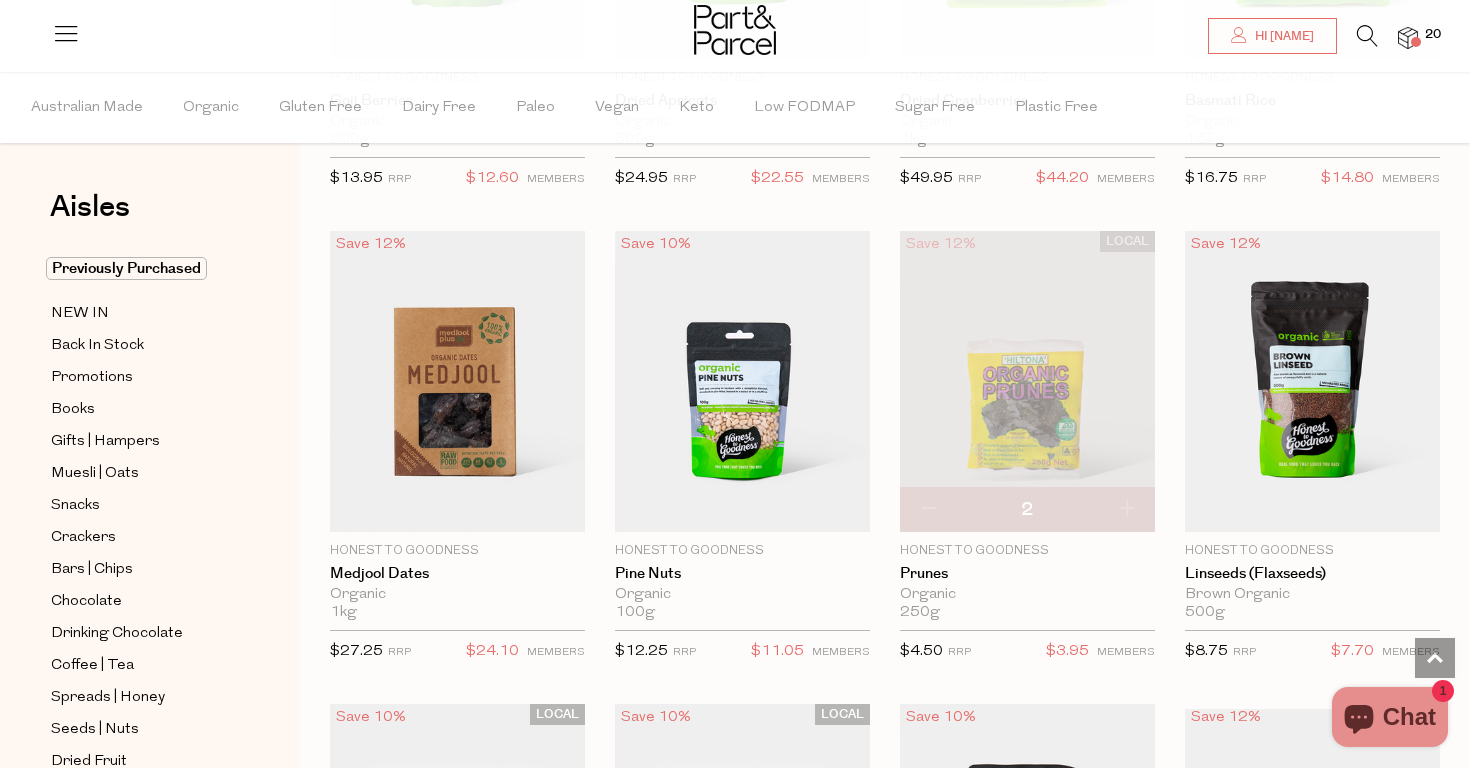 type on "3" 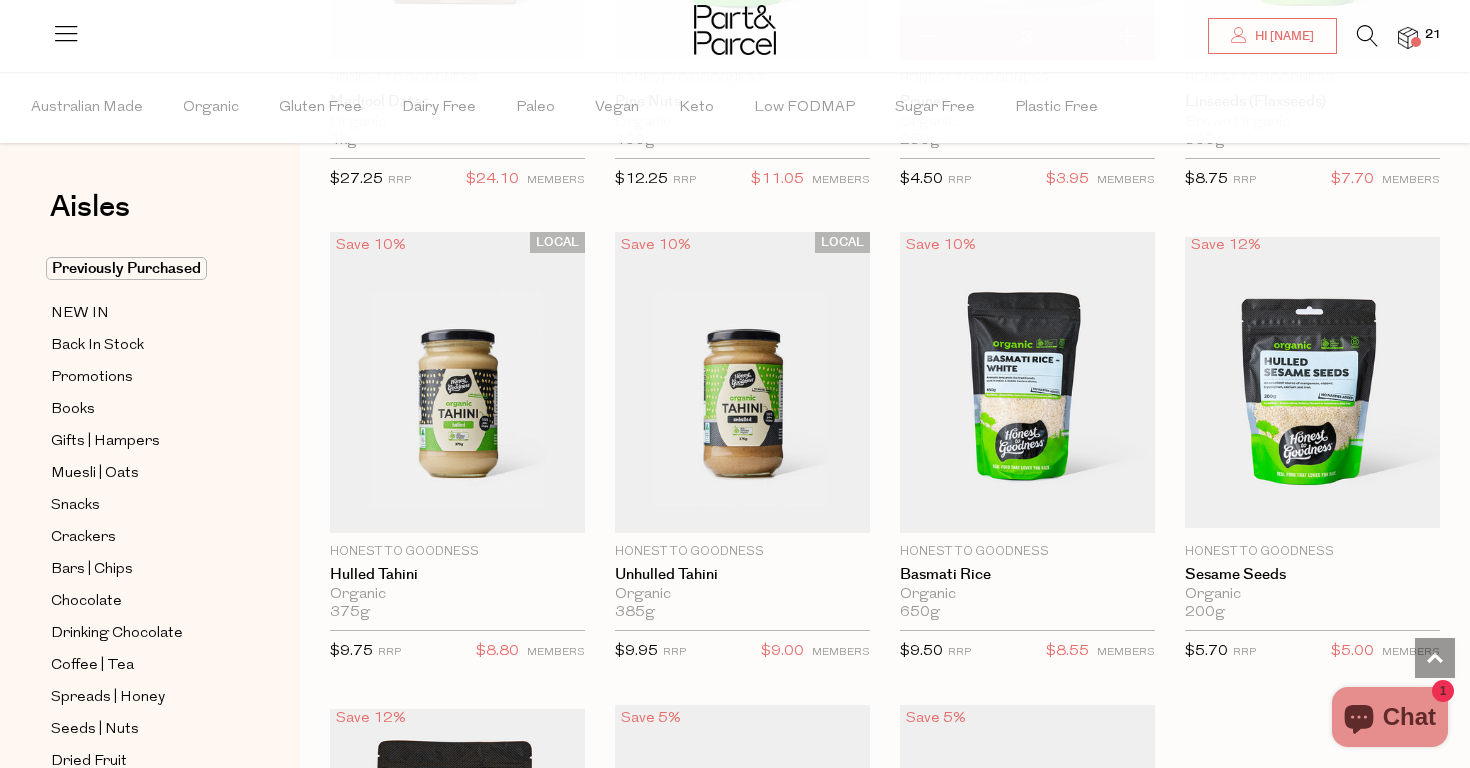 scroll, scrollTop: 3775, scrollLeft: 0, axis: vertical 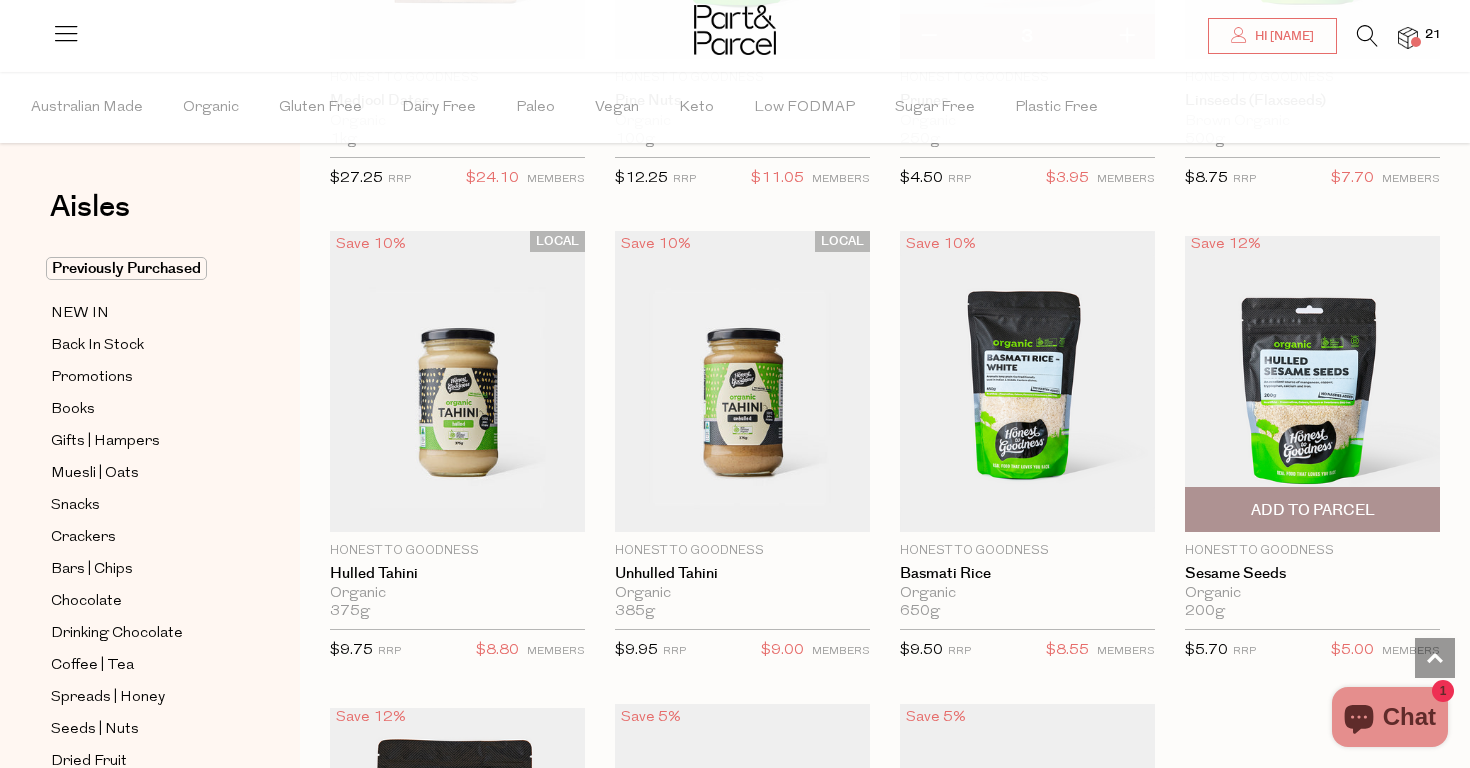 click on "Add To Parcel" at bounding box center (1313, 510) 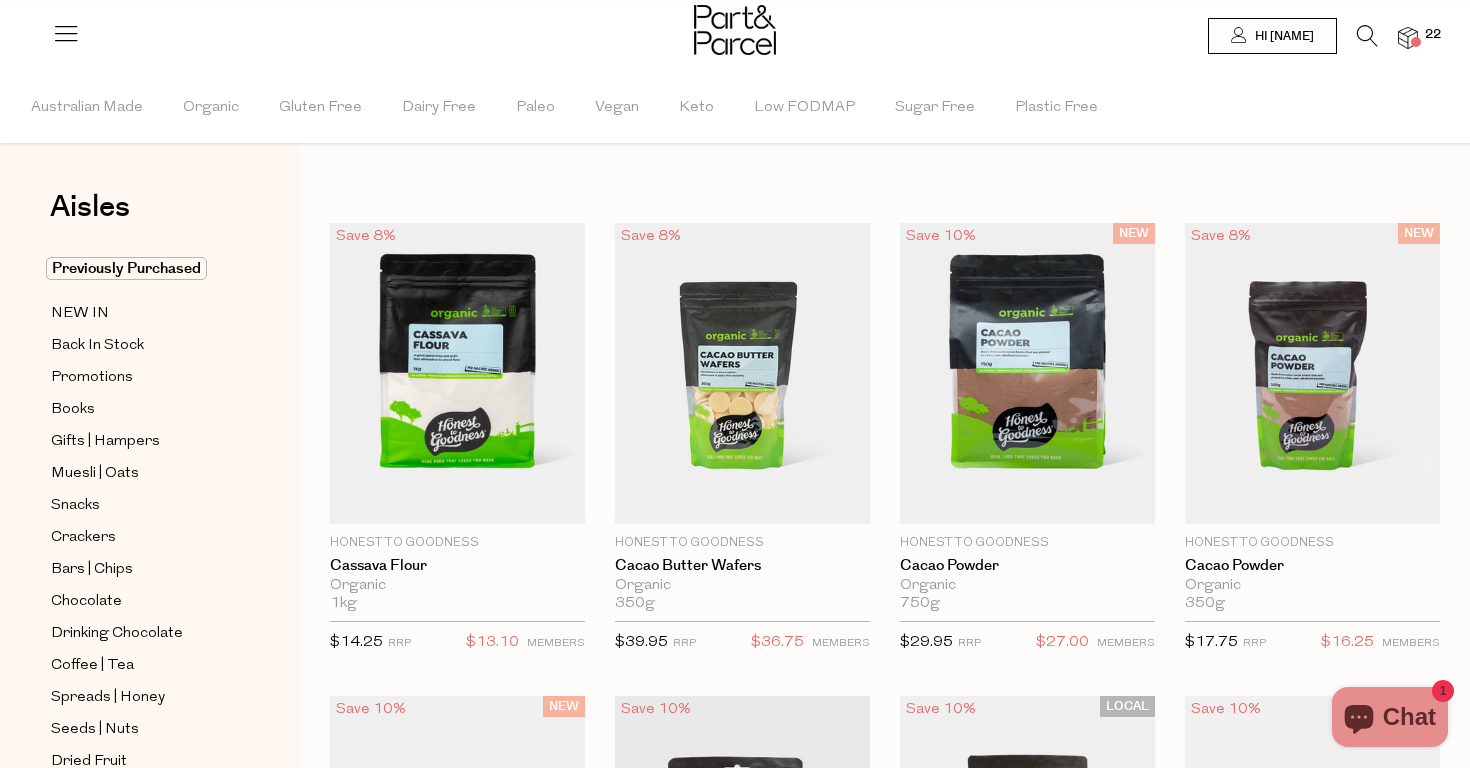 scroll, scrollTop: 0, scrollLeft: 0, axis: both 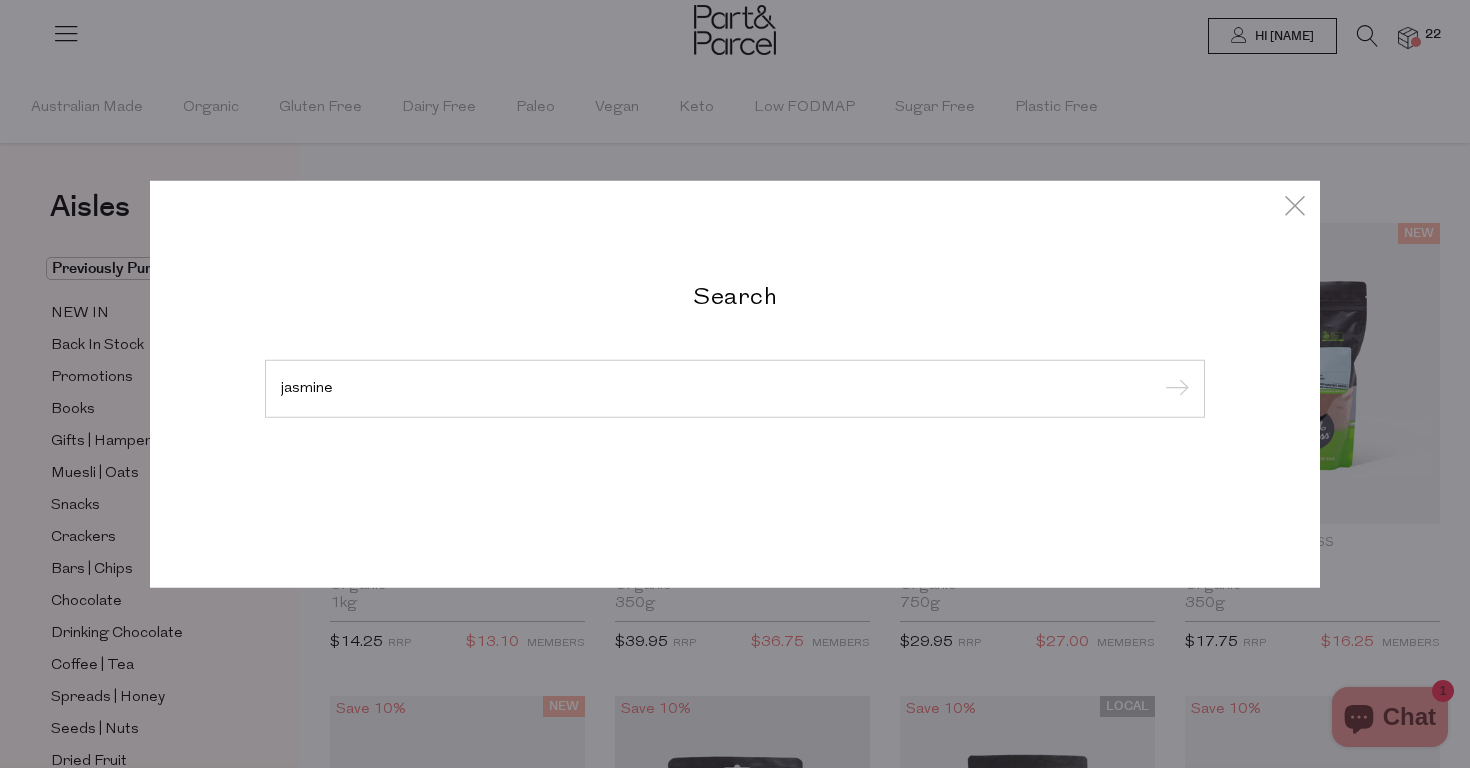 type on "jasmine" 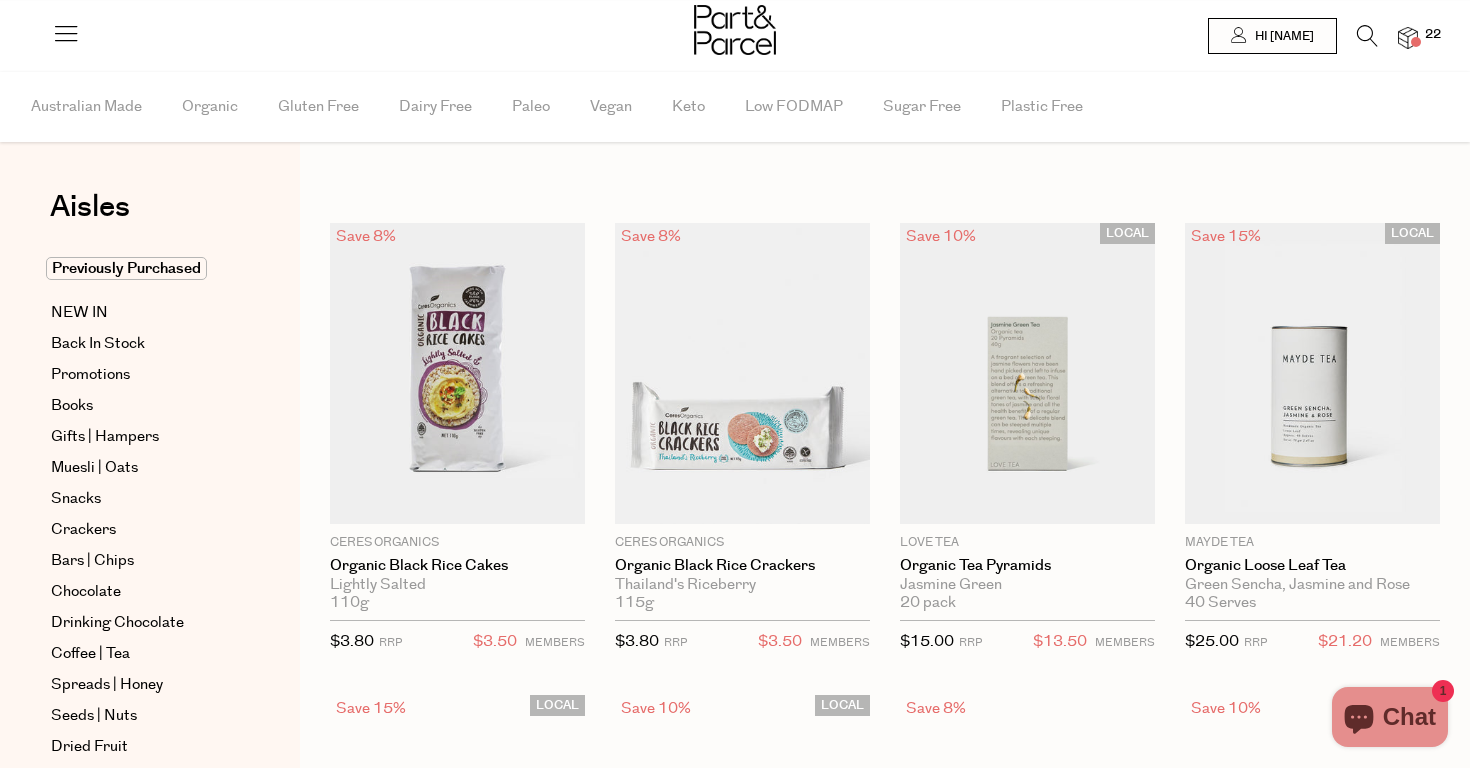 scroll, scrollTop: 0, scrollLeft: 0, axis: both 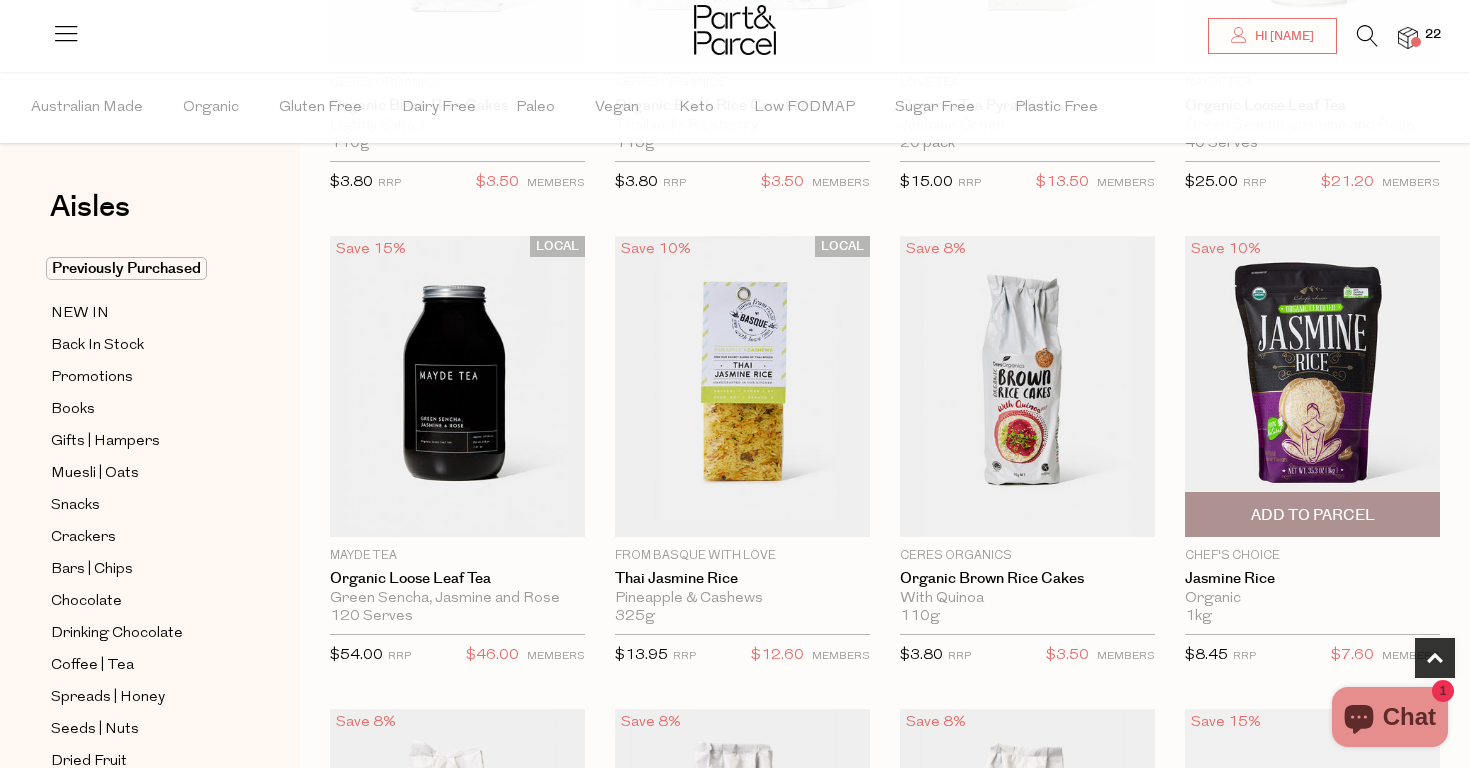 click on "Add To Parcel" at bounding box center (1313, 515) 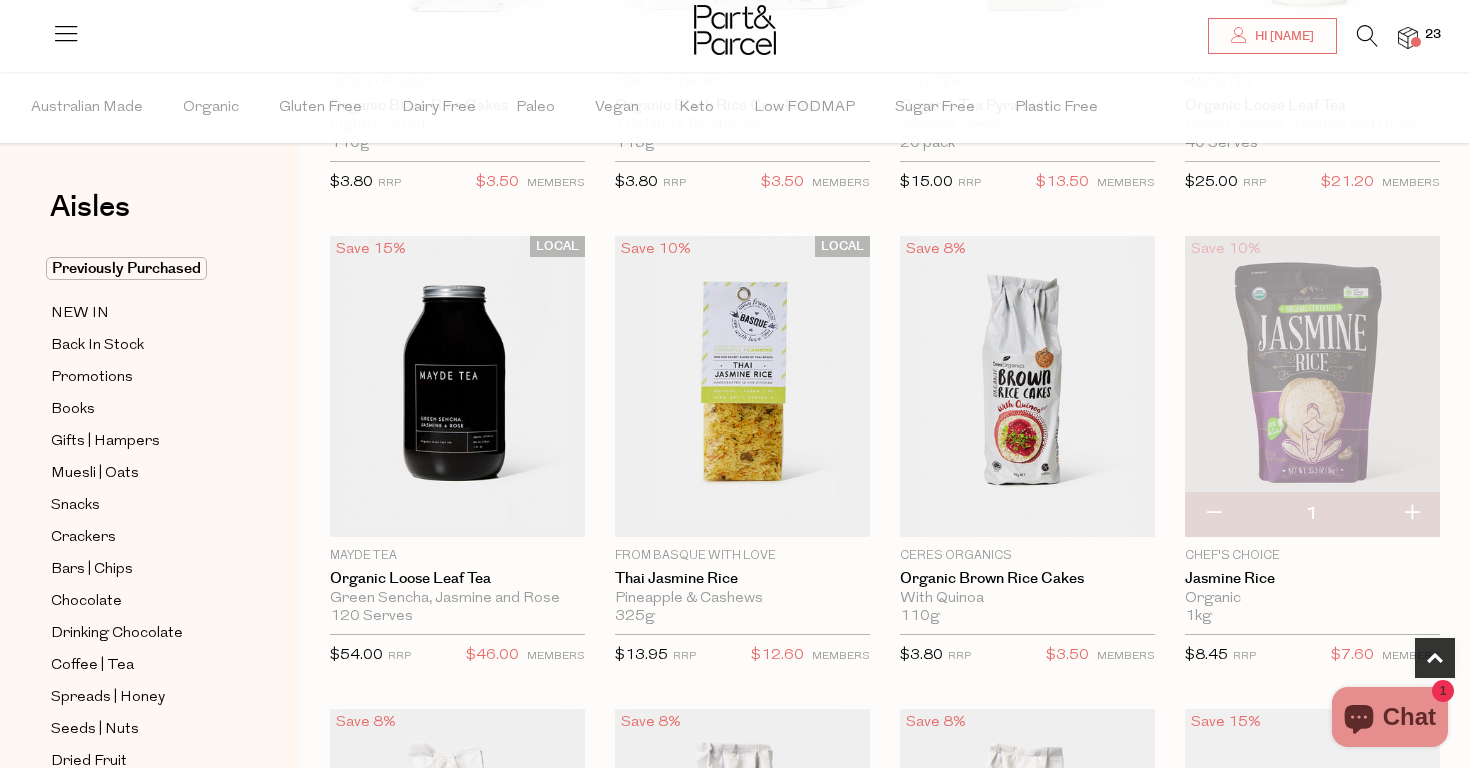 click at bounding box center (1411, 514) 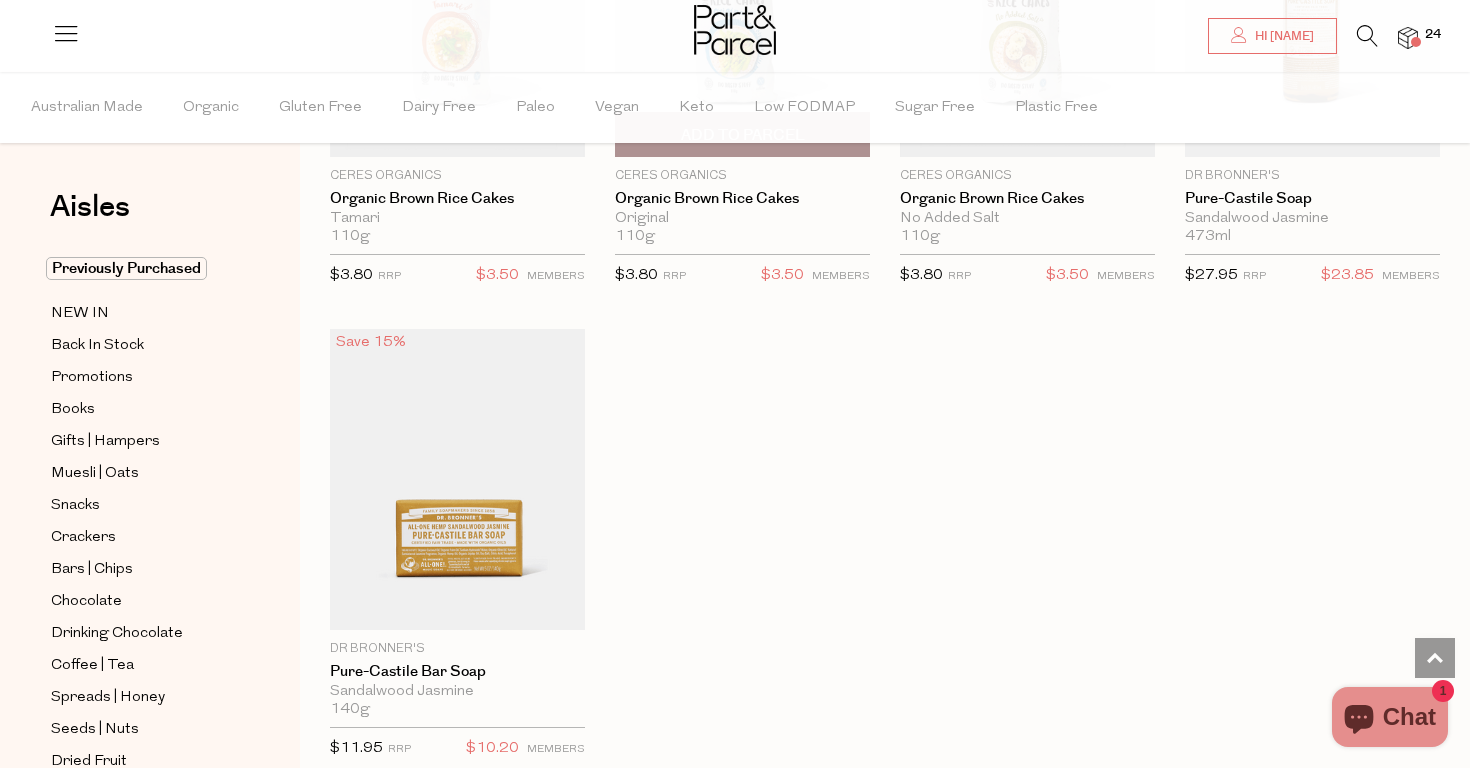 scroll, scrollTop: 1317, scrollLeft: 0, axis: vertical 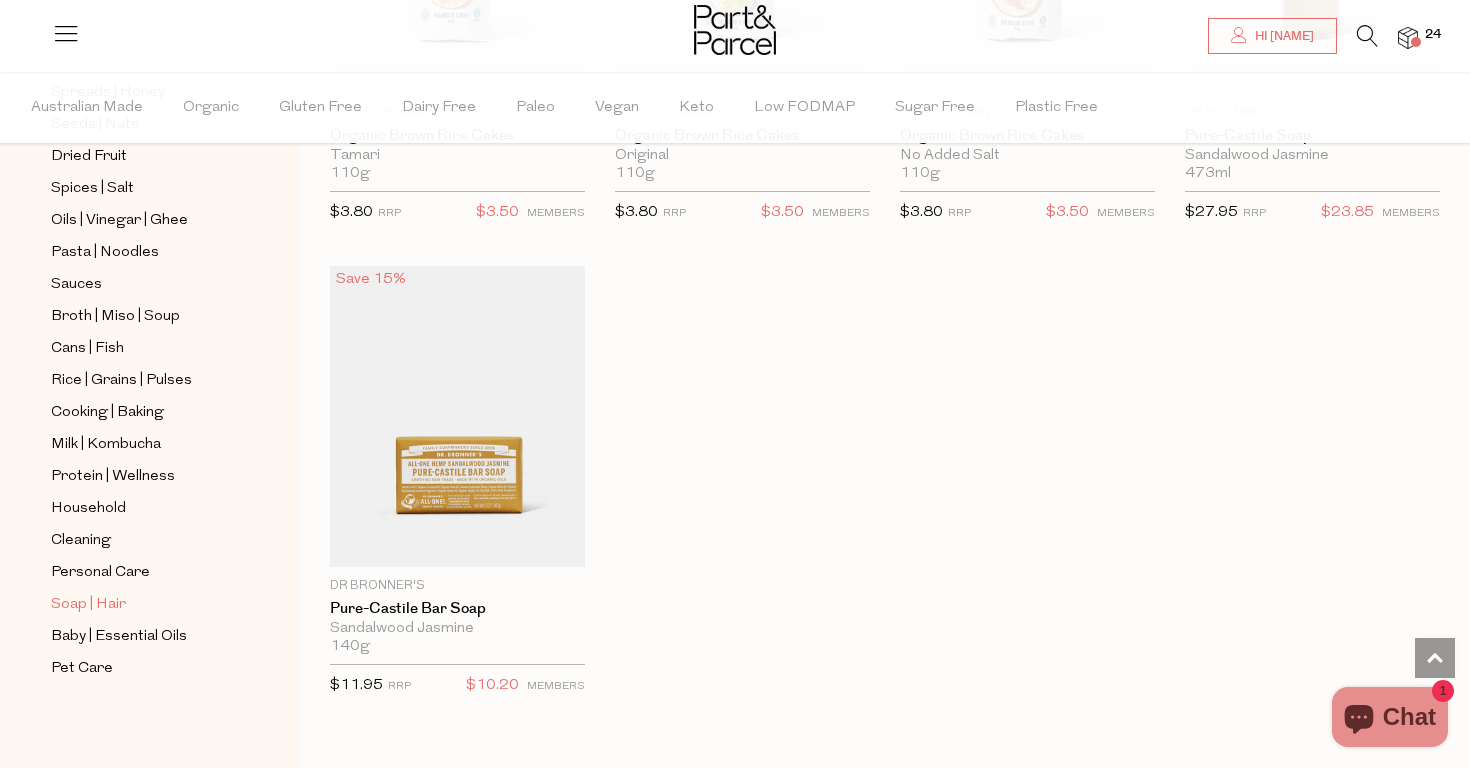 click on "Soap | Hair" at bounding box center (88, 605) 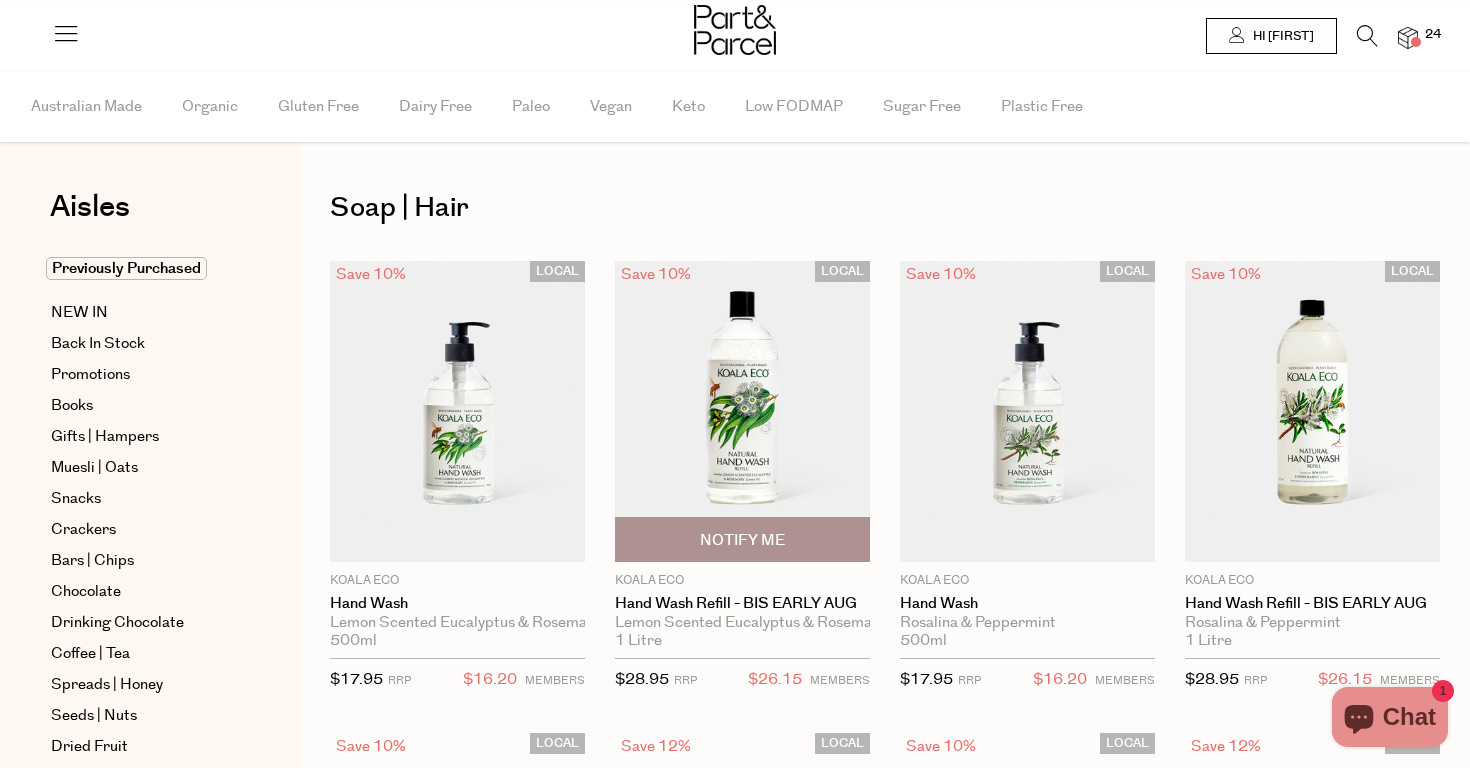scroll, scrollTop: 0, scrollLeft: 0, axis: both 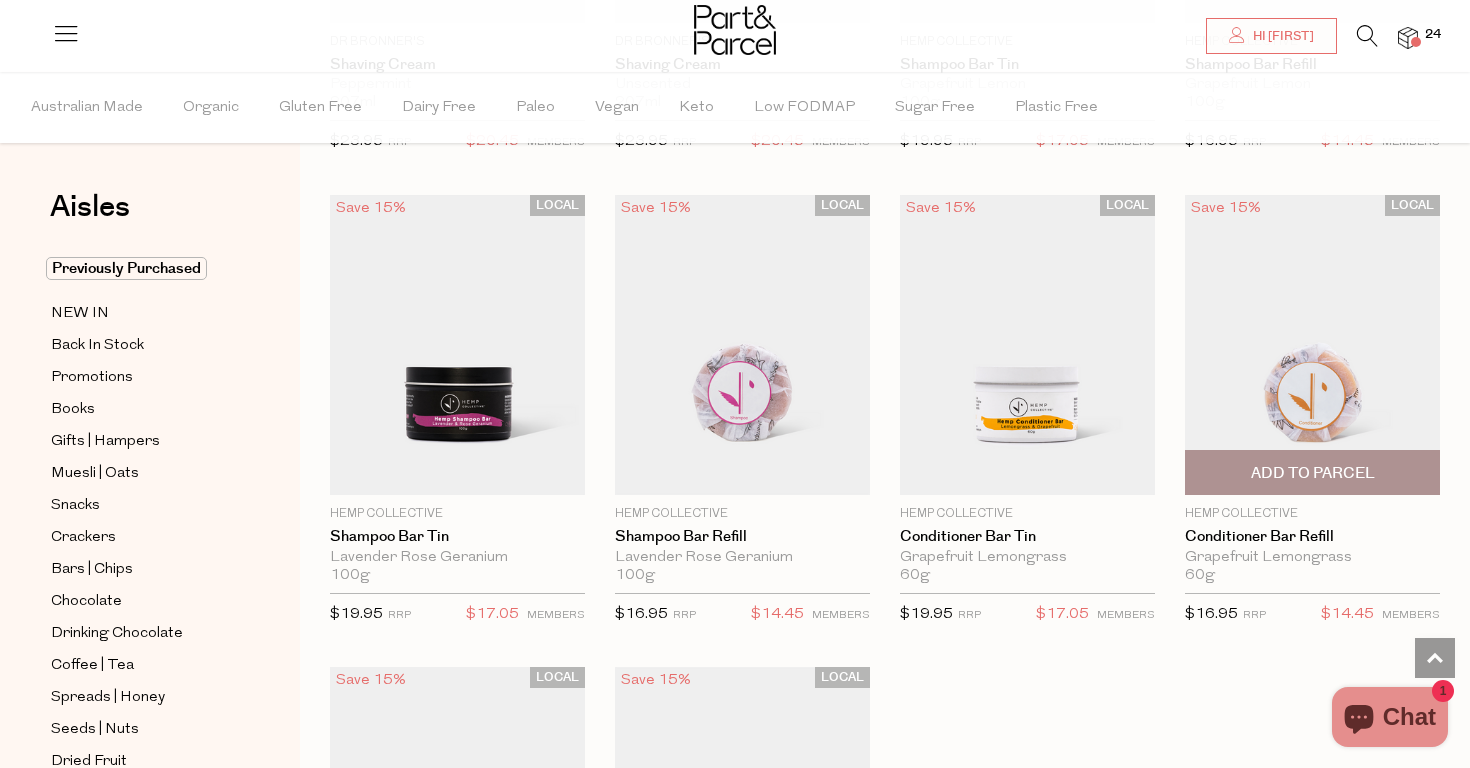 click at bounding box center (1312, 344) 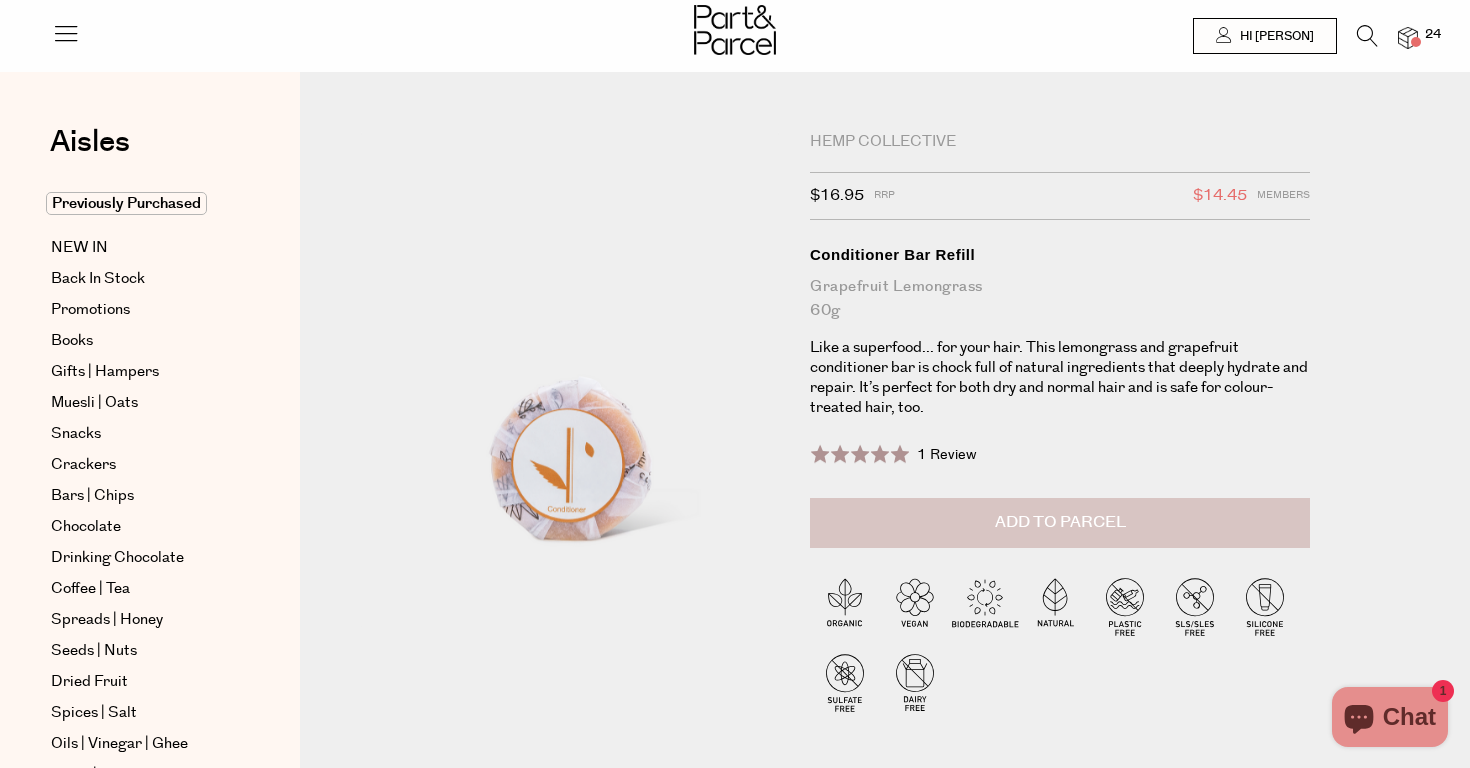 scroll, scrollTop: 0, scrollLeft: 0, axis: both 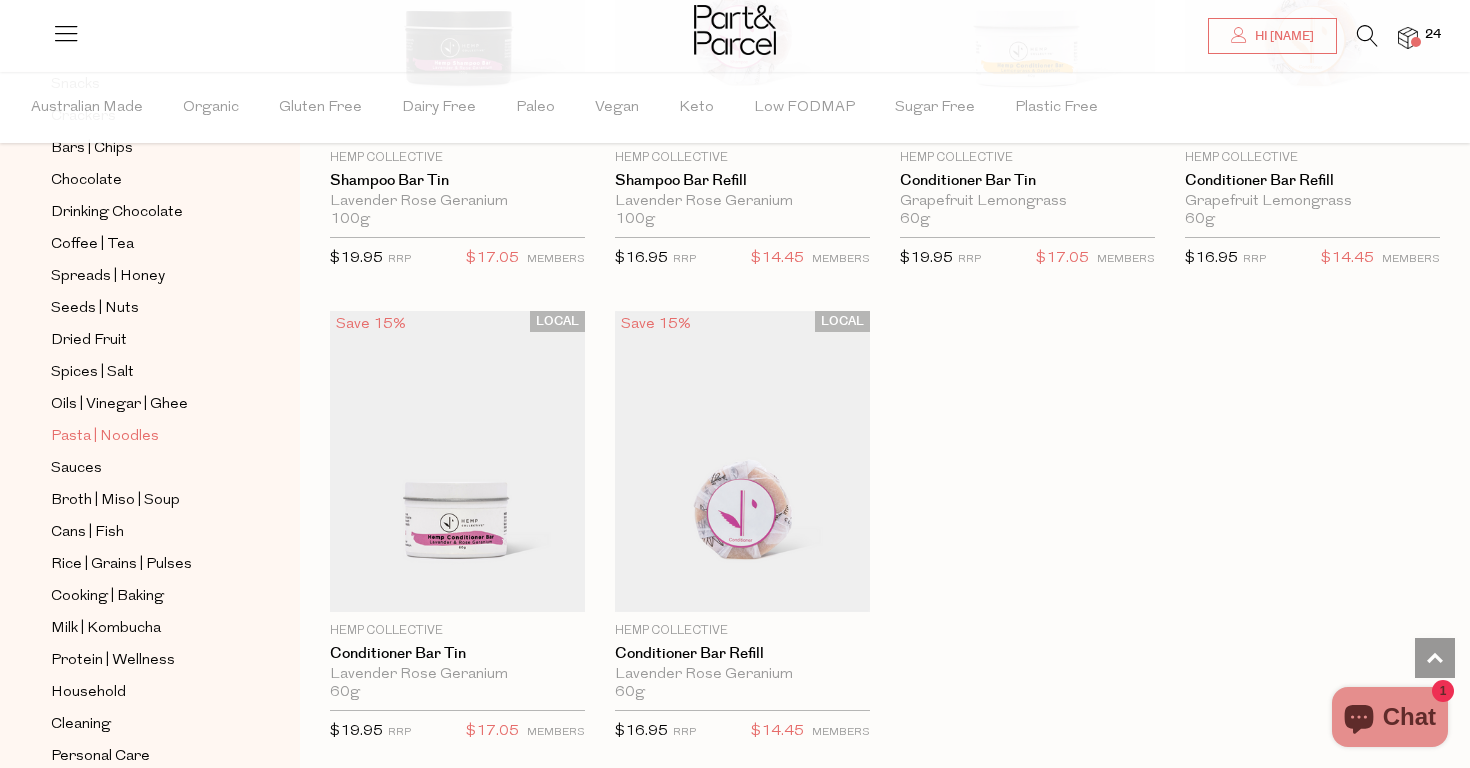 click on "Pasta | Noodles" at bounding box center (105, 437) 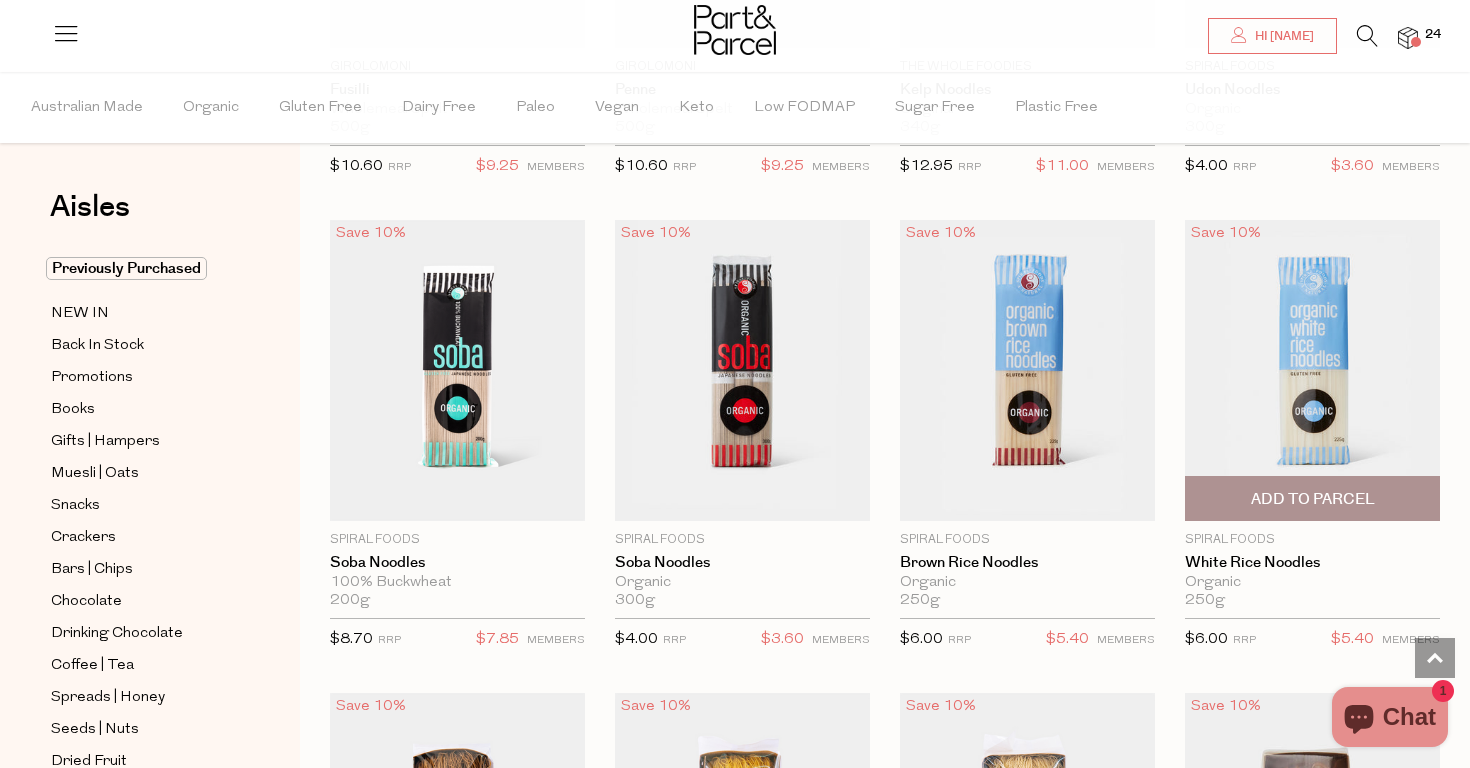 scroll, scrollTop: 4300, scrollLeft: 0, axis: vertical 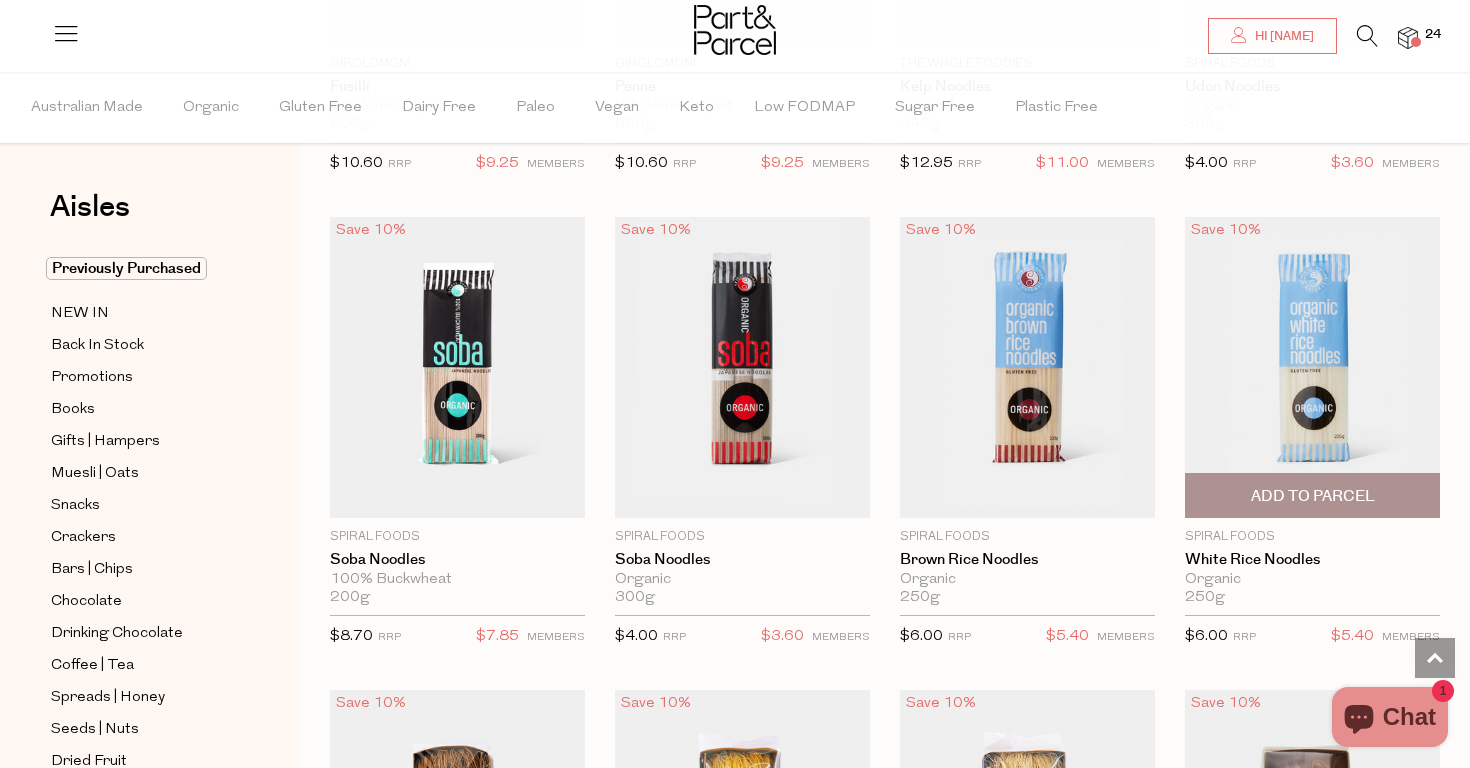 click on "Add To Parcel" at bounding box center (1313, 496) 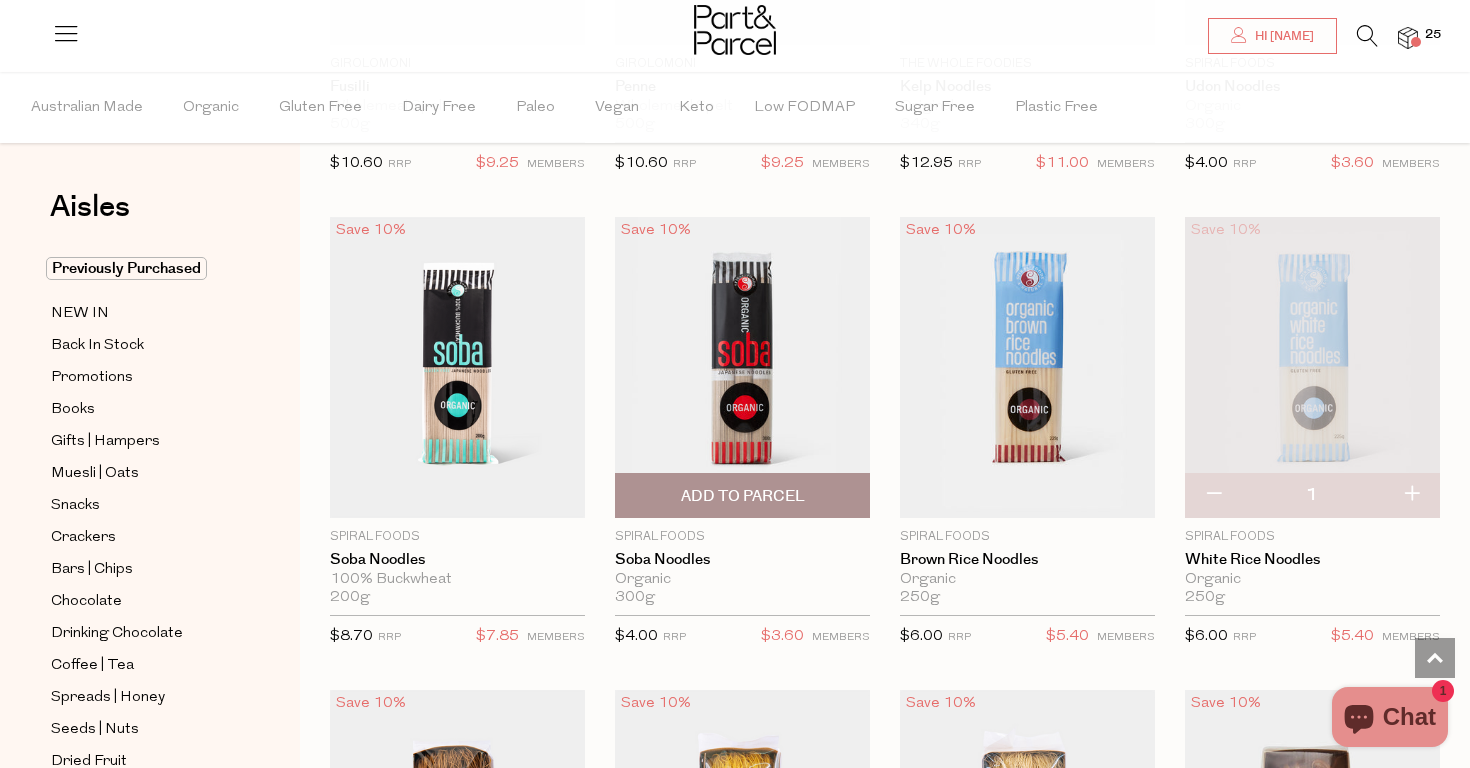 click on "Add To Parcel" at bounding box center (742, 495) 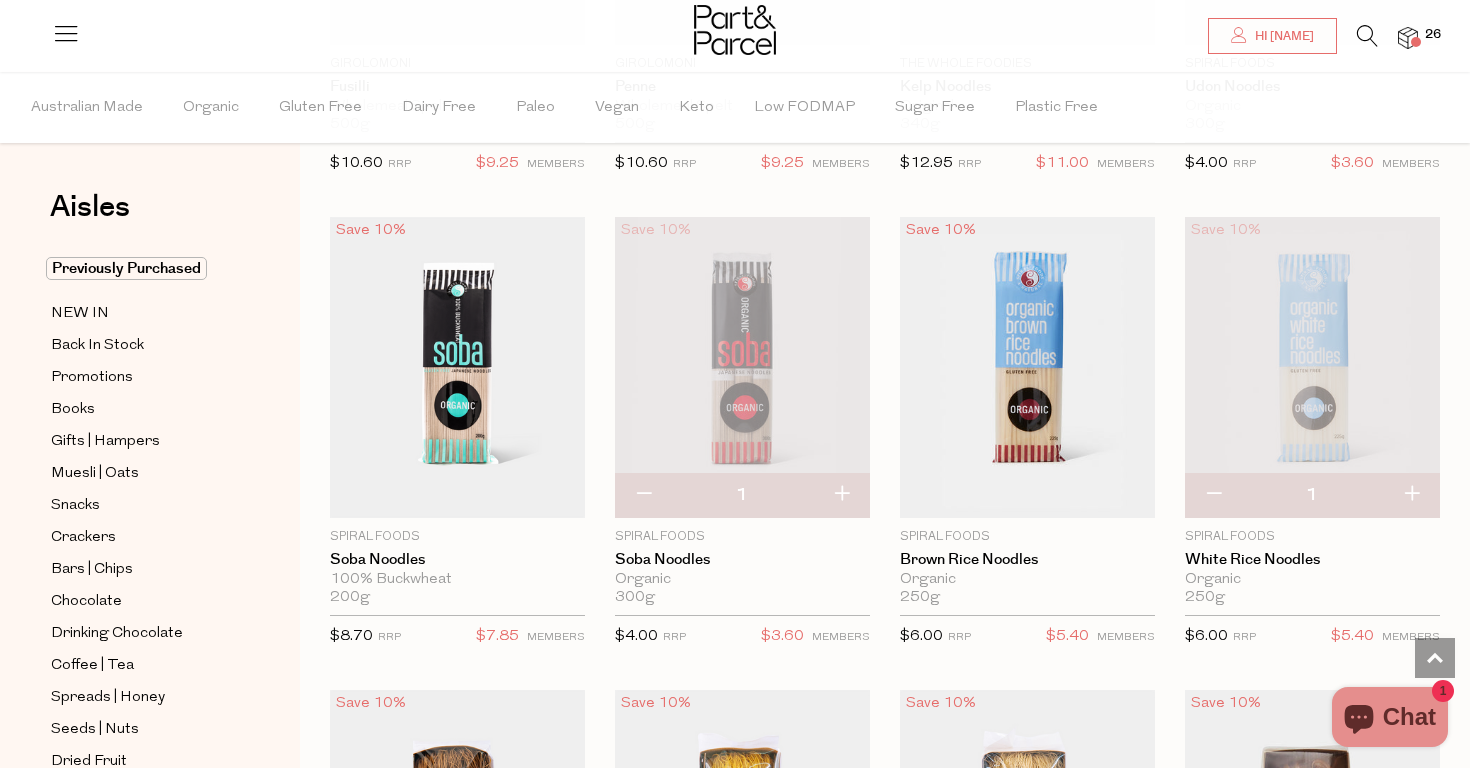 click at bounding box center (841, 495) 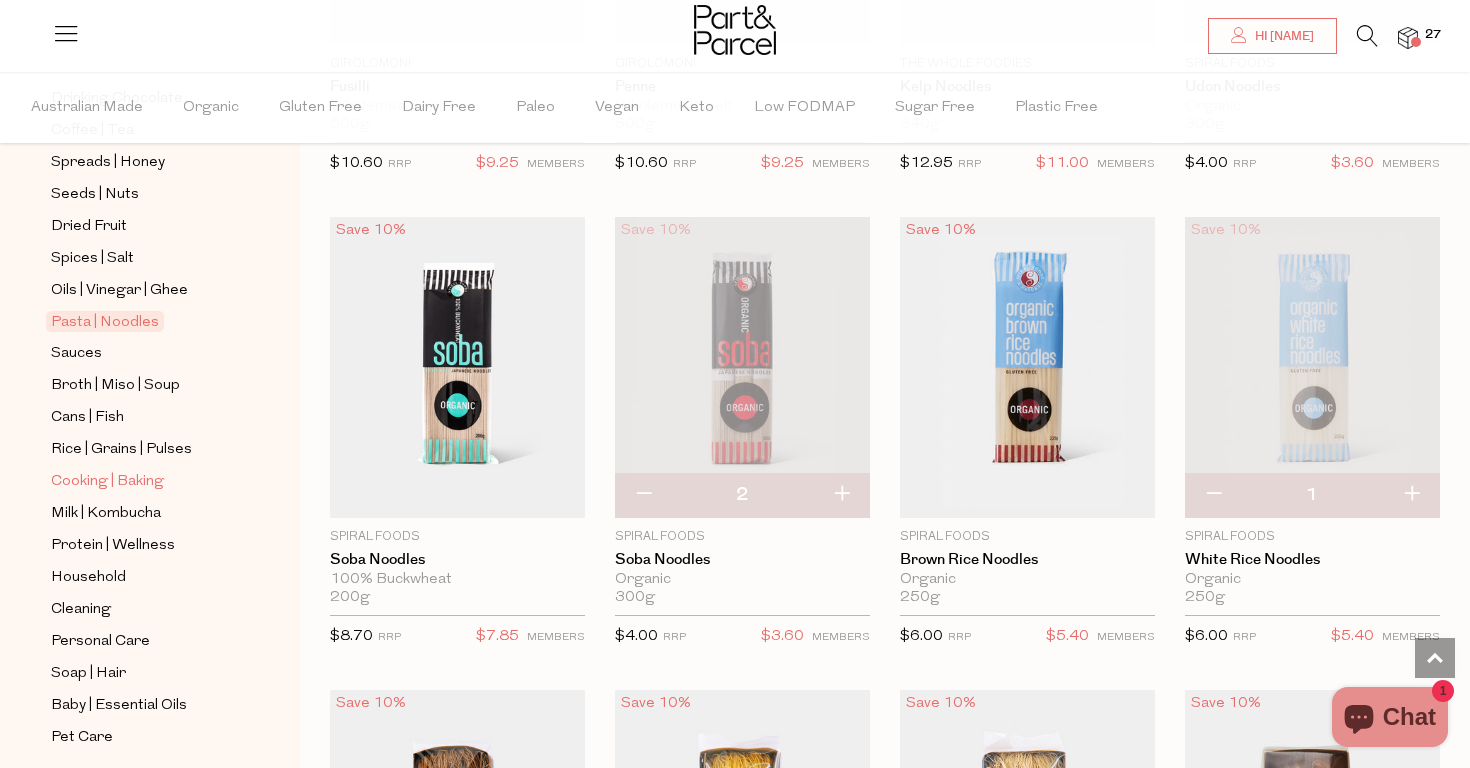 scroll, scrollTop: 538, scrollLeft: 0, axis: vertical 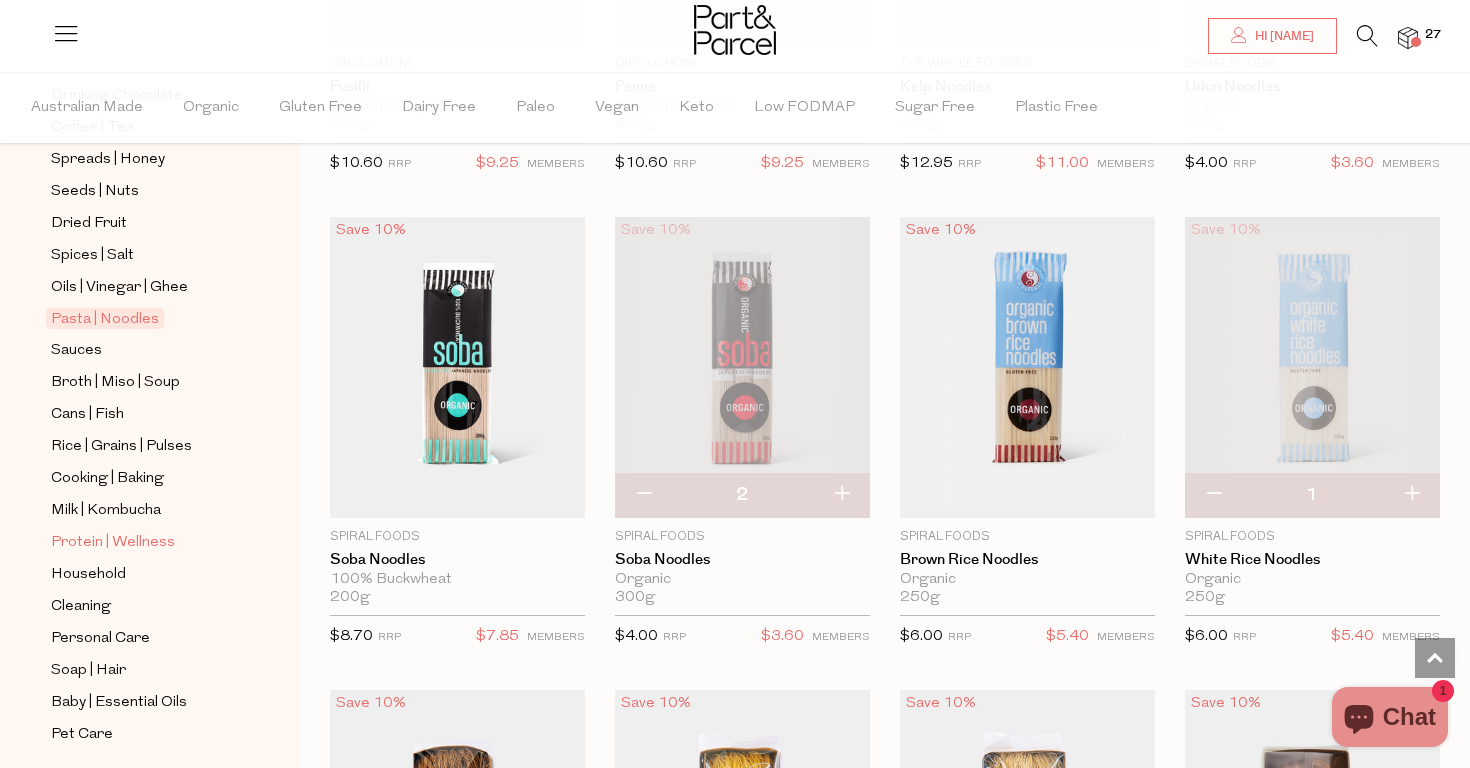 click on "Protein | Wellness" at bounding box center (113, 543) 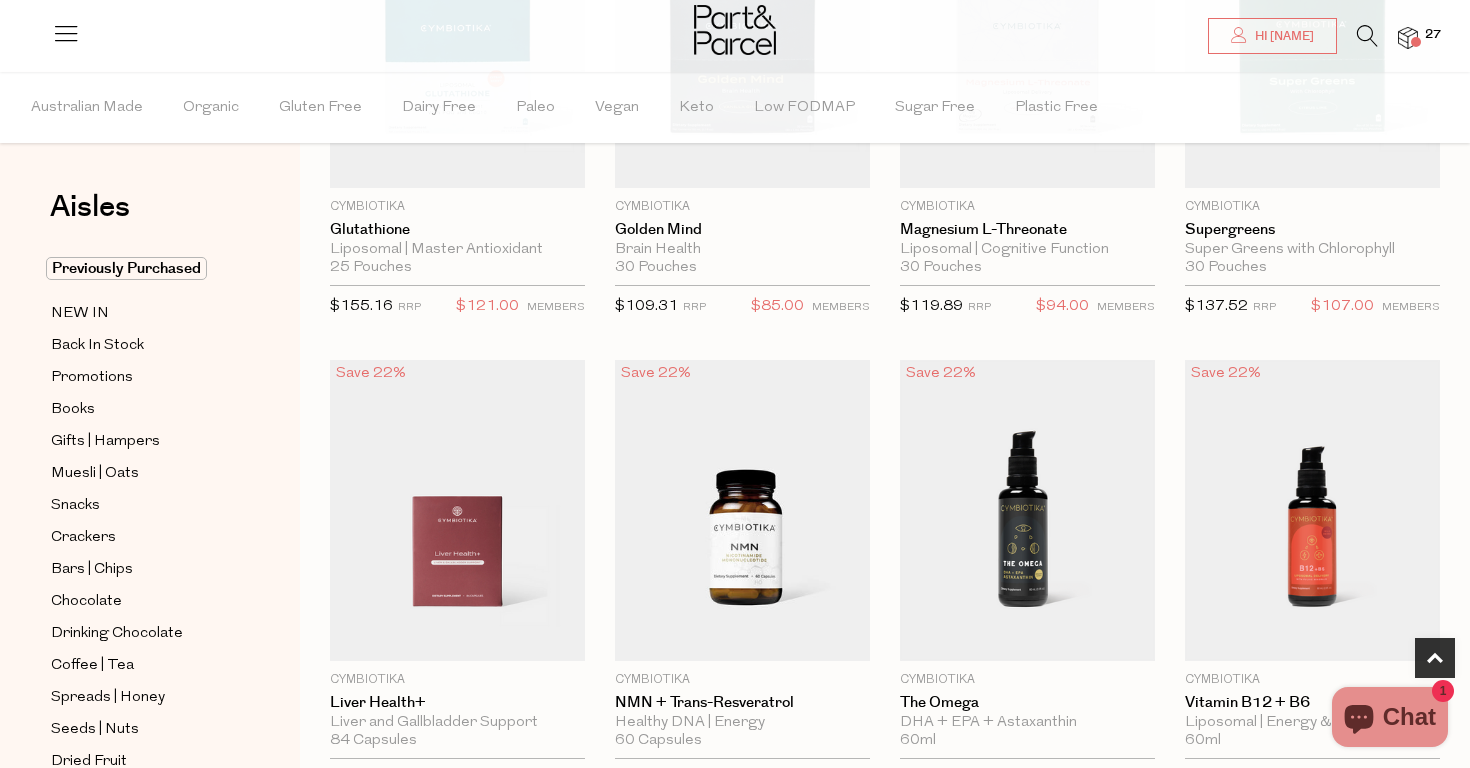 scroll, scrollTop: 848, scrollLeft: 0, axis: vertical 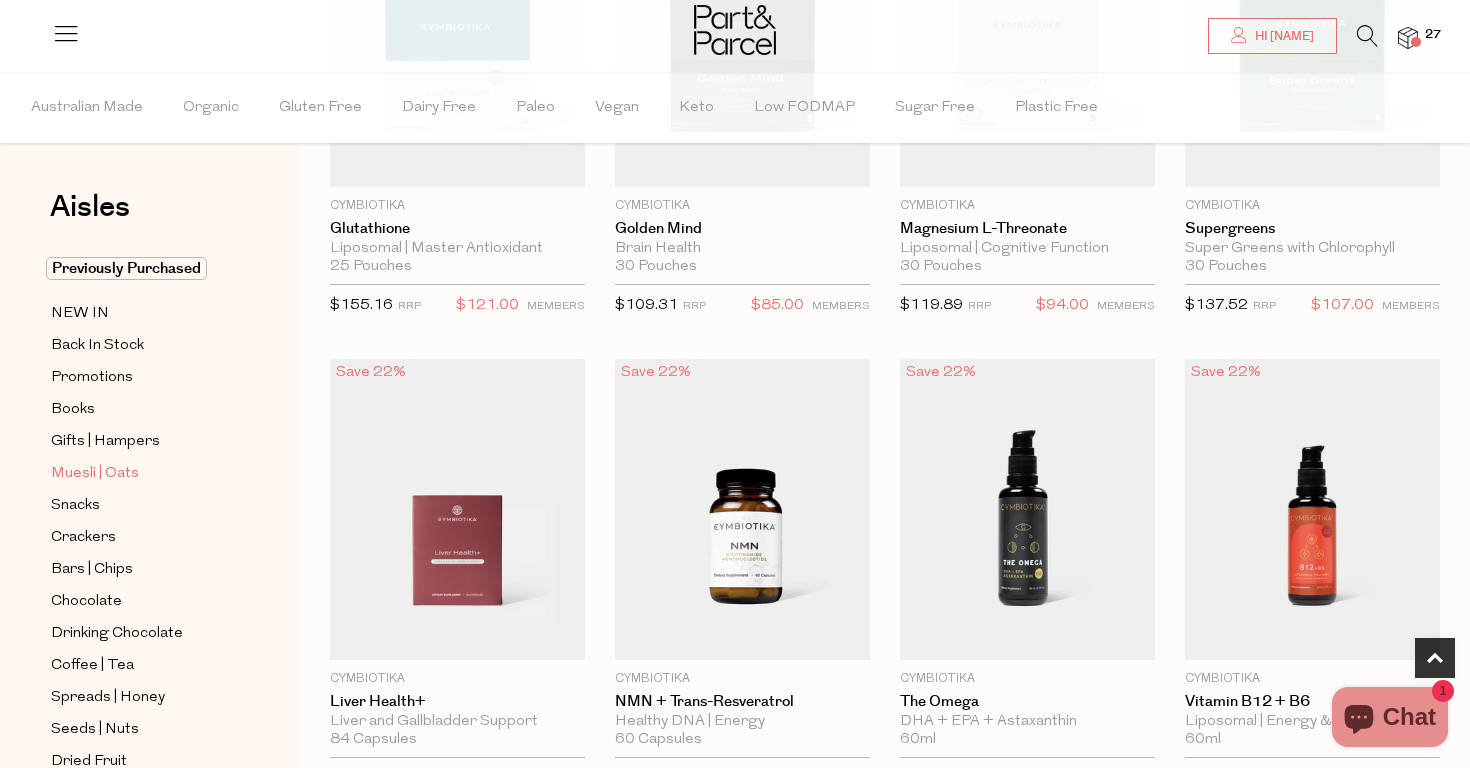 click on "Muesli | Oats" at bounding box center (95, 474) 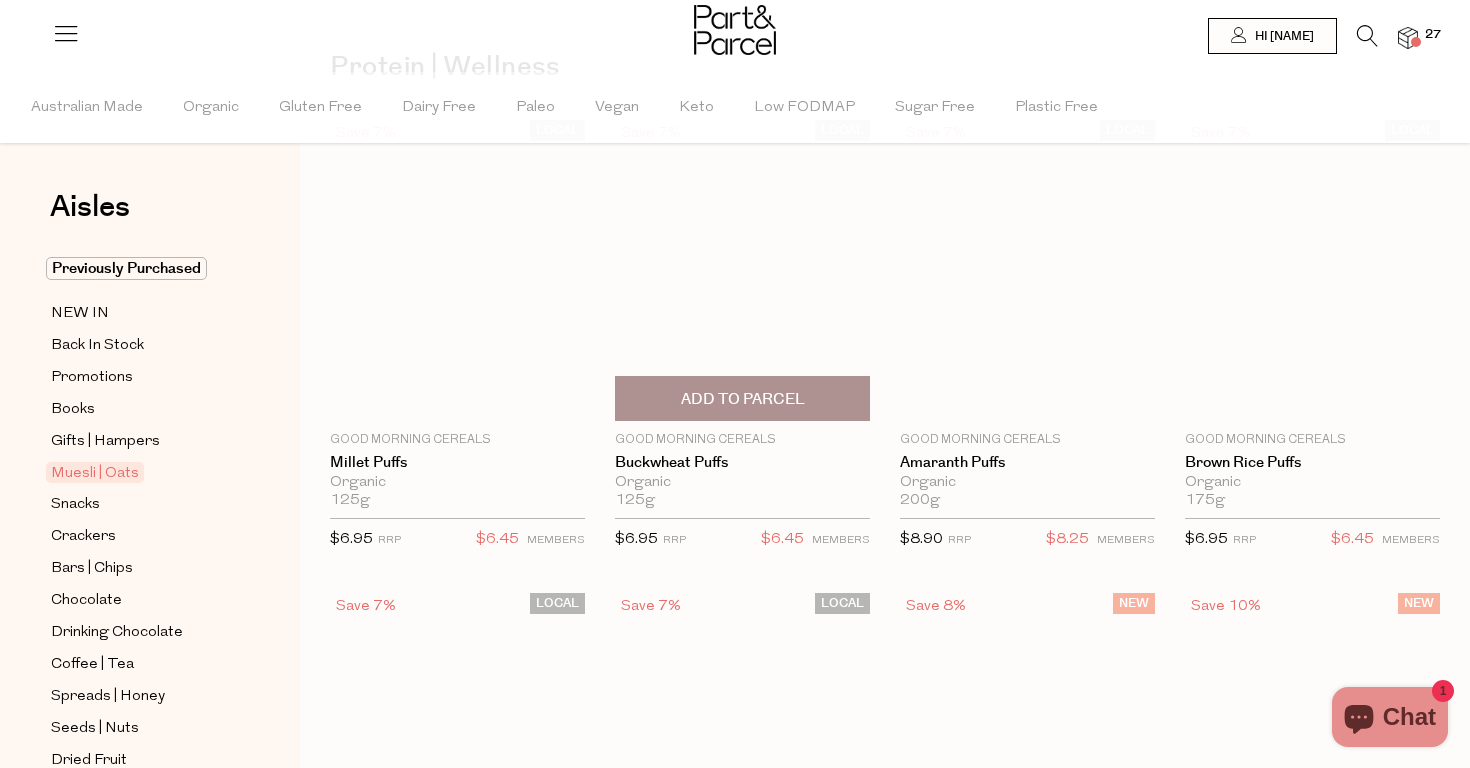 scroll, scrollTop: 0, scrollLeft: 0, axis: both 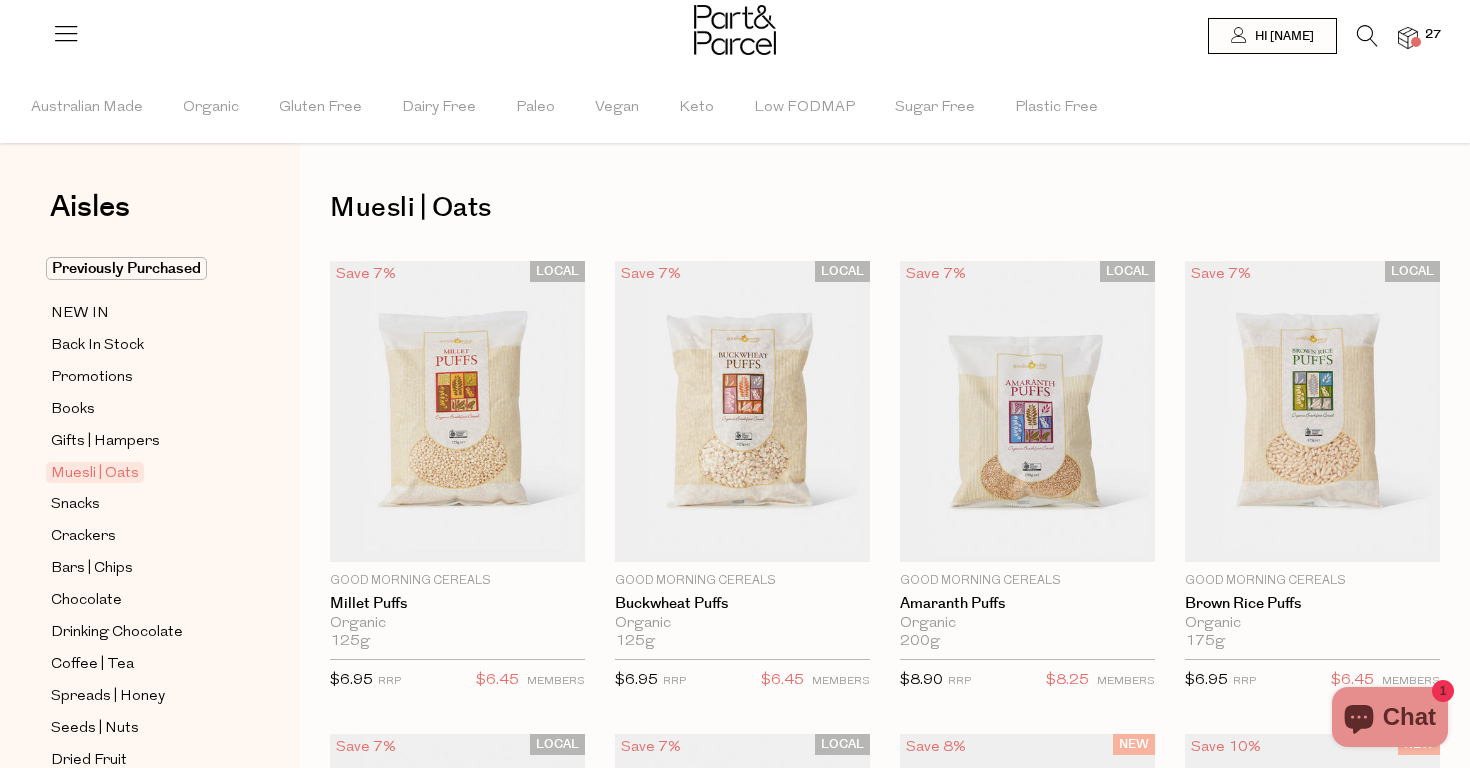 click at bounding box center (1367, 36) 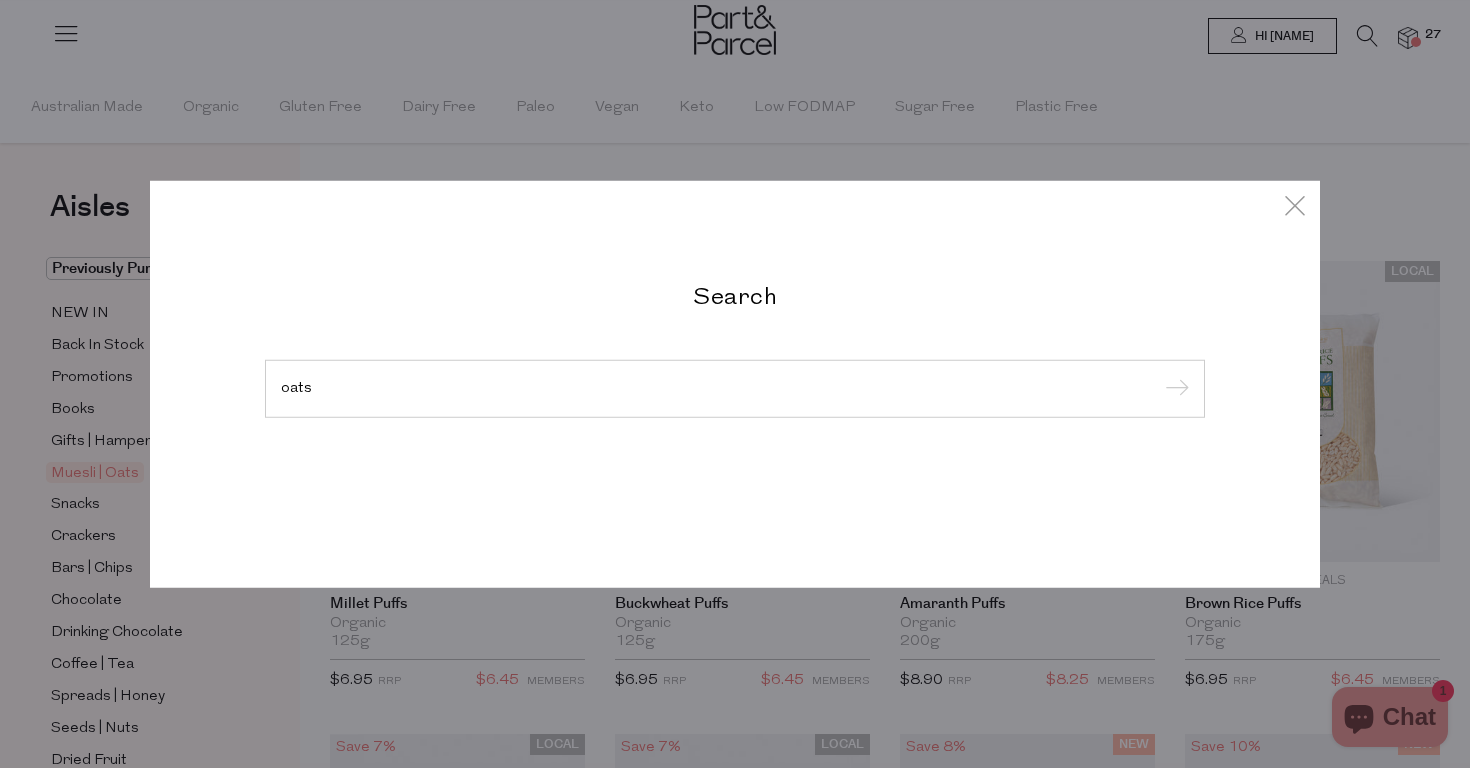 type on "oats" 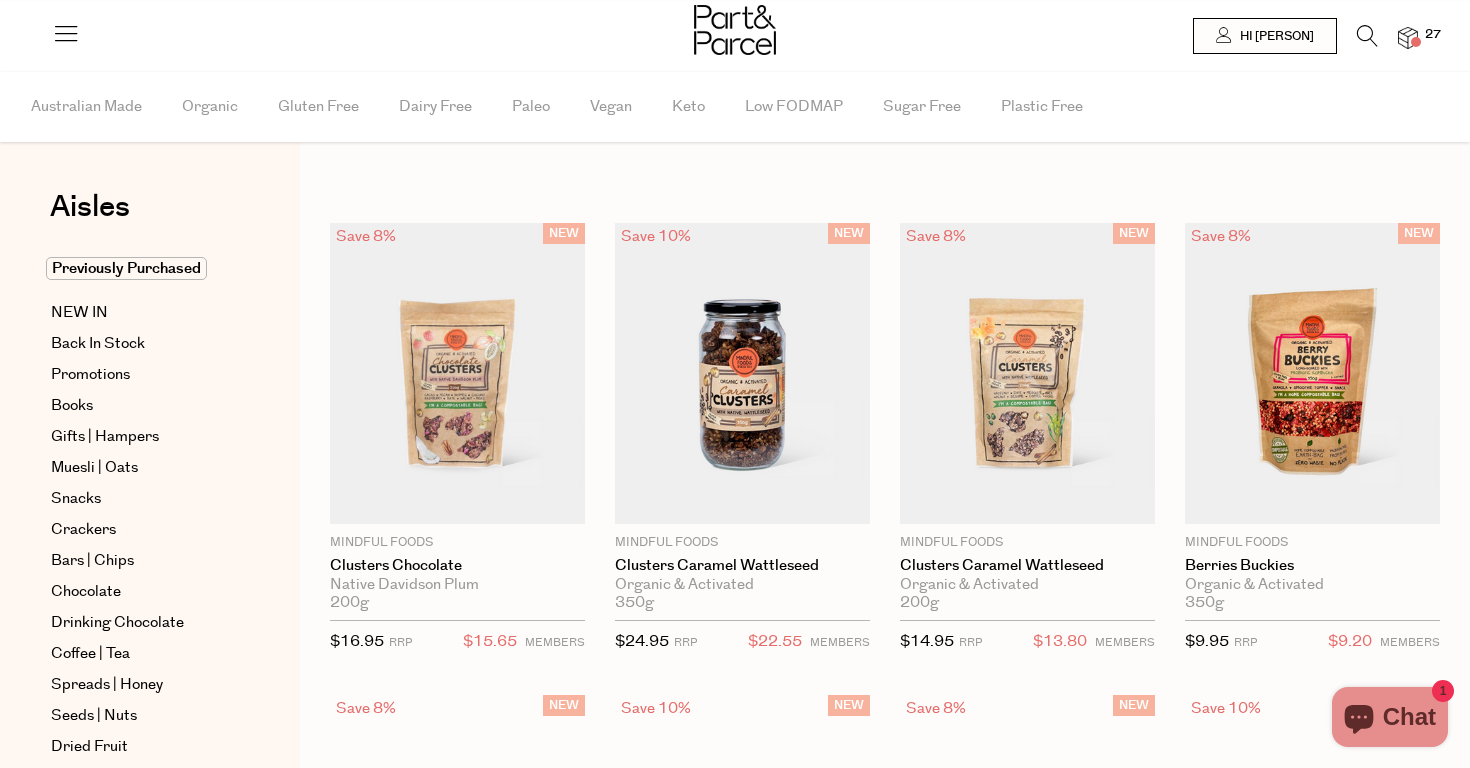 scroll, scrollTop: 0, scrollLeft: 0, axis: both 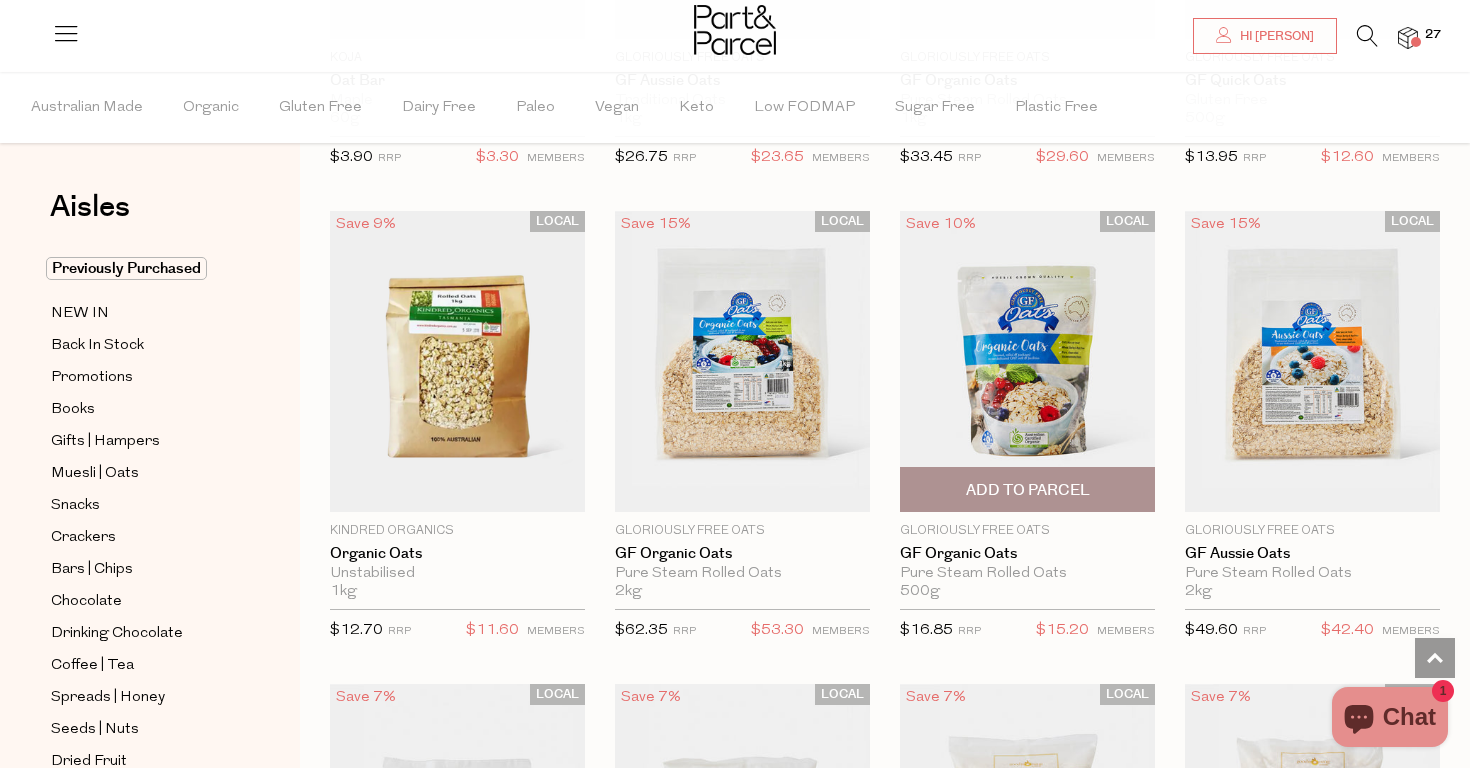 click on "Add To Parcel" at bounding box center [1027, 489] 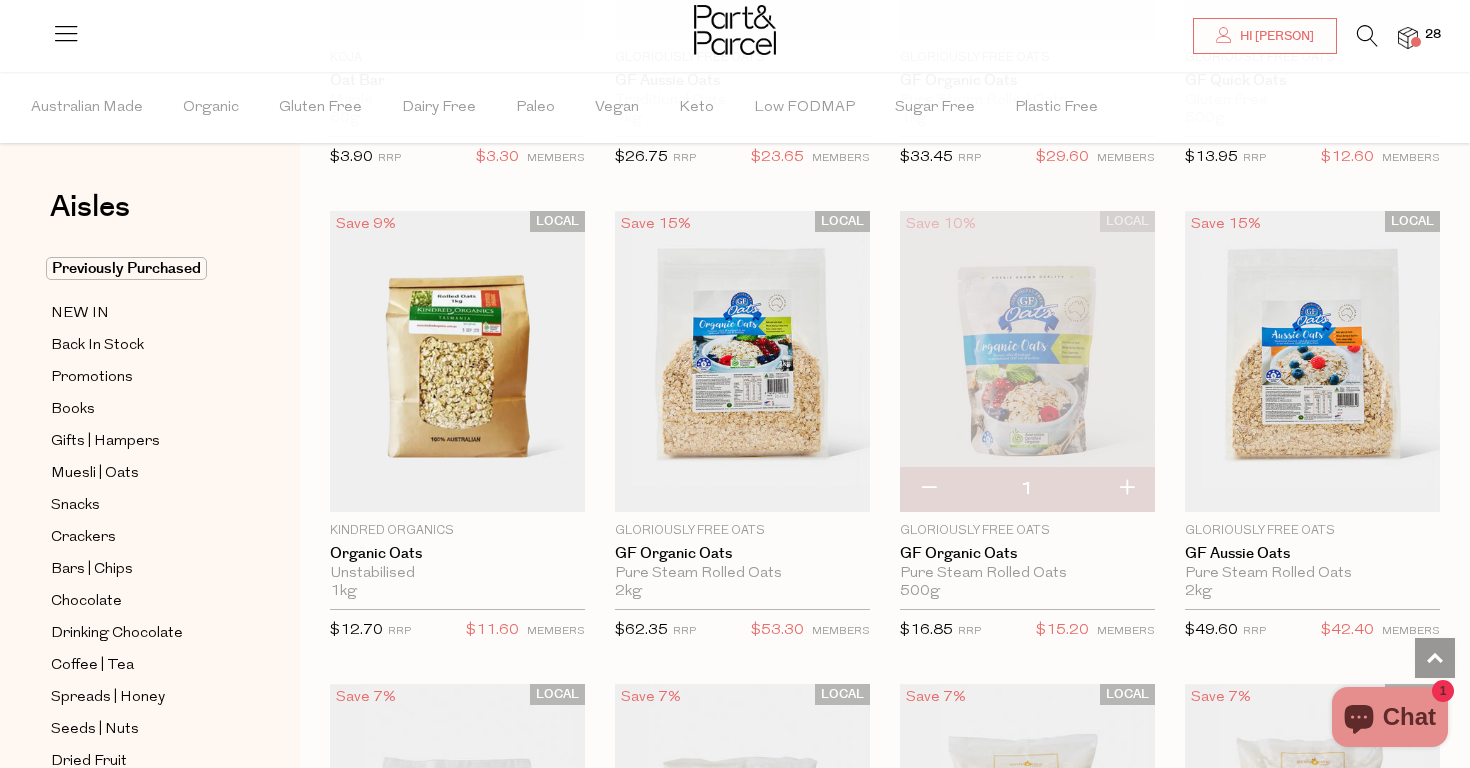 click on "28" at bounding box center (1433, 35) 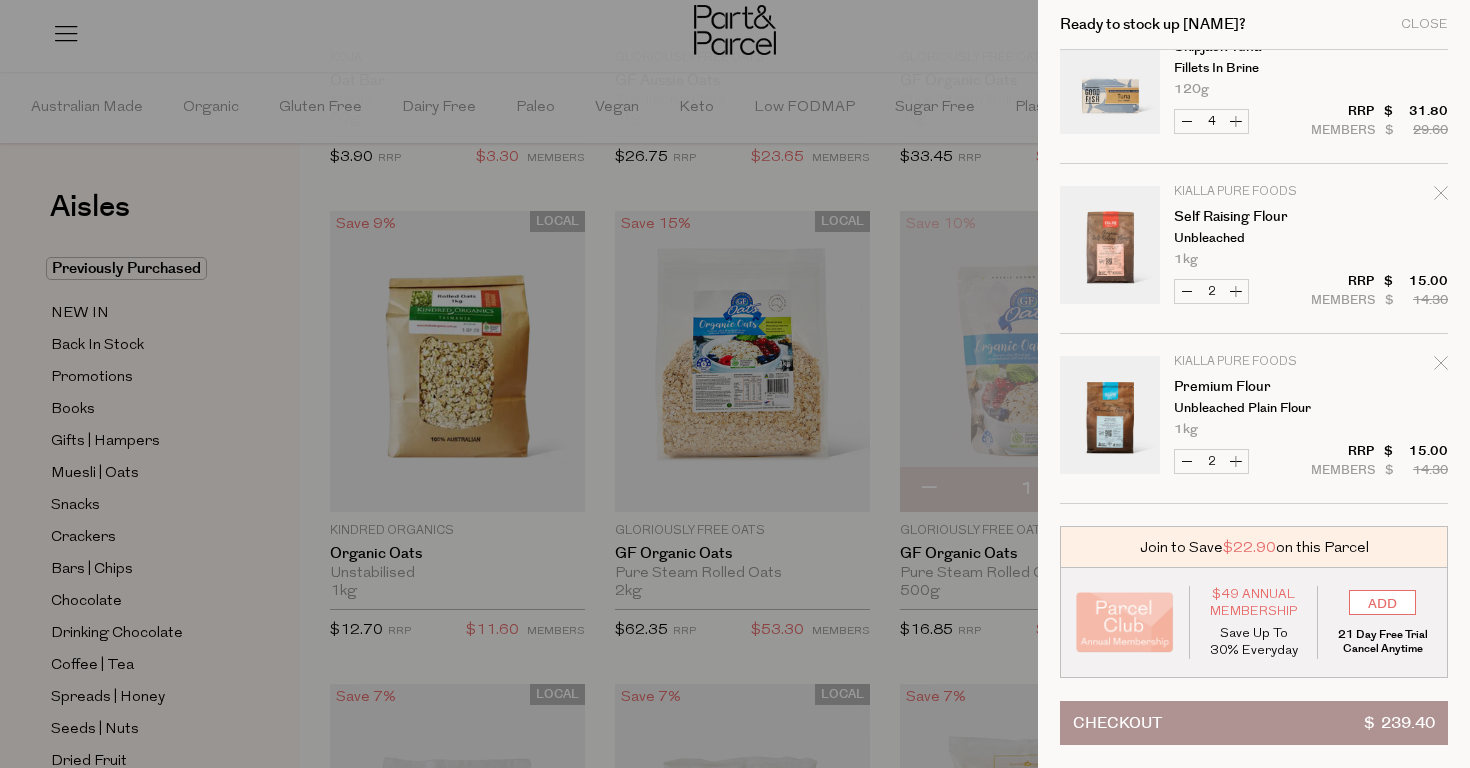 scroll, scrollTop: 2606, scrollLeft: 0, axis: vertical 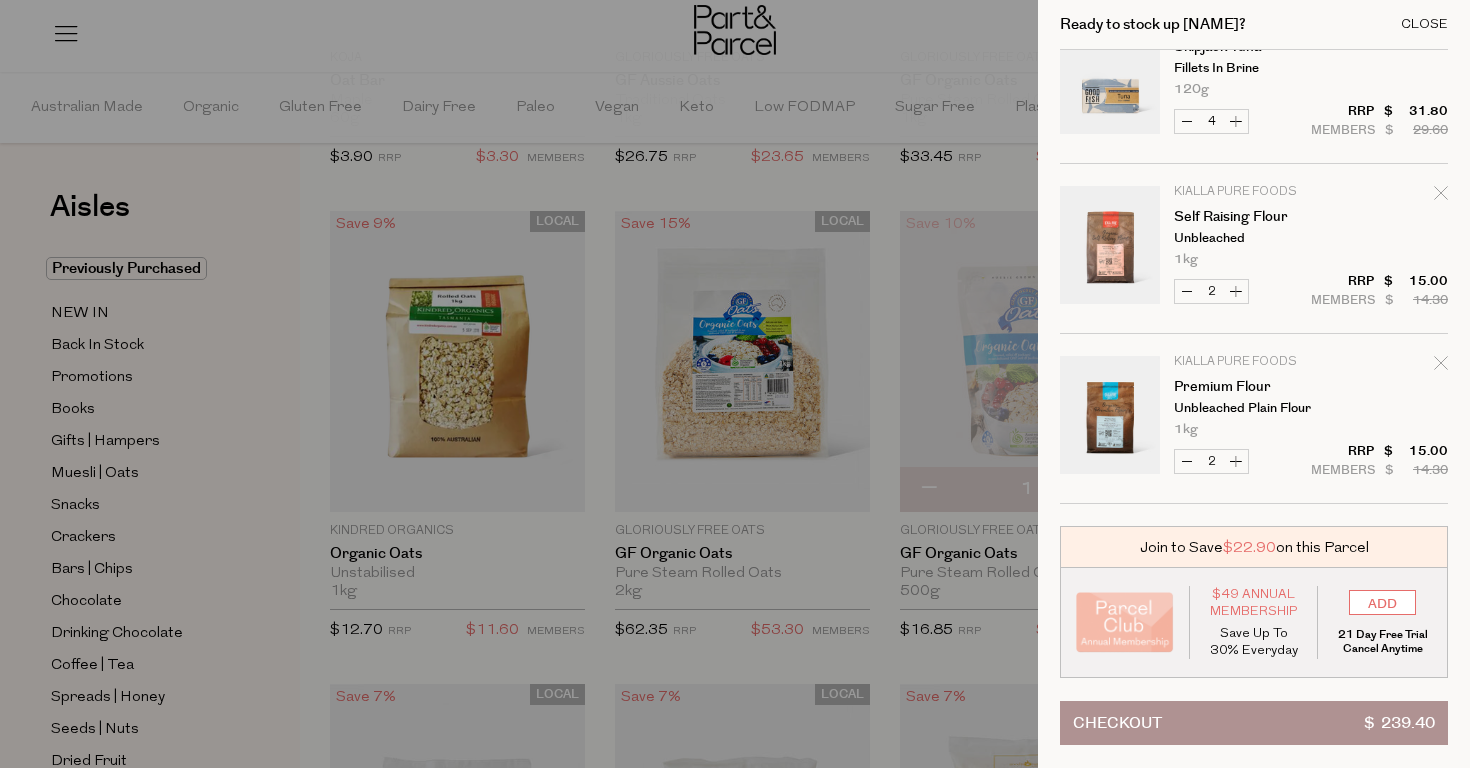 click on "Close" at bounding box center [1424, 24] 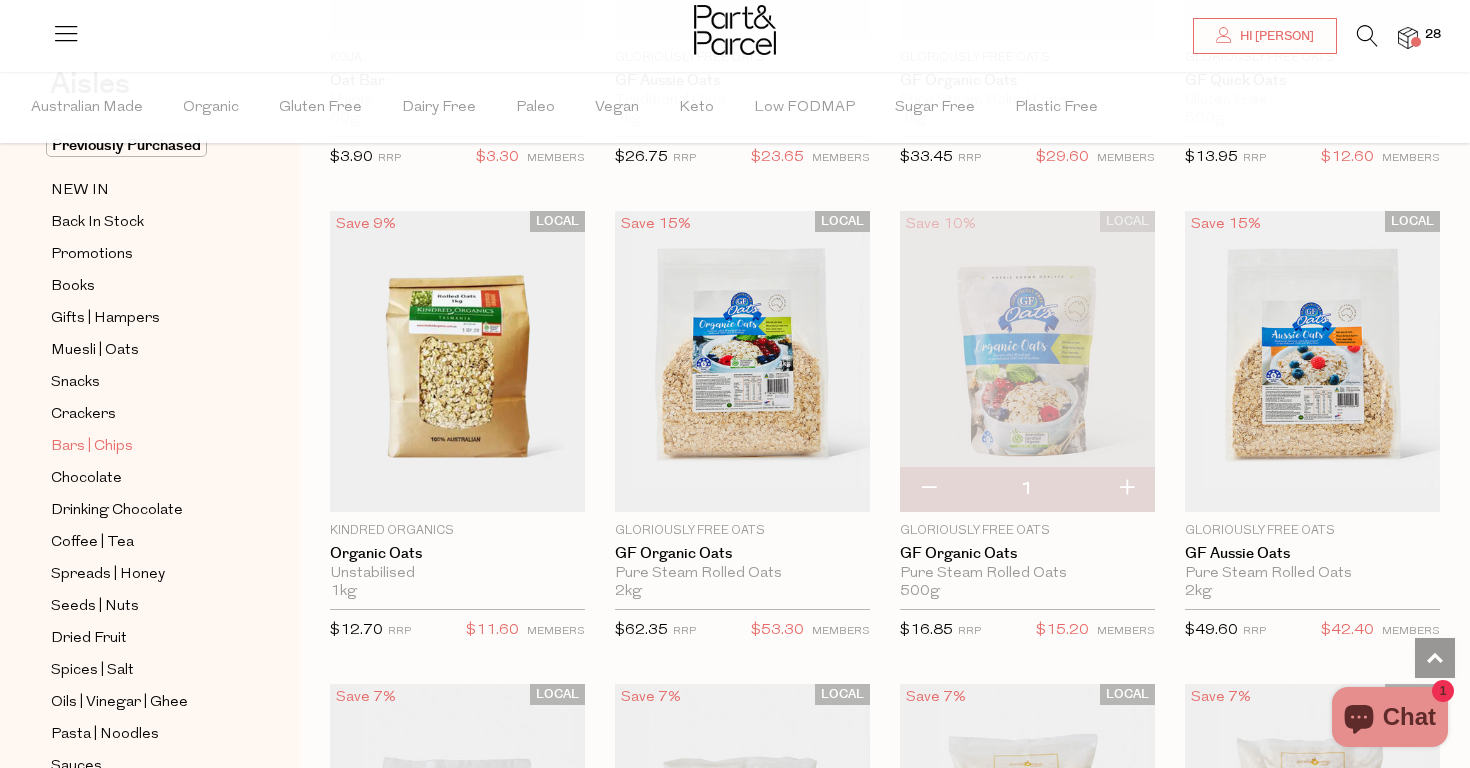 scroll, scrollTop: 149, scrollLeft: 0, axis: vertical 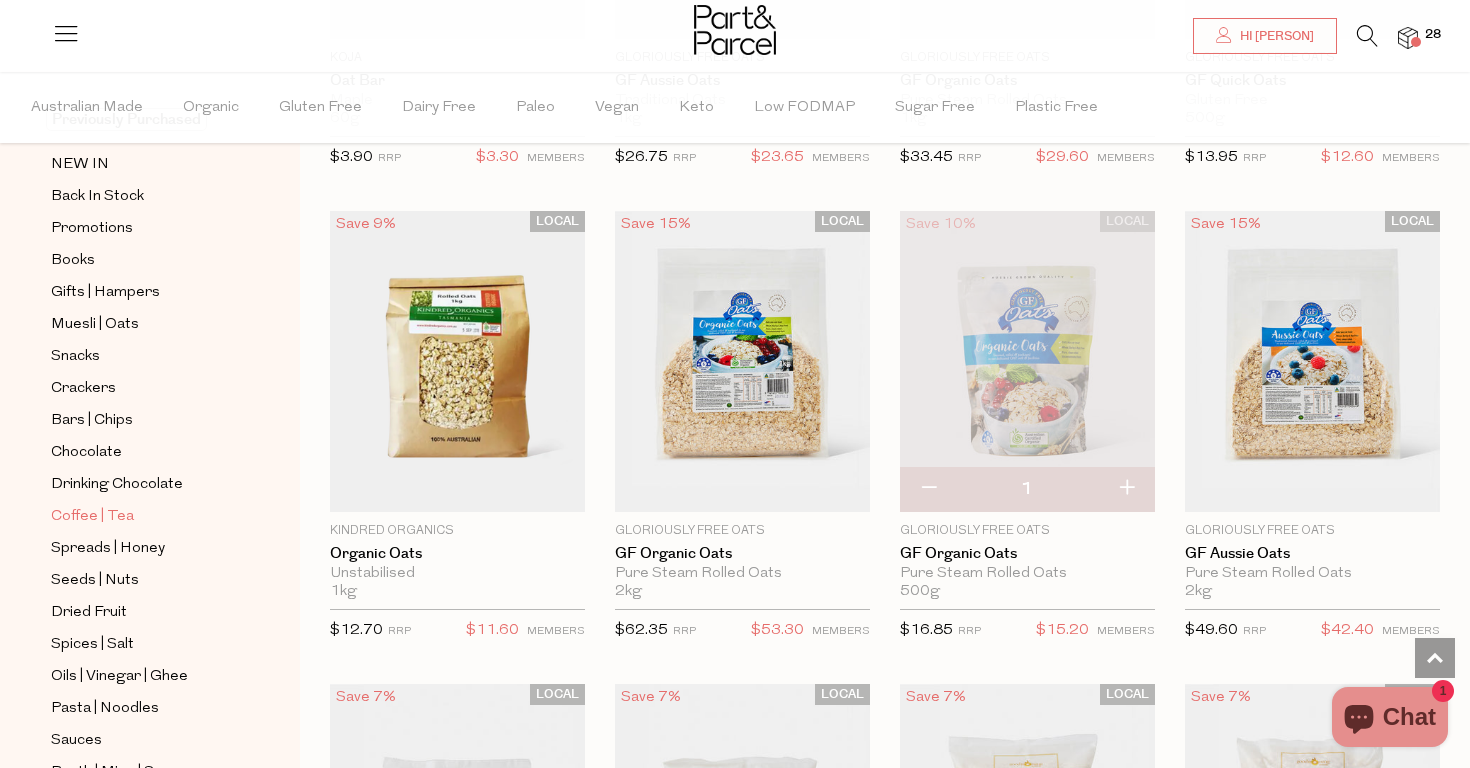click on "Coffee | Tea" at bounding box center (92, 517) 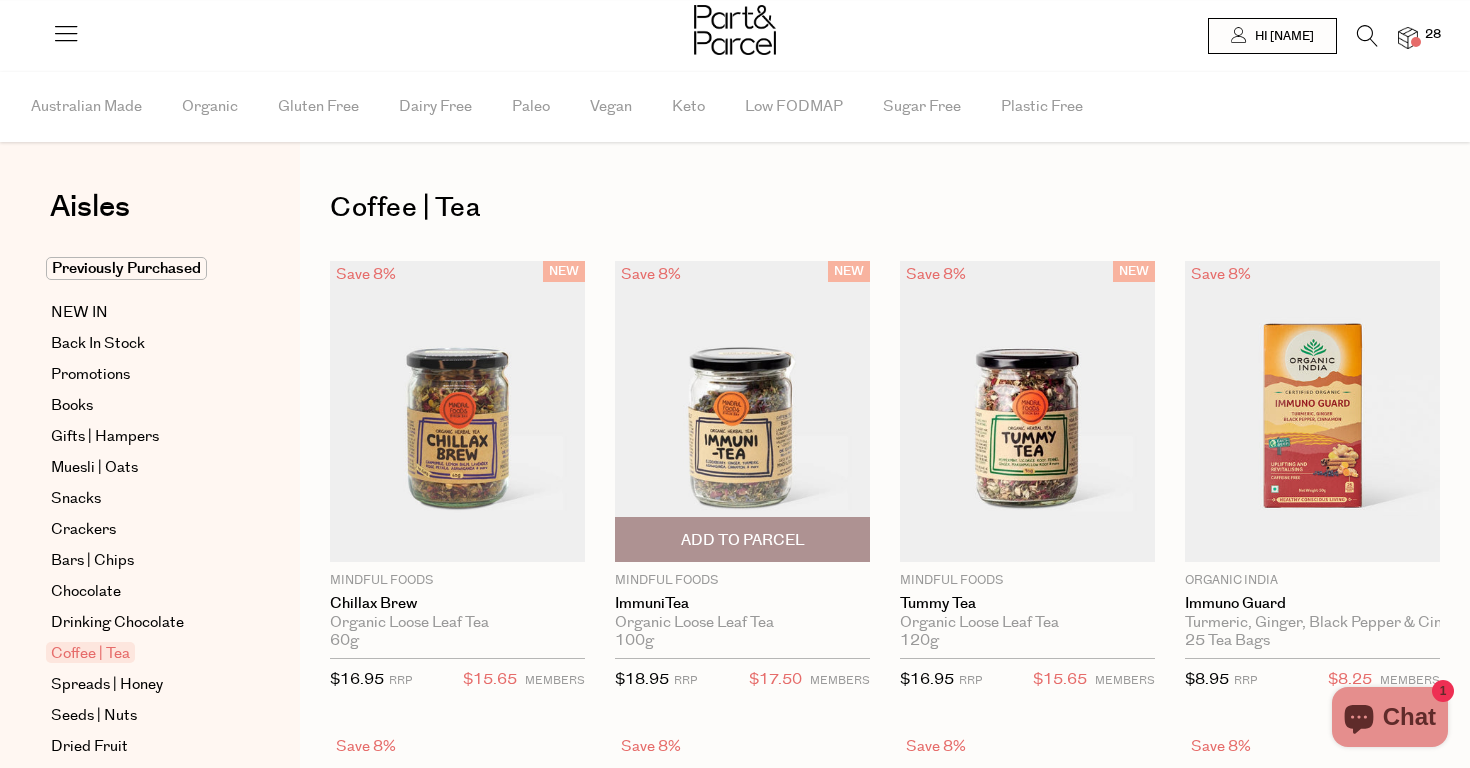 scroll, scrollTop: 0, scrollLeft: 0, axis: both 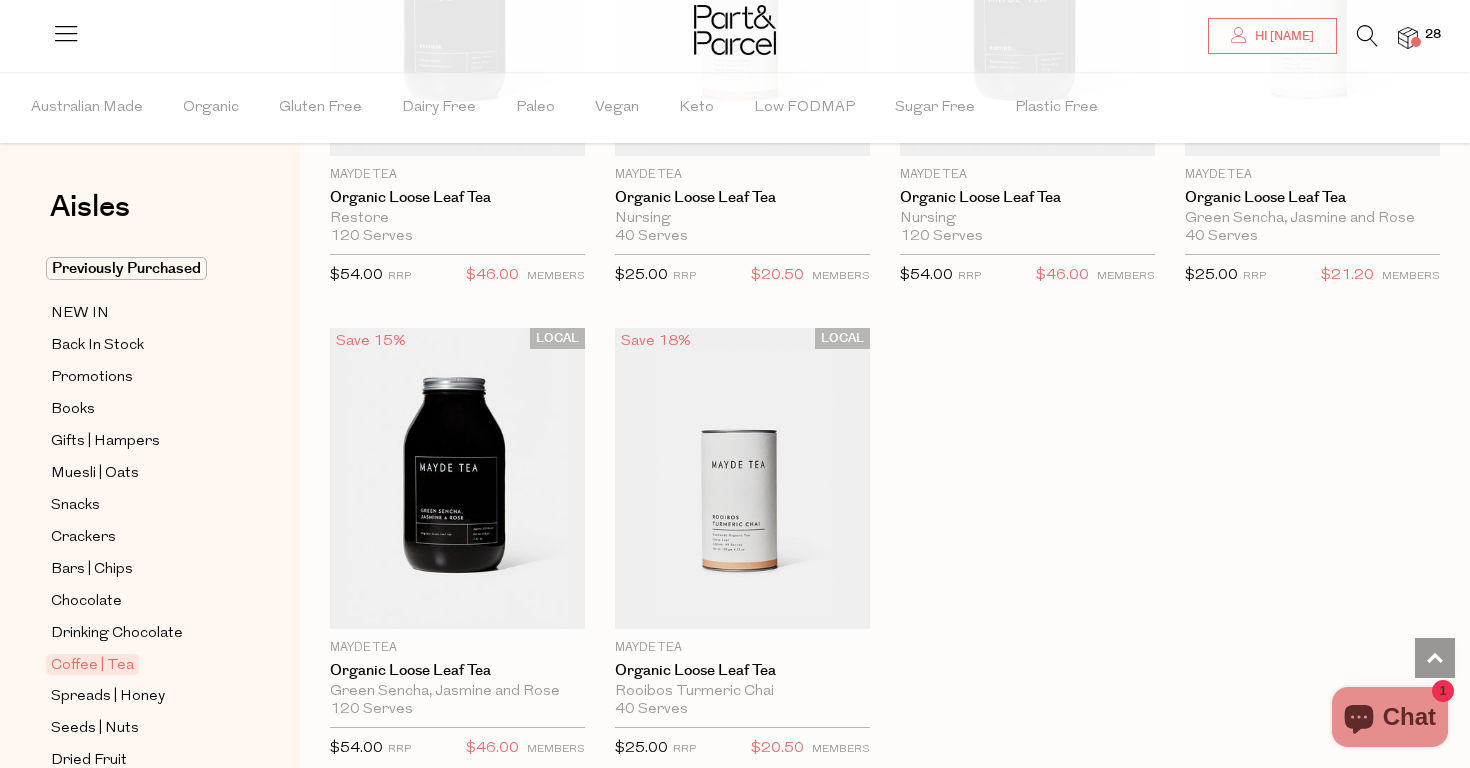 click at bounding box center [1367, 36] 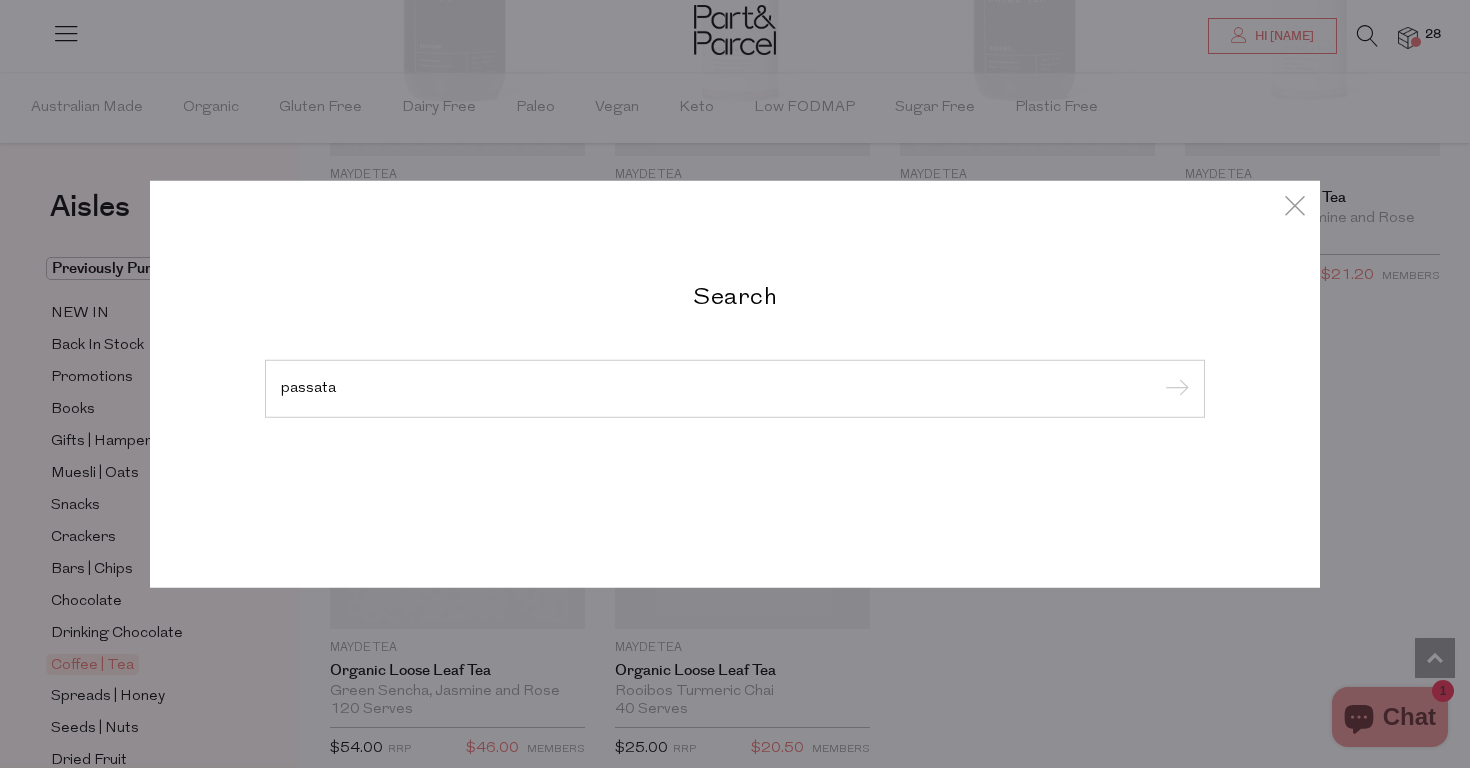 type on "passata" 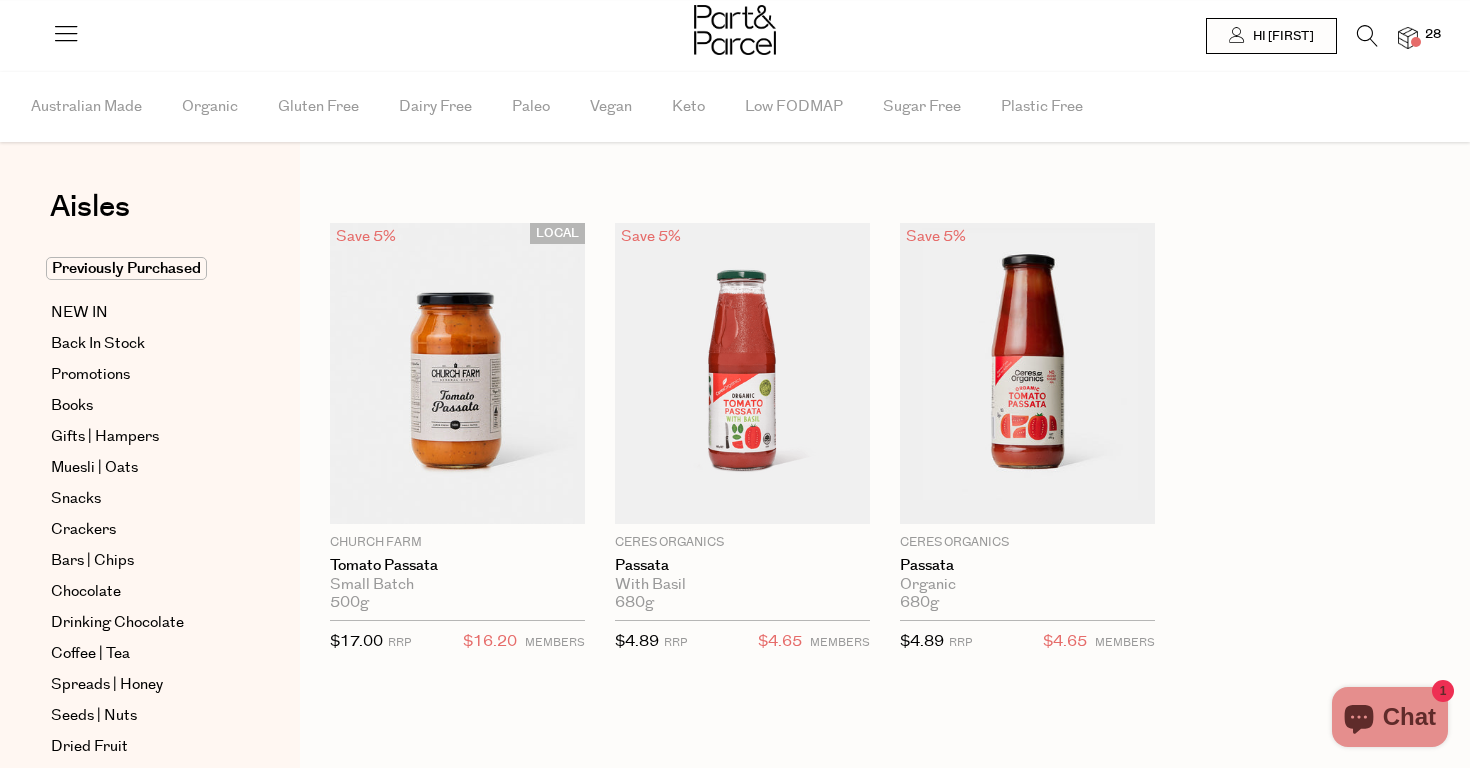 scroll, scrollTop: 0, scrollLeft: 0, axis: both 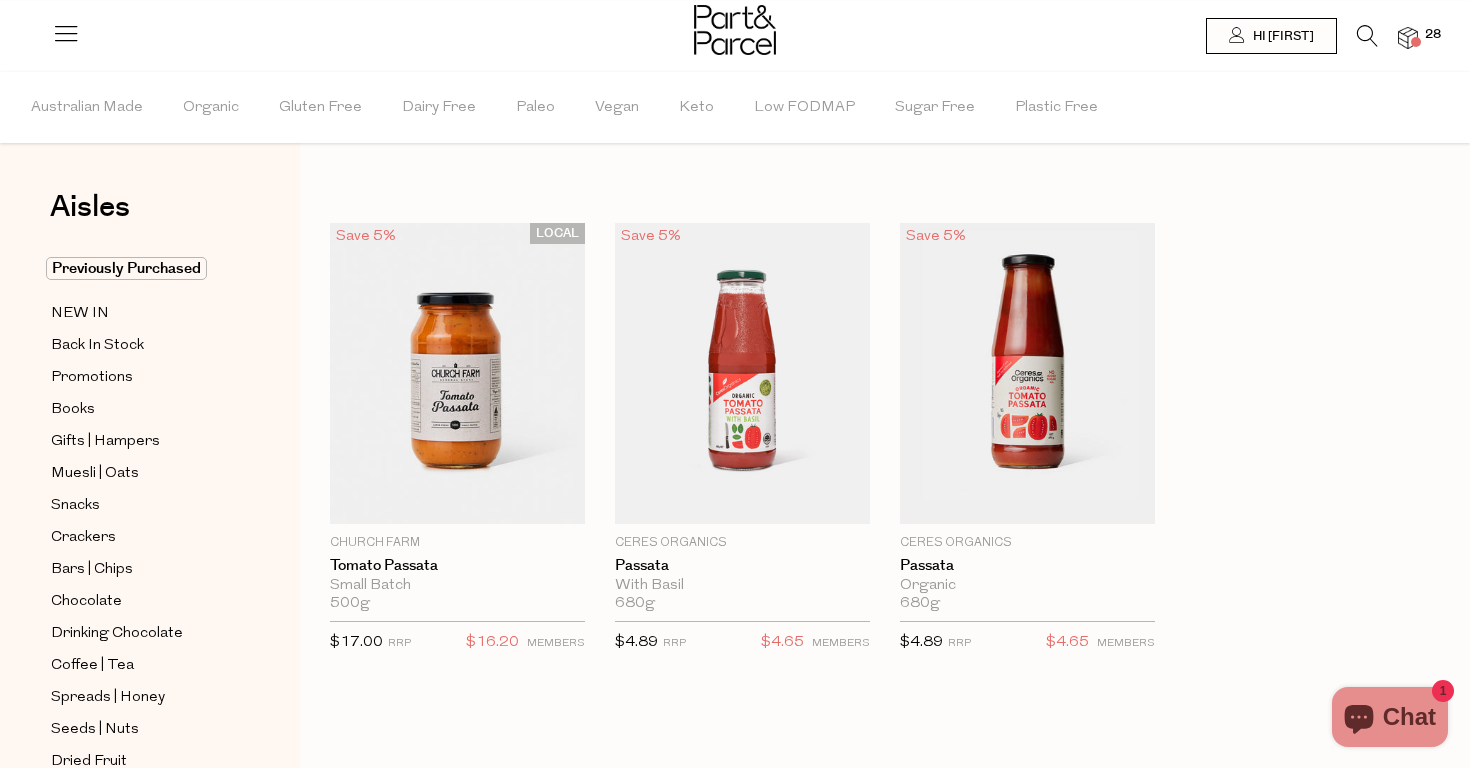 click at bounding box center (1367, 36) 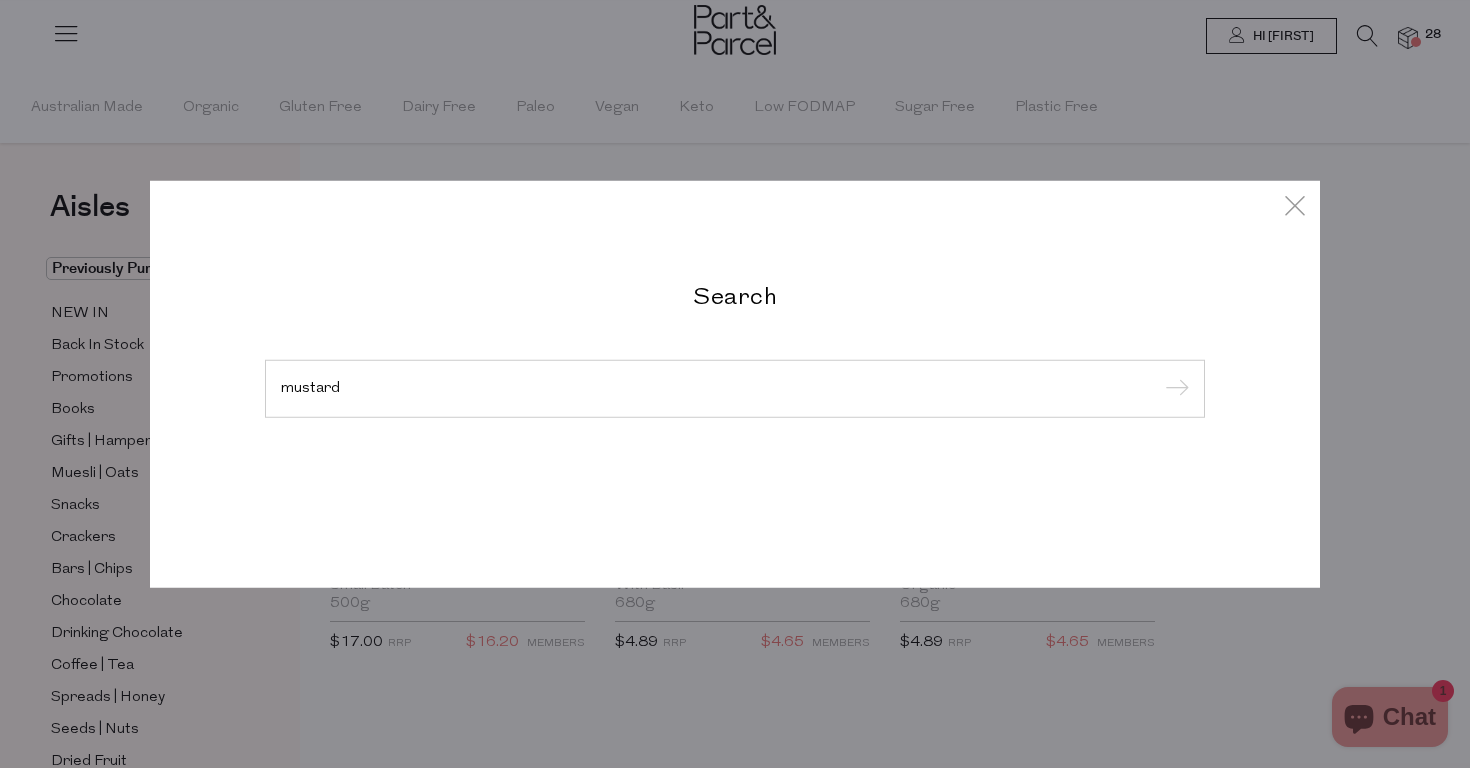 type on "mustard" 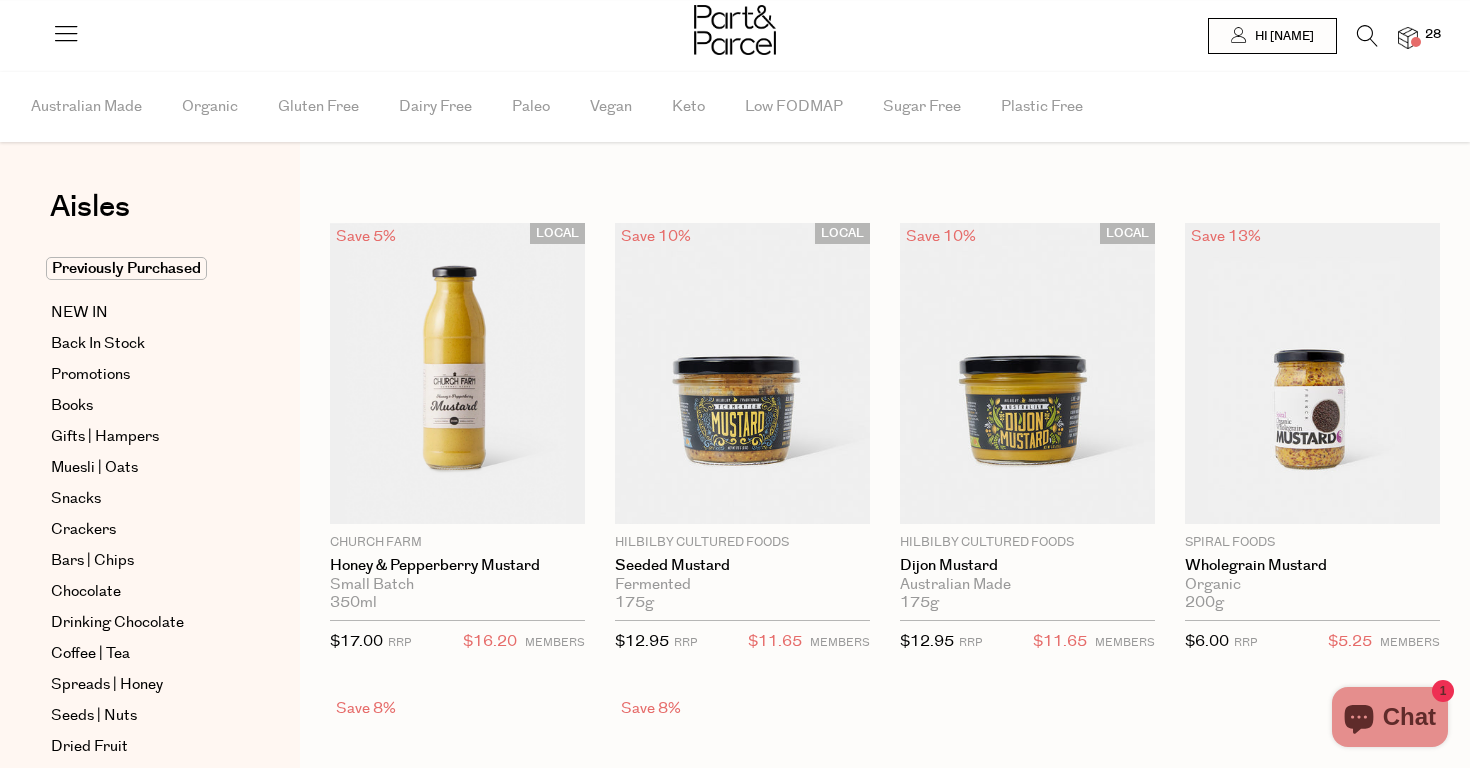 scroll, scrollTop: 0, scrollLeft: 0, axis: both 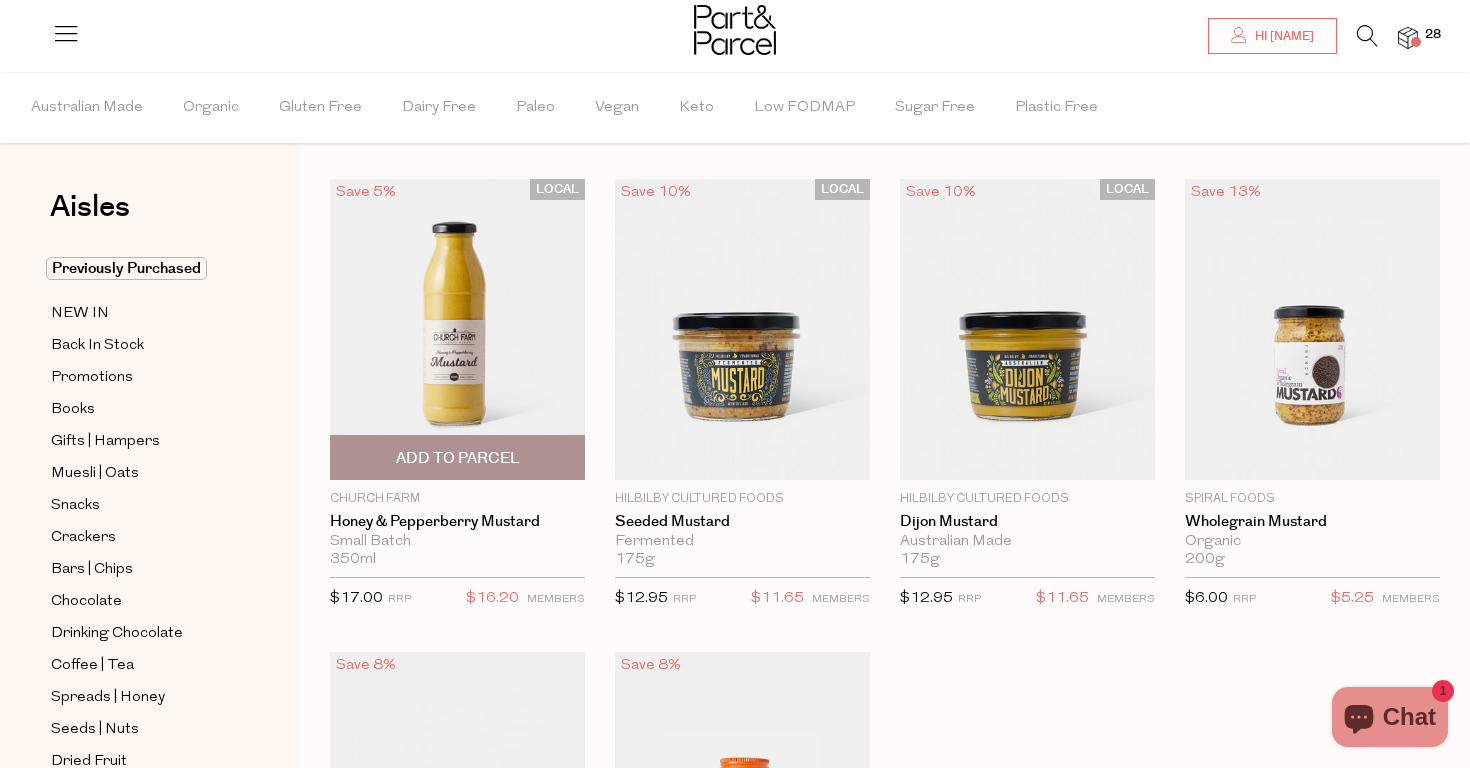 click at bounding box center [457, 329] 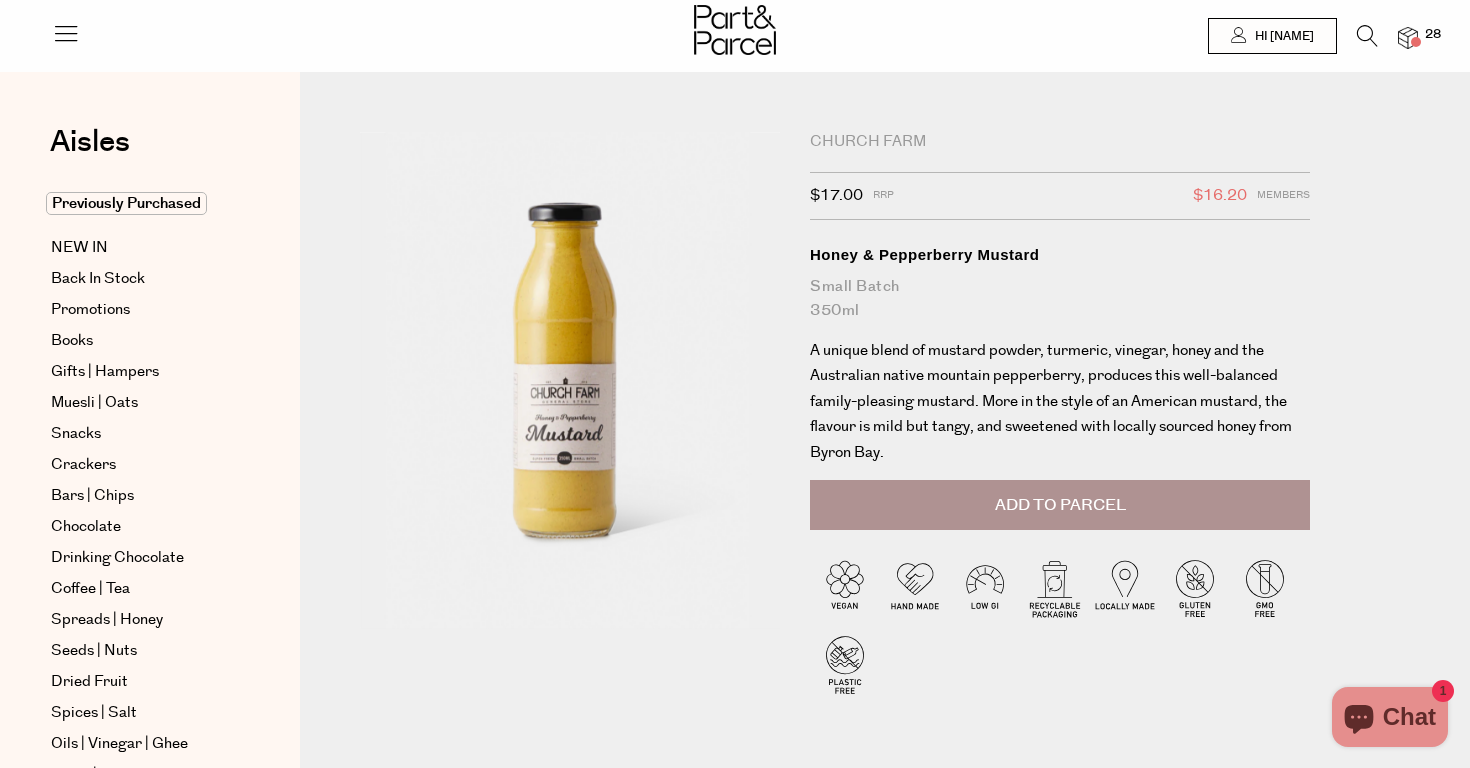 scroll, scrollTop: 0, scrollLeft: 0, axis: both 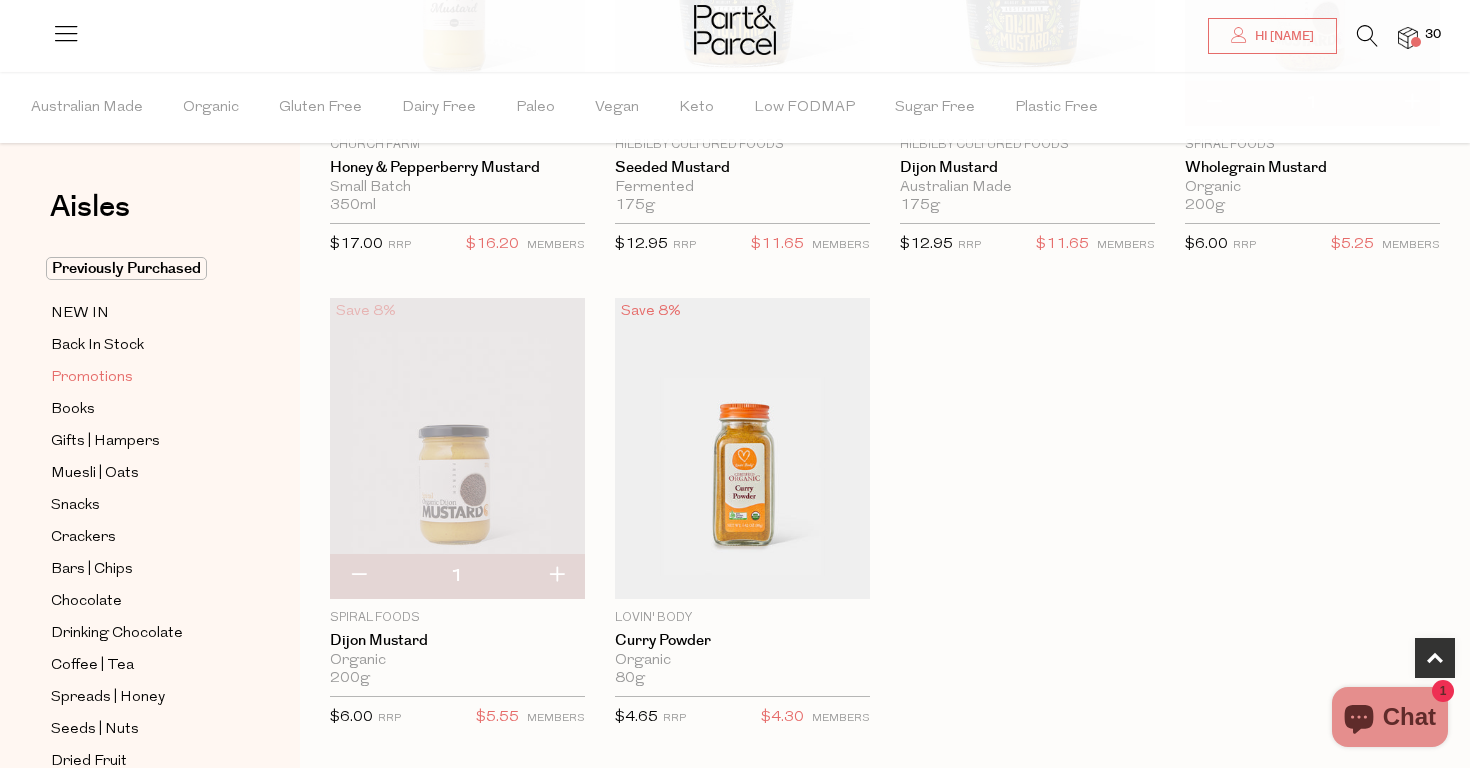 click on "Promotions" at bounding box center (92, 378) 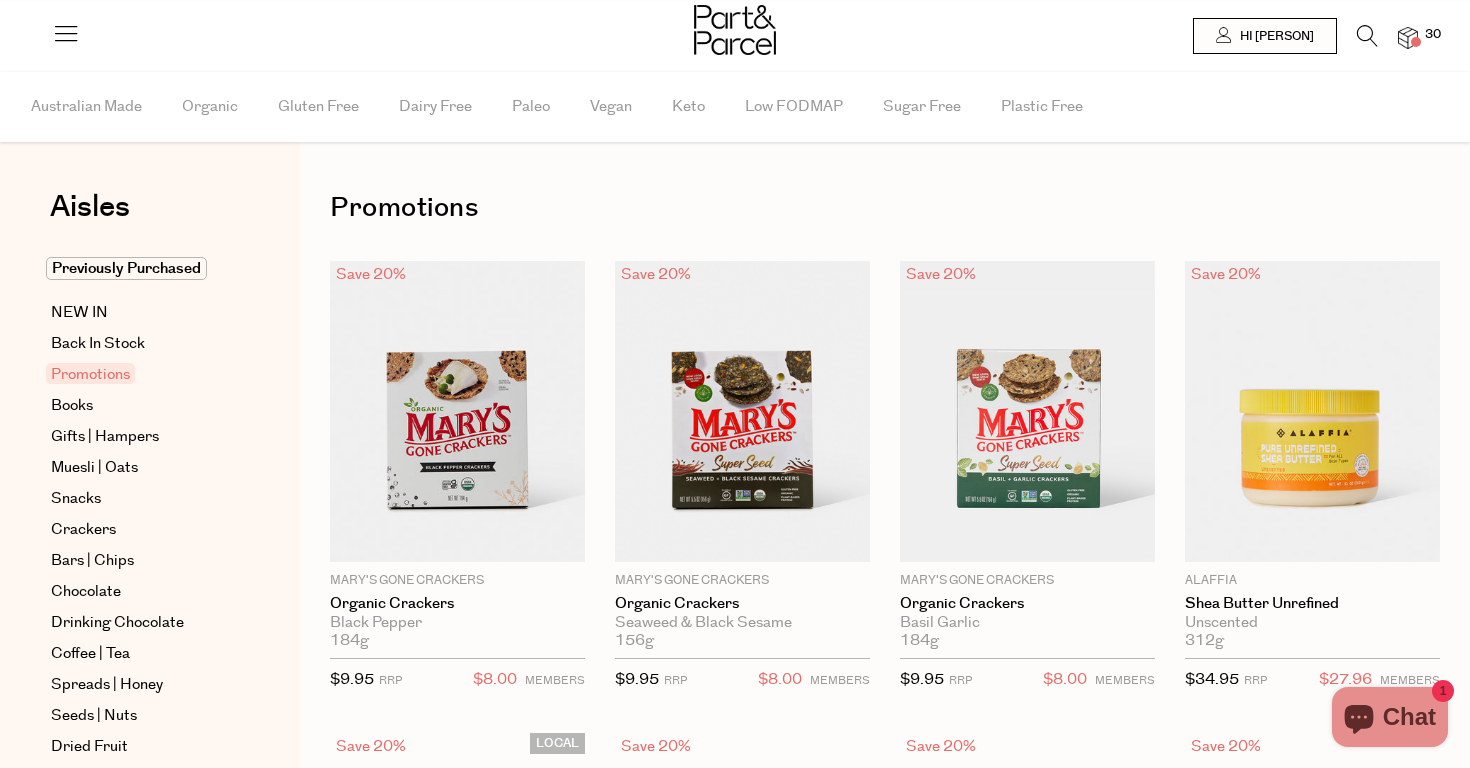 scroll, scrollTop: 0, scrollLeft: 0, axis: both 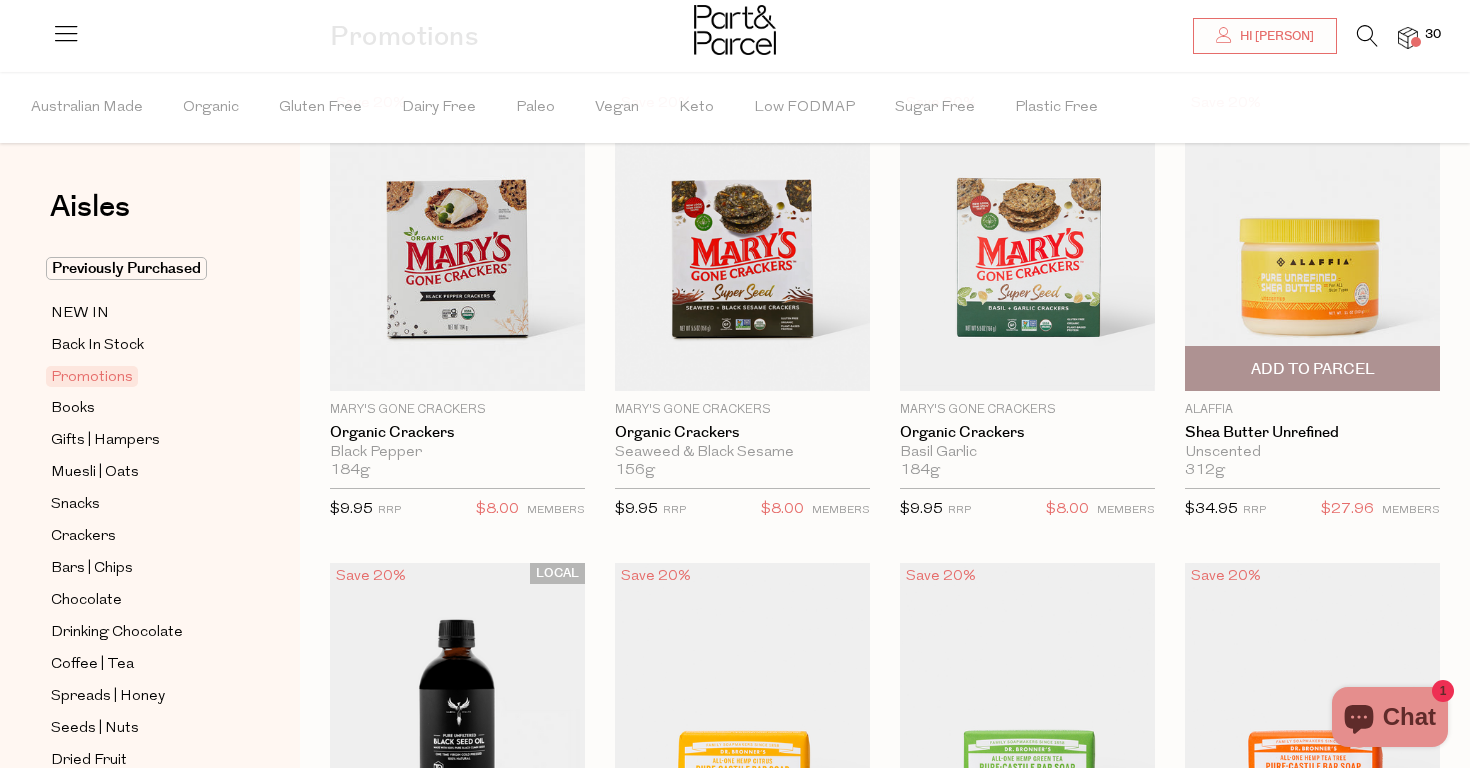 click at bounding box center (1312, 240) 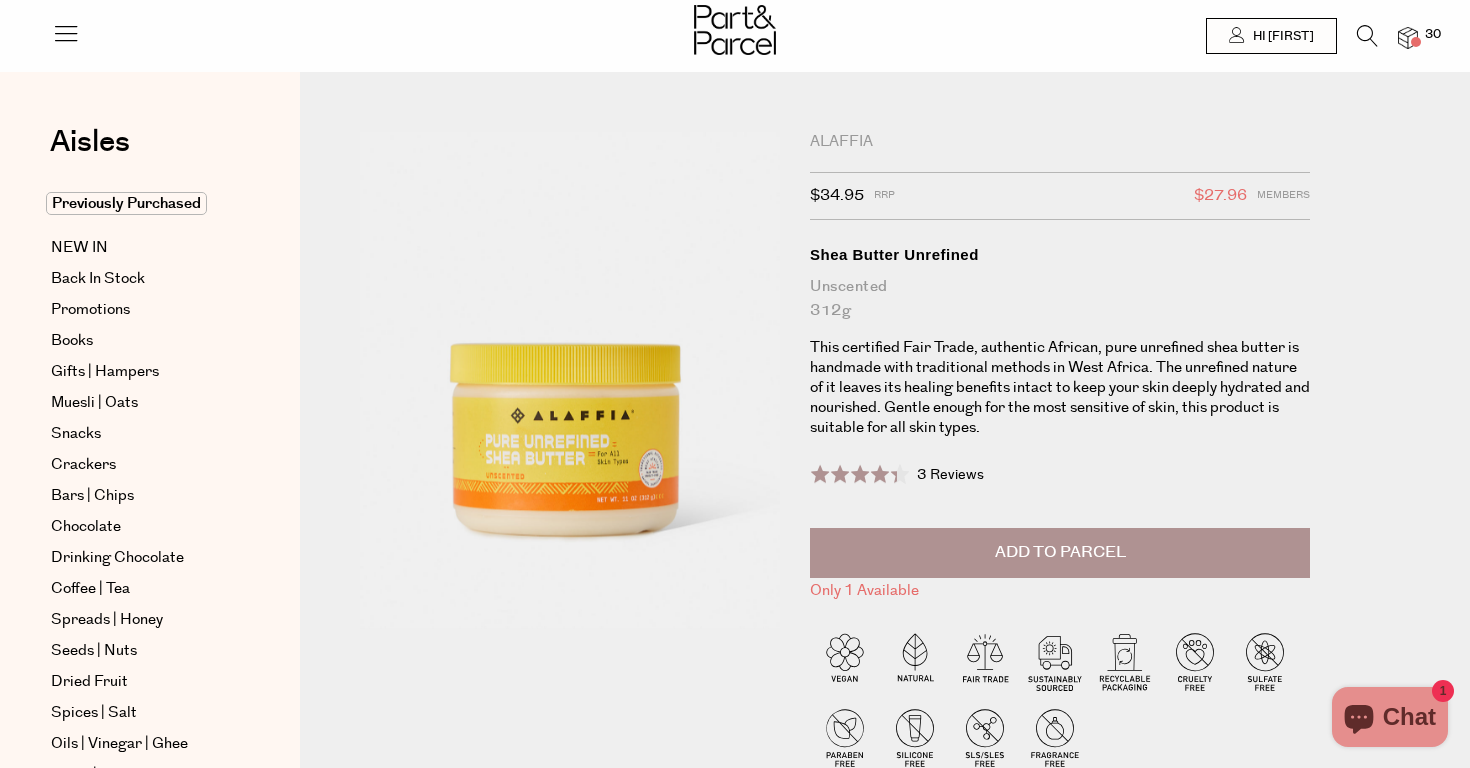 scroll, scrollTop: 0, scrollLeft: 0, axis: both 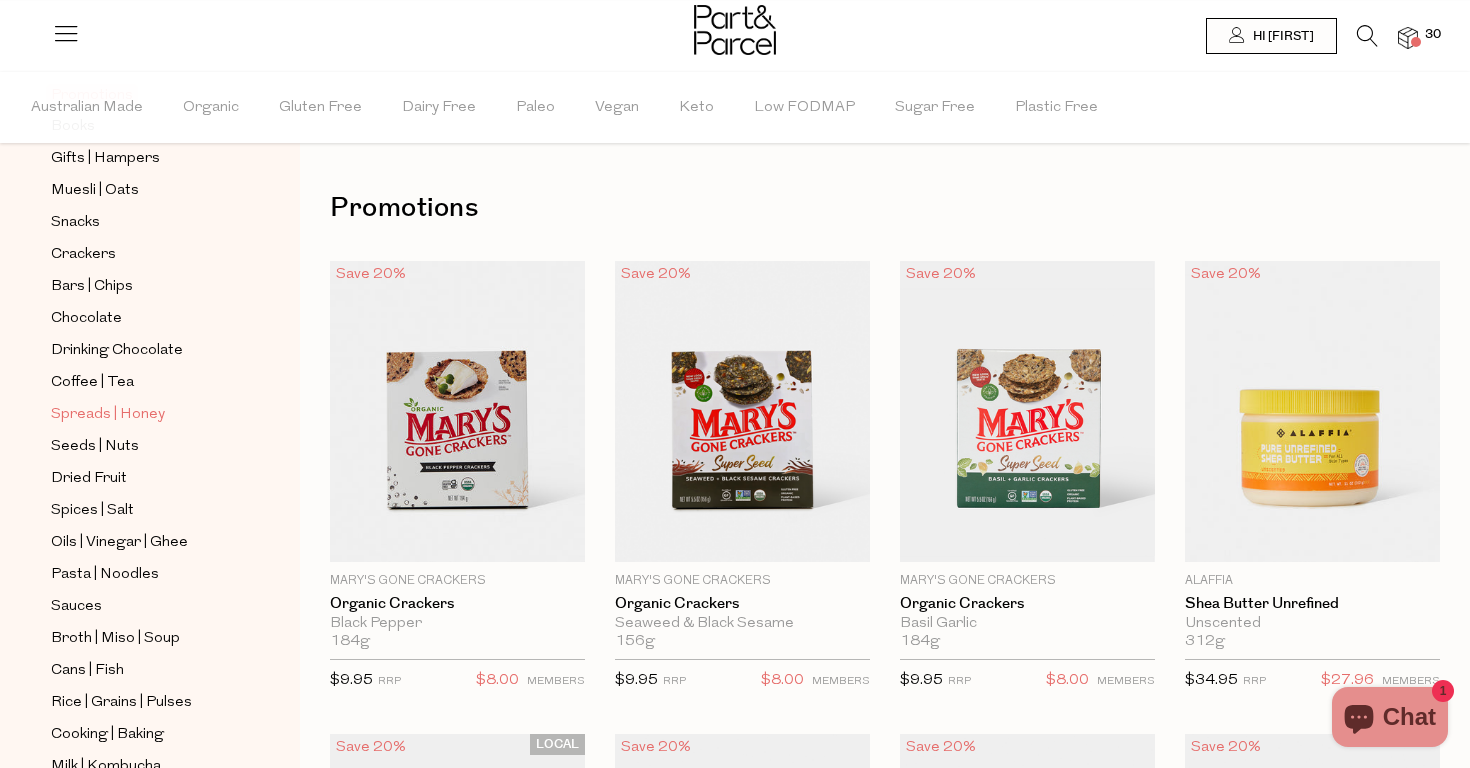 click on "Spreads | Honey" at bounding box center [108, 415] 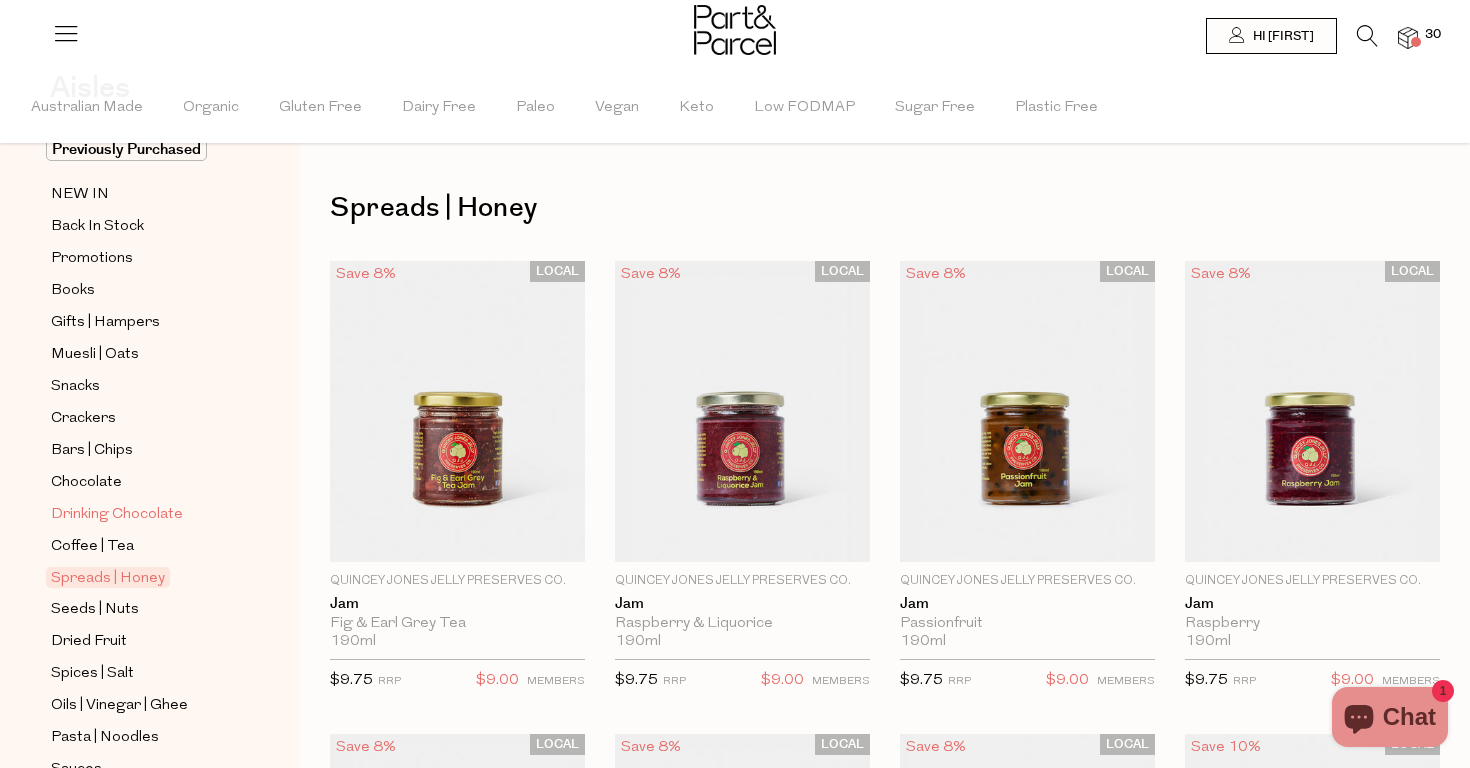 scroll, scrollTop: 135, scrollLeft: 0, axis: vertical 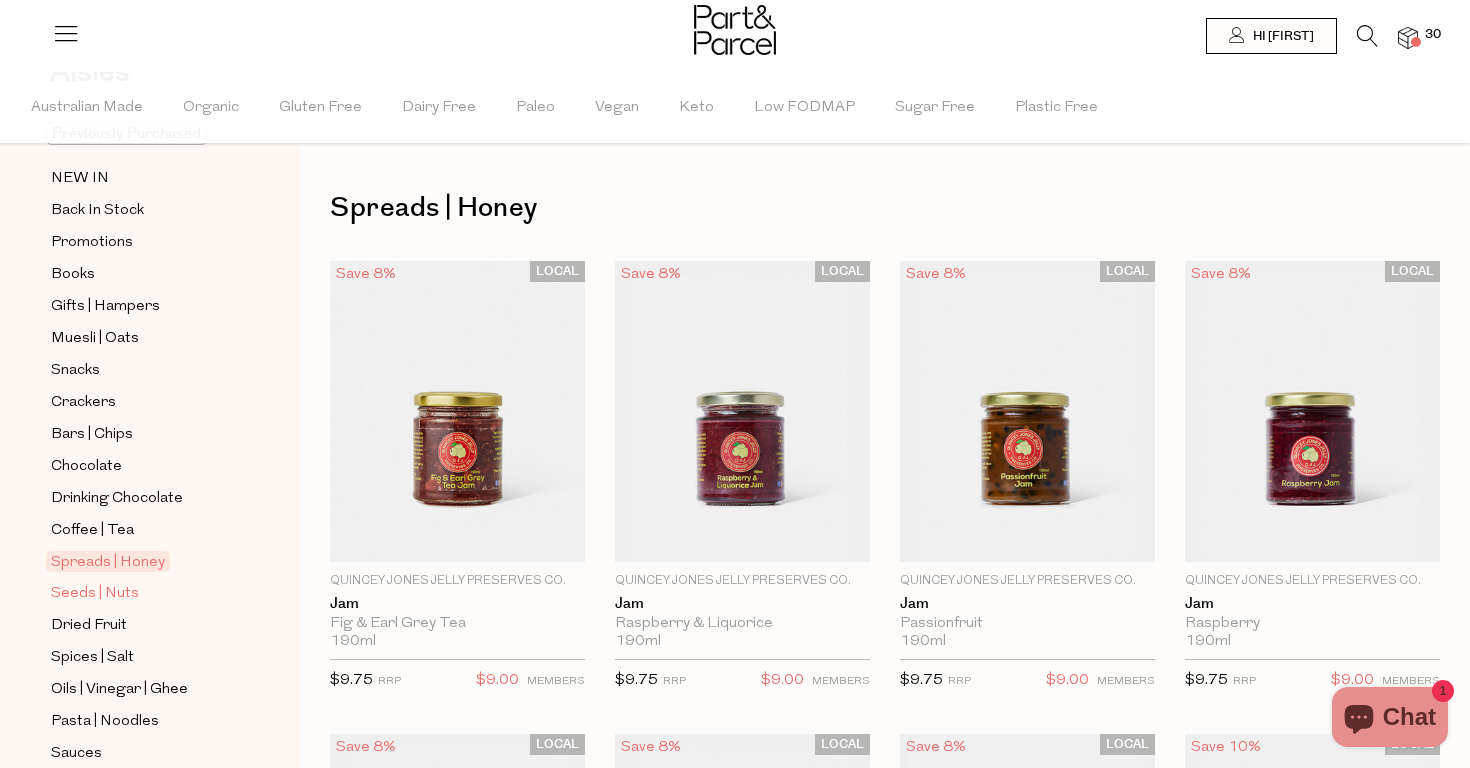 click on "Seeds | Nuts" at bounding box center (95, 594) 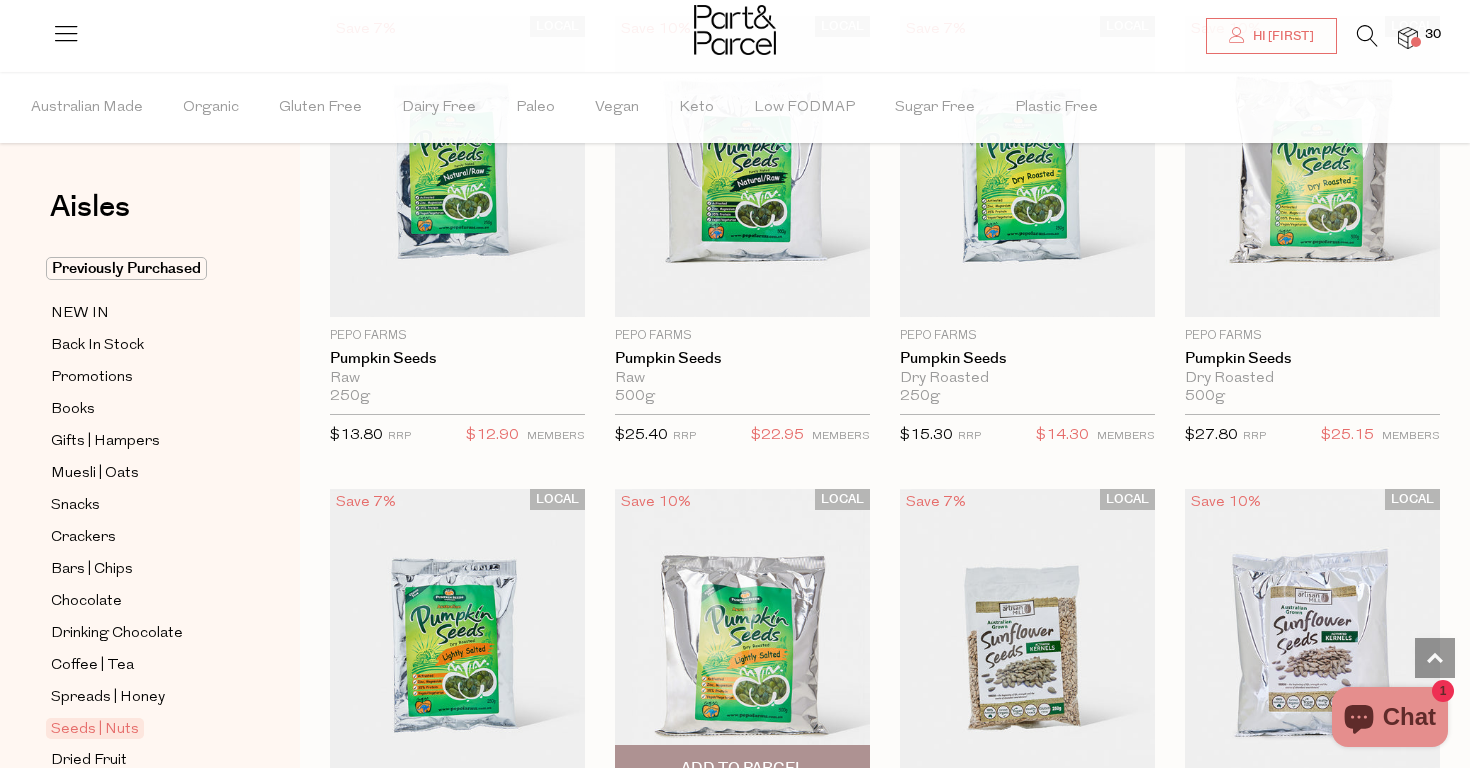 scroll, scrollTop: 4027, scrollLeft: 0, axis: vertical 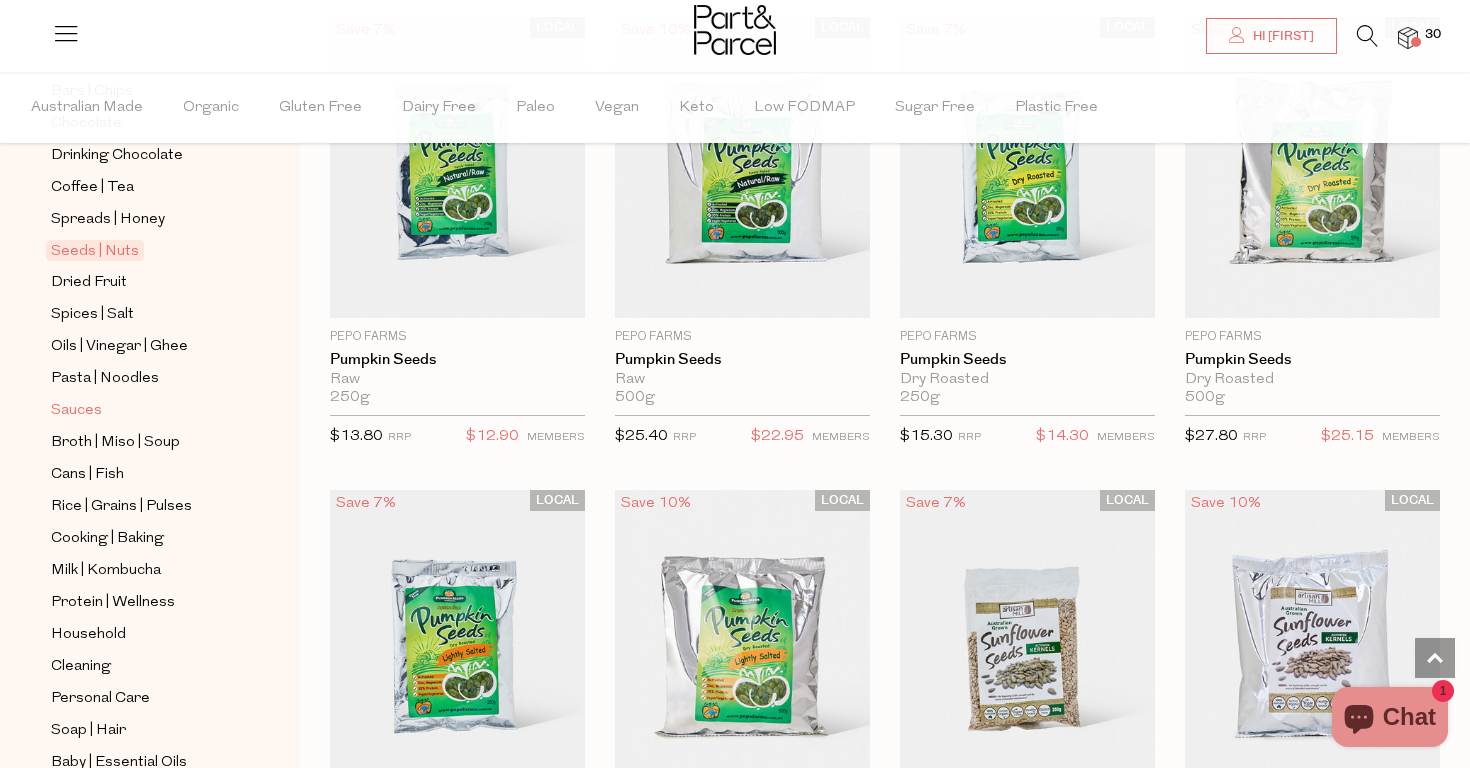 click on "Sauces" at bounding box center [76, 411] 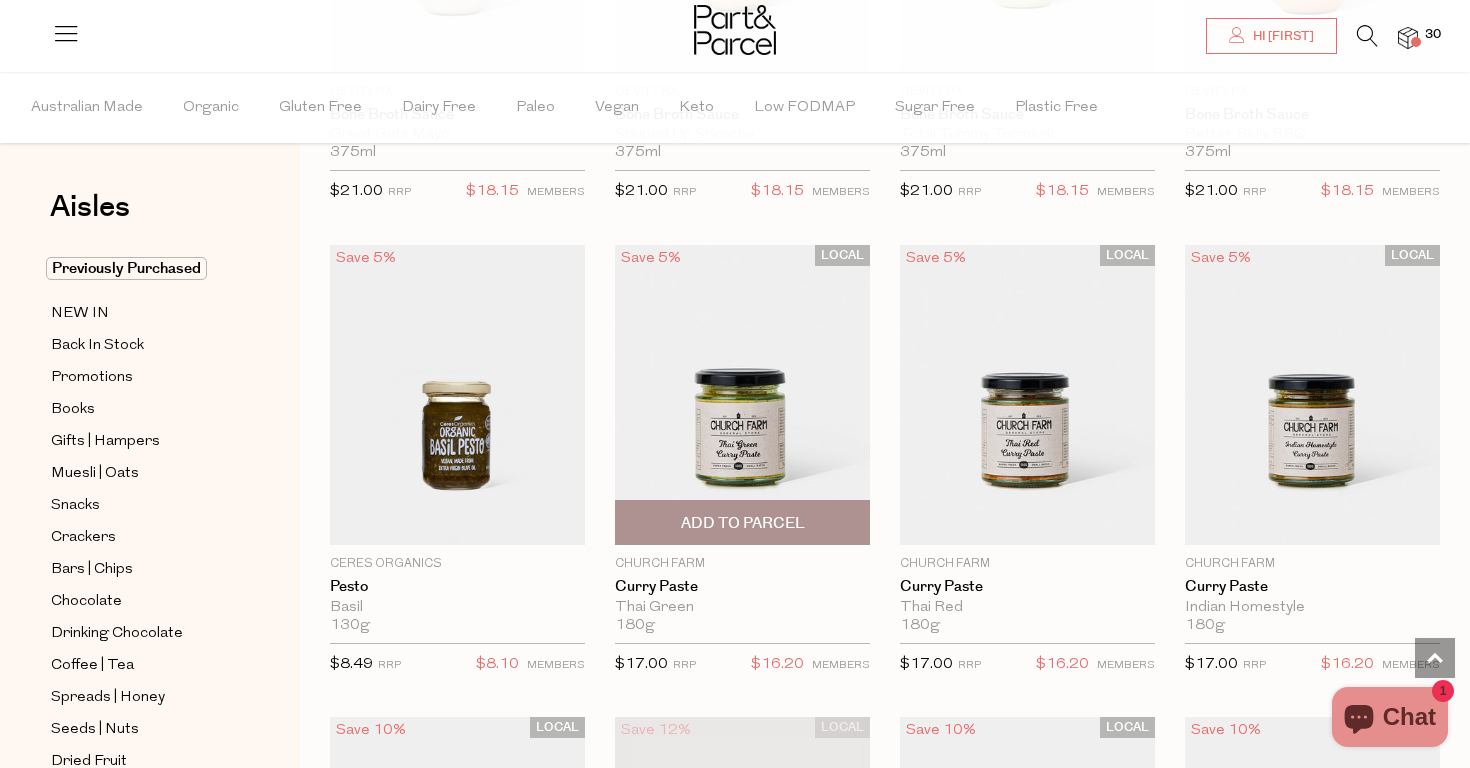 scroll, scrollTop: 1434, scrollLeft: 0, axis: vertical 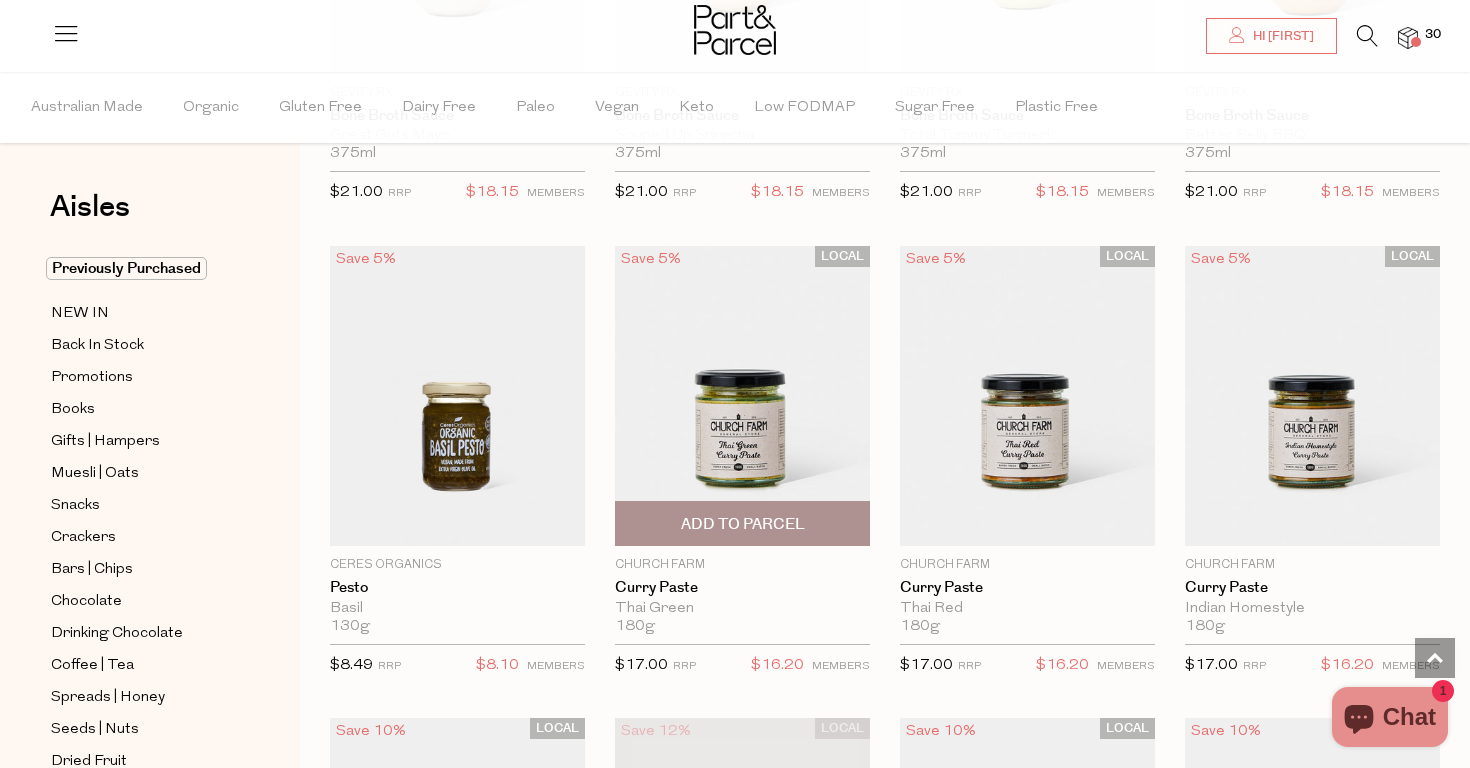 click at bounding box center [742, 395] 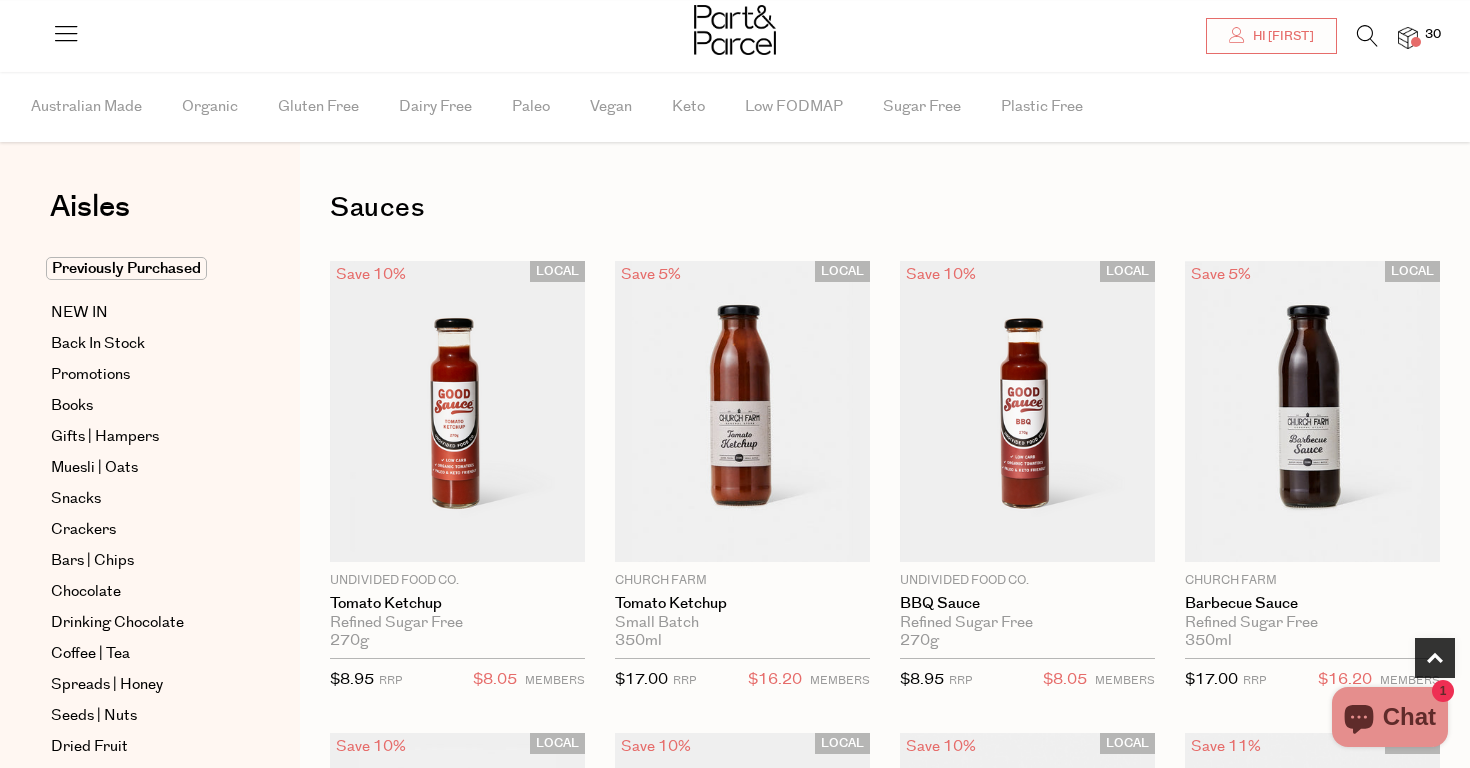 scroll, scrollTop: 783, scrollLeft: 0, axis: vertical 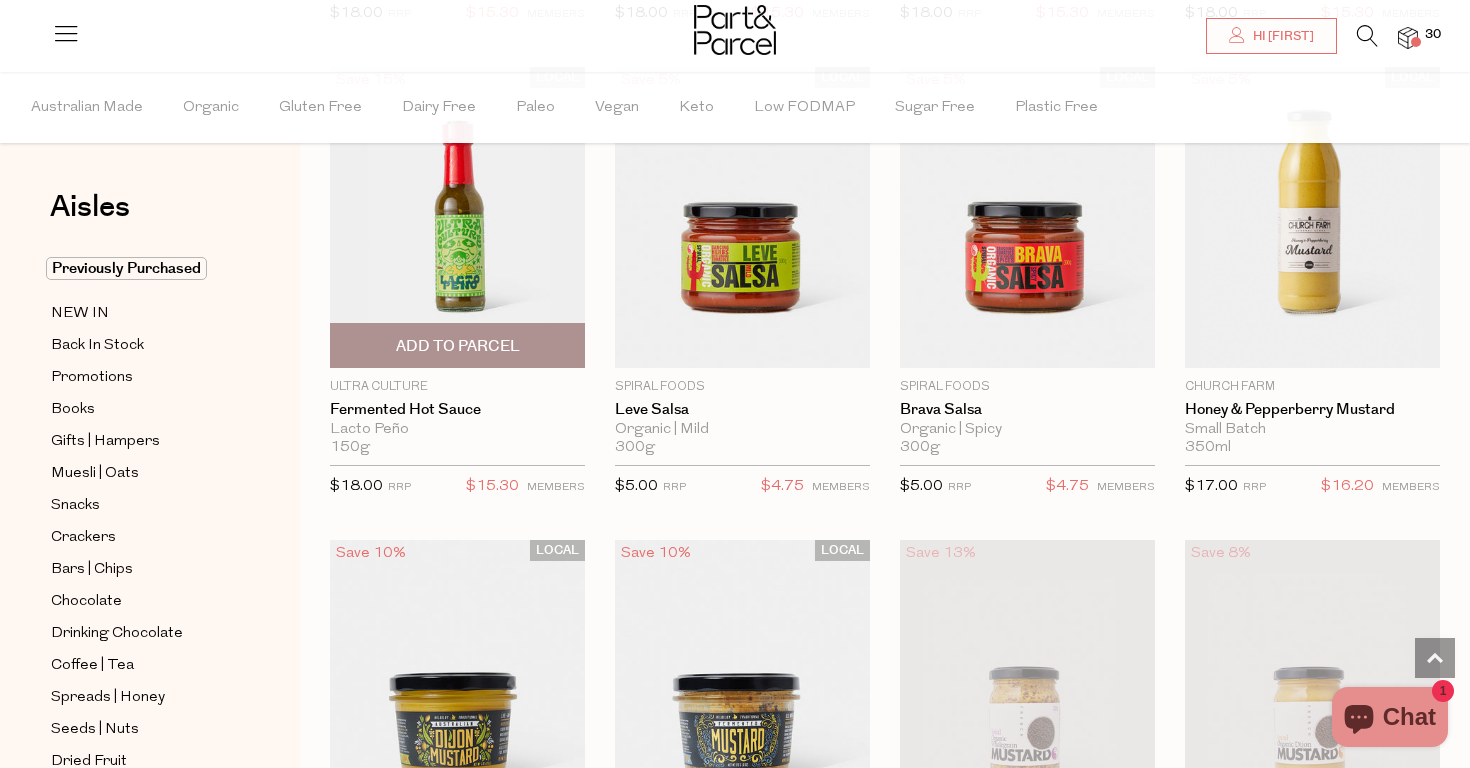 click at bounding box center [457, 217] 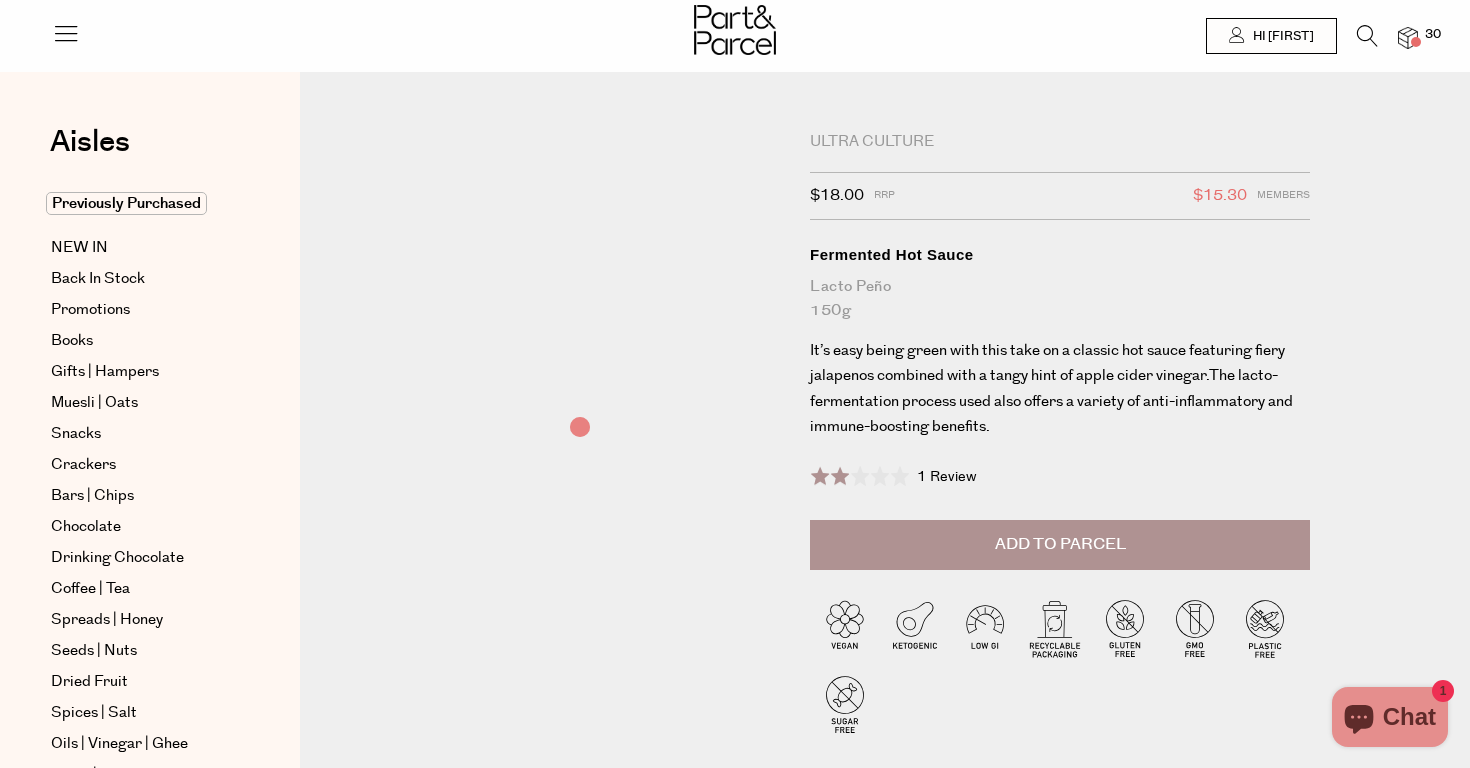scroll, scrollTop: 0, scrollLeft: 0, axis: both 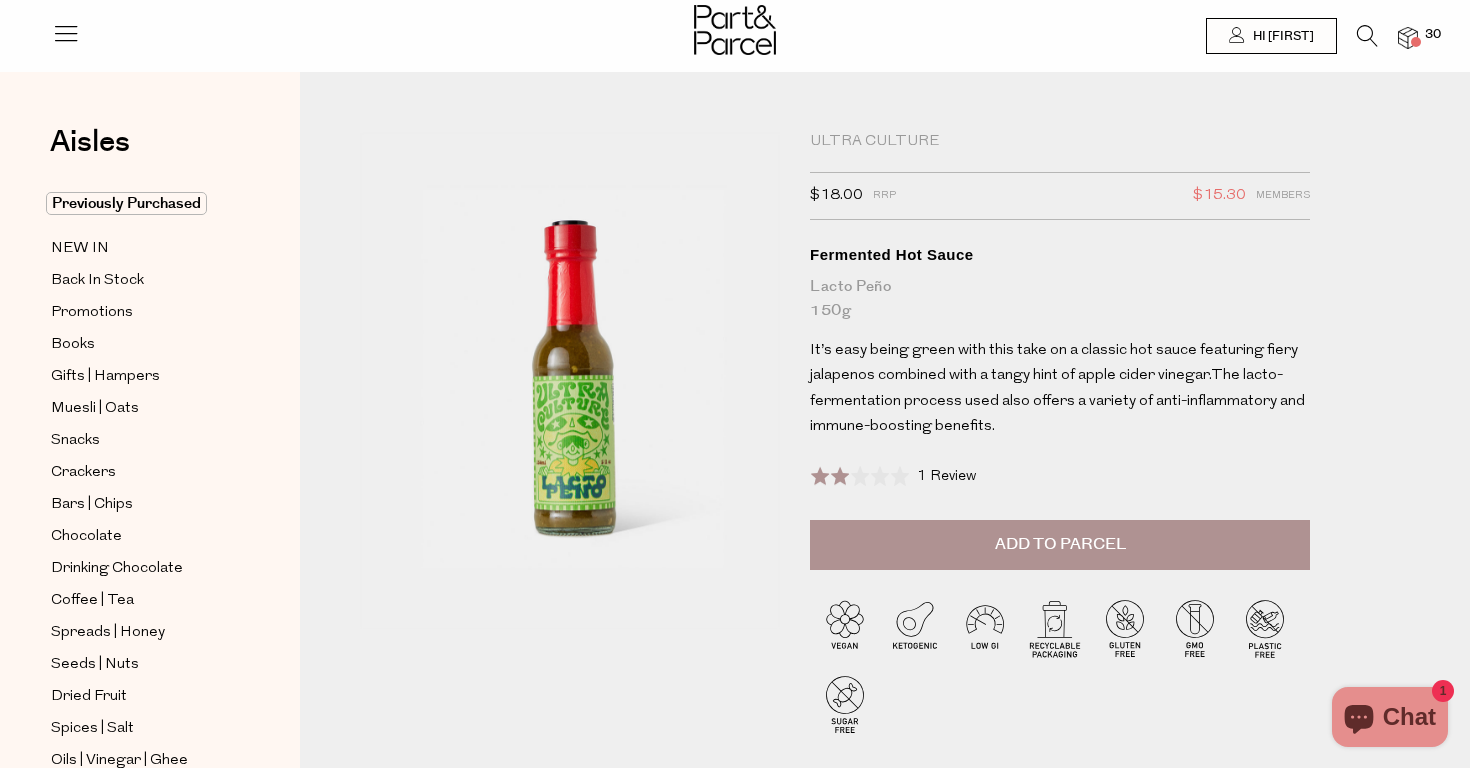 click on "1 Review" at bounding box center [946, 476] 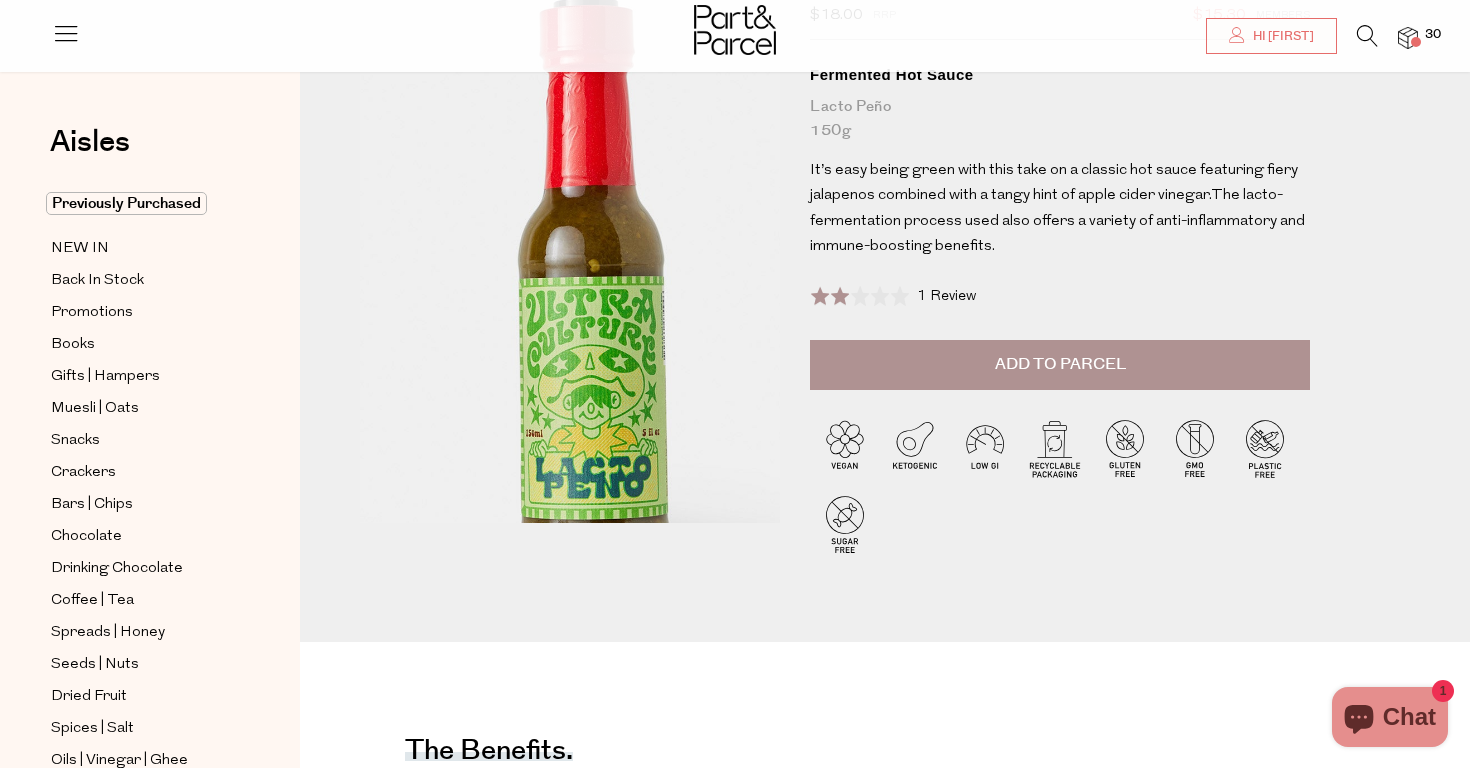 scroll, scrollTop: 181, scrollLeft: 0, axis: vertical 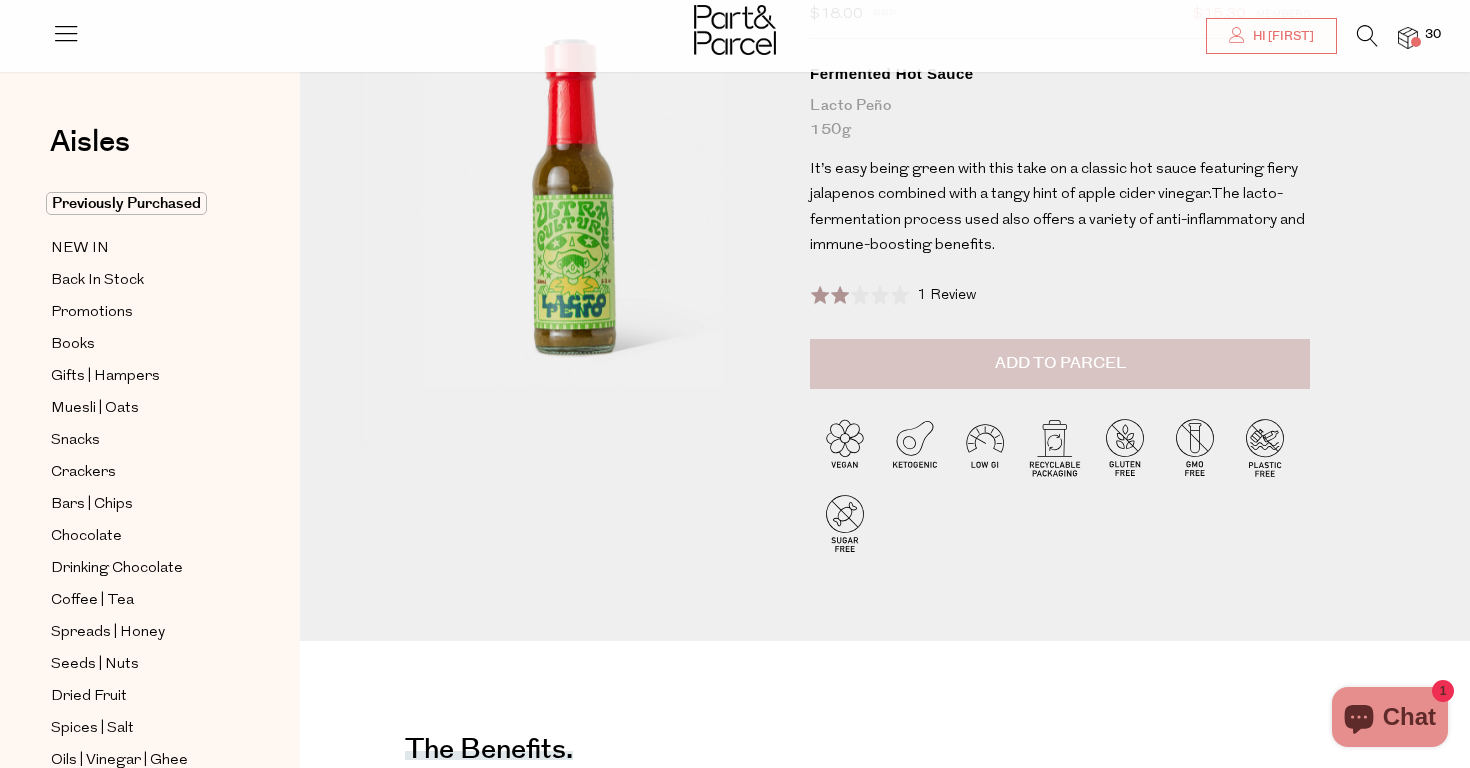 click on "Add to Parcel" at bounding box center (1060, 364) 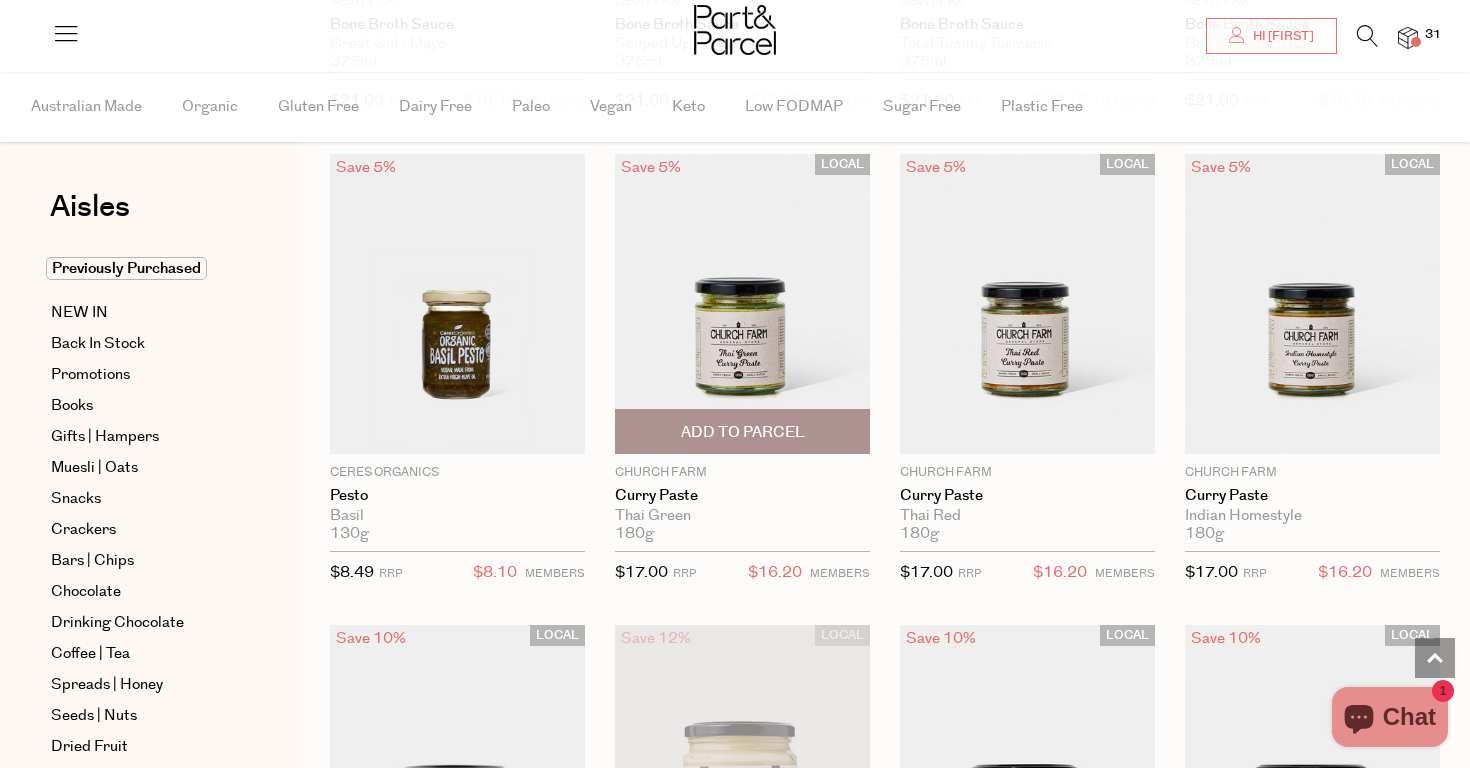 scroll, scrollTop: 0, scrollLeft: 0, axis: both 